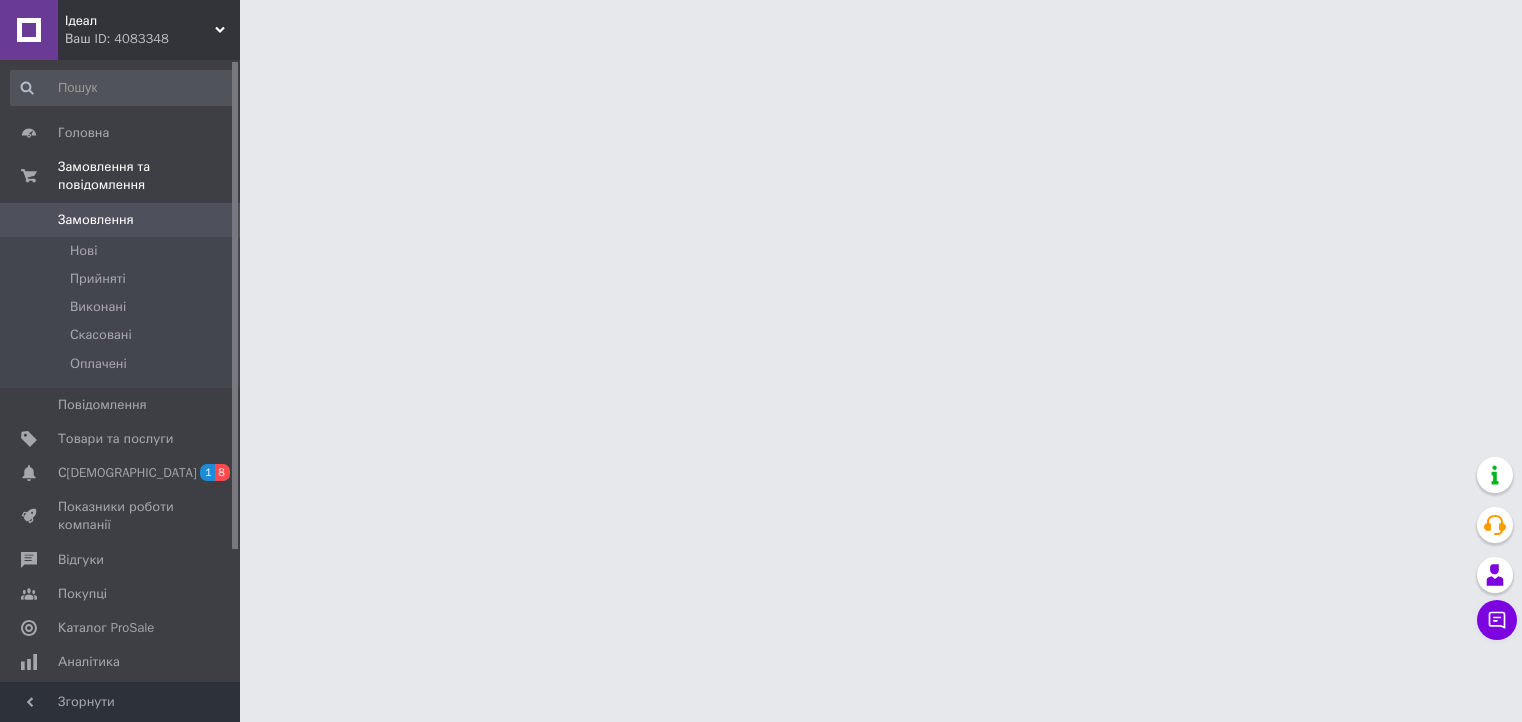 scroll, scrollTop: 0, scrollLeft: 0, axis: both 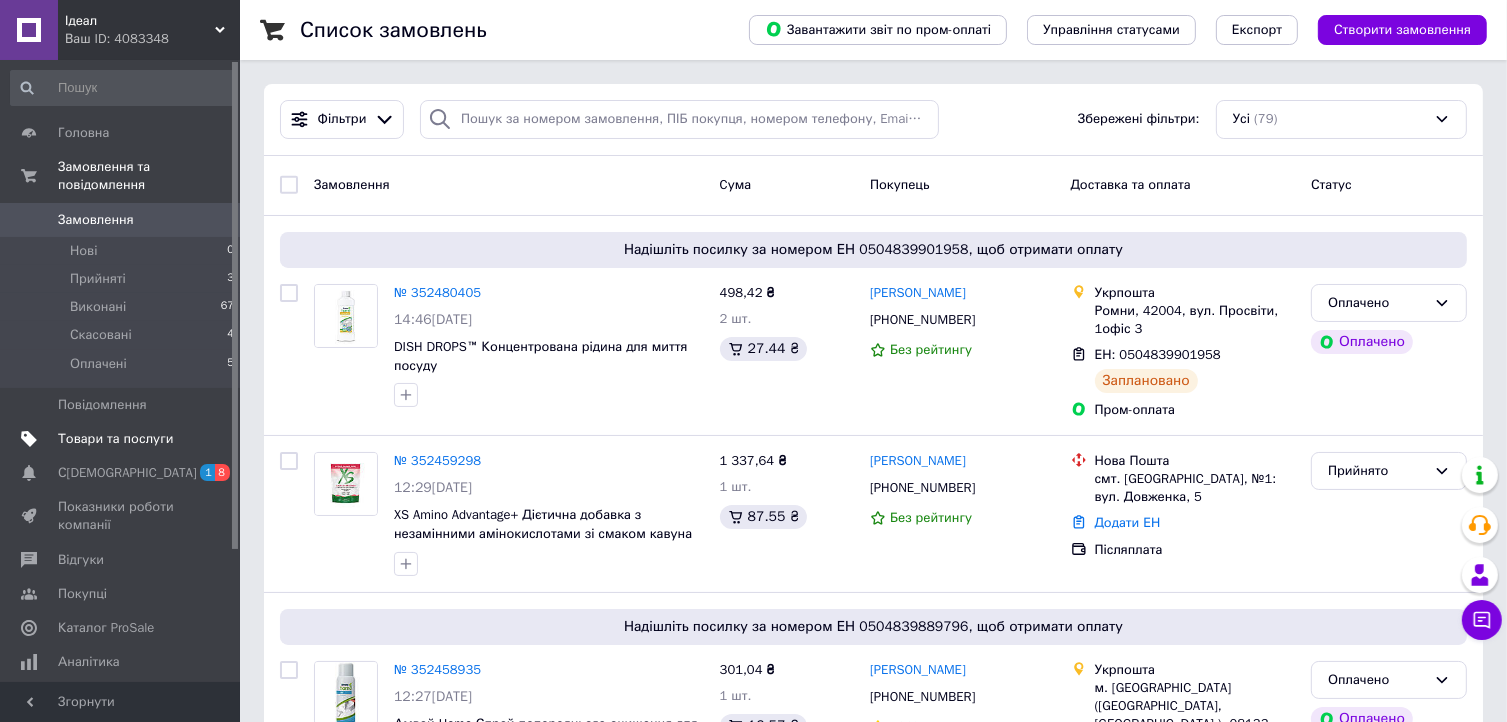 click on "Товари та послуги" at bounding box center (115, 439) 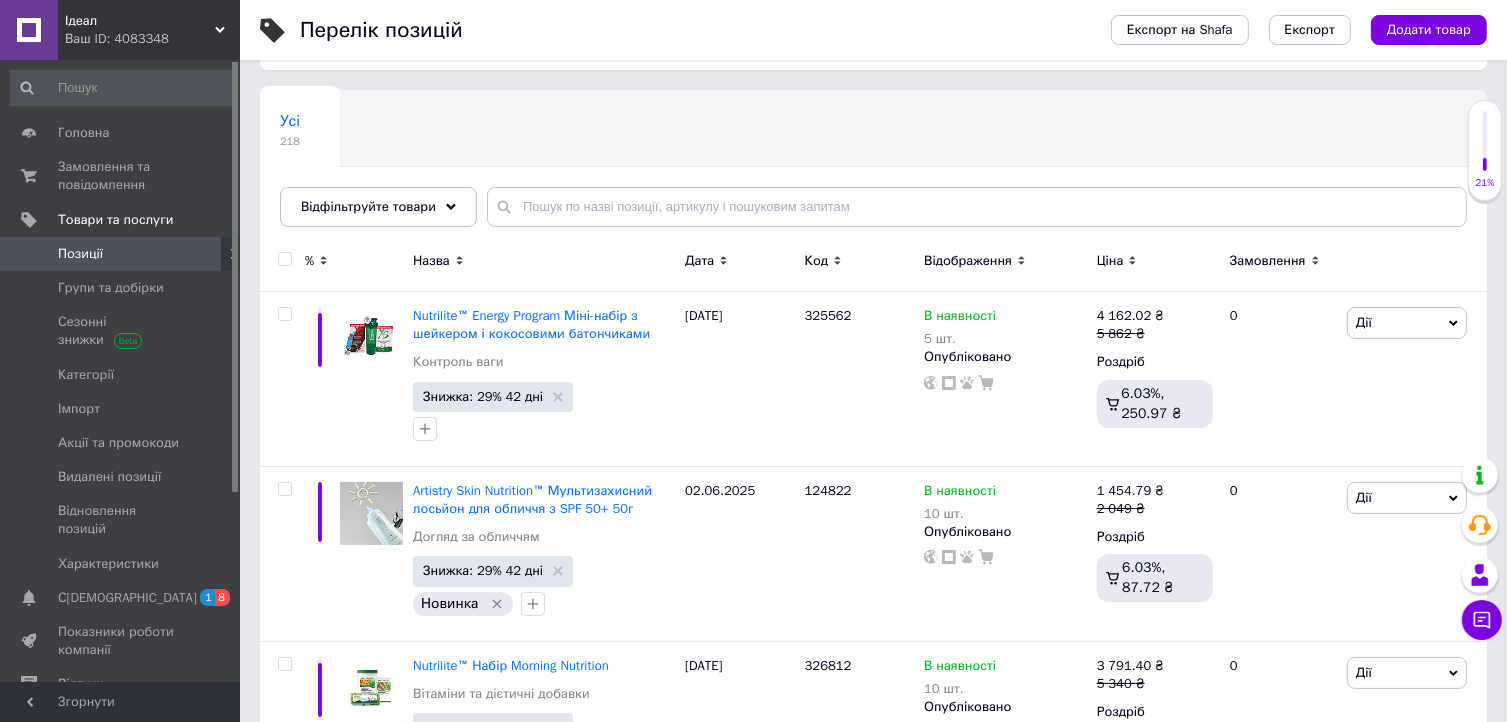 scroll, scrollTop: 123, scrollLeft: 0, axis: vertical 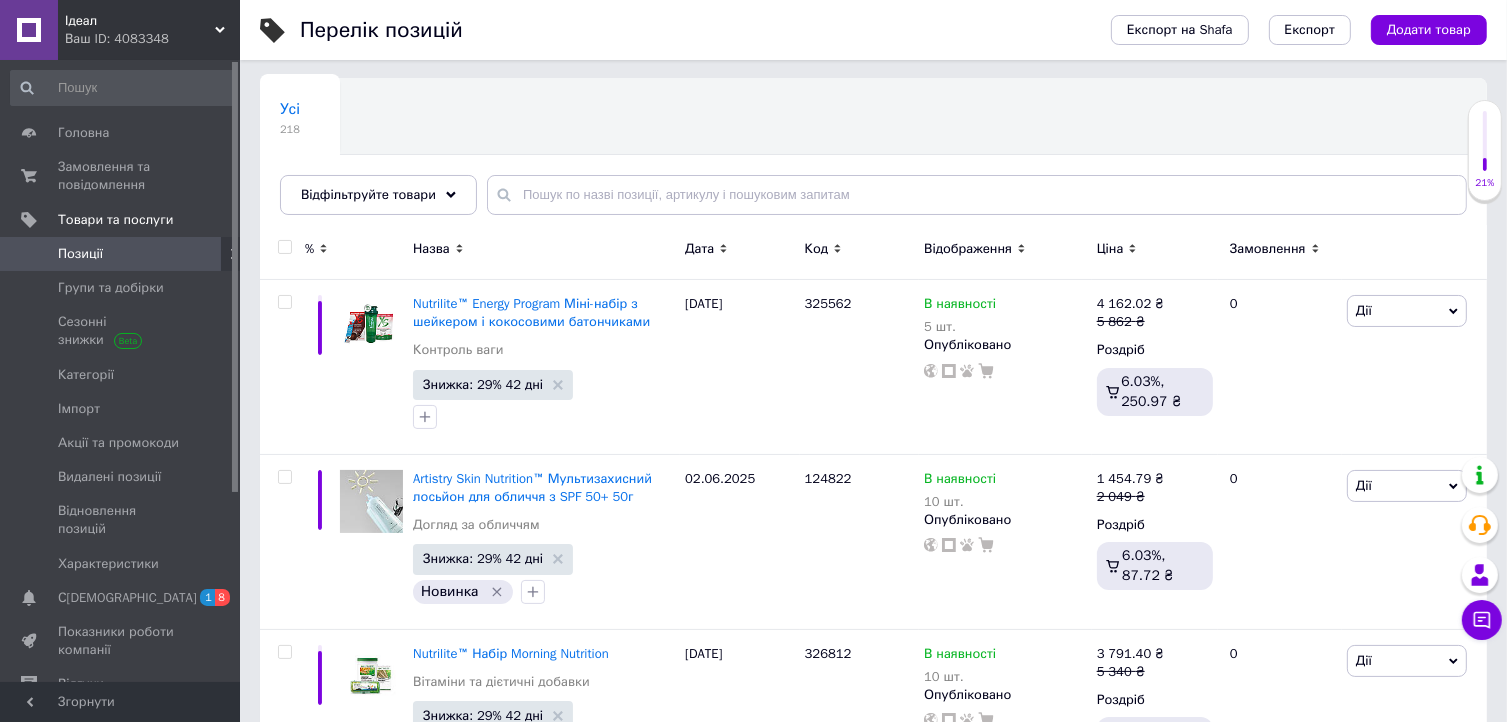 click at bounding box center (284, 247) 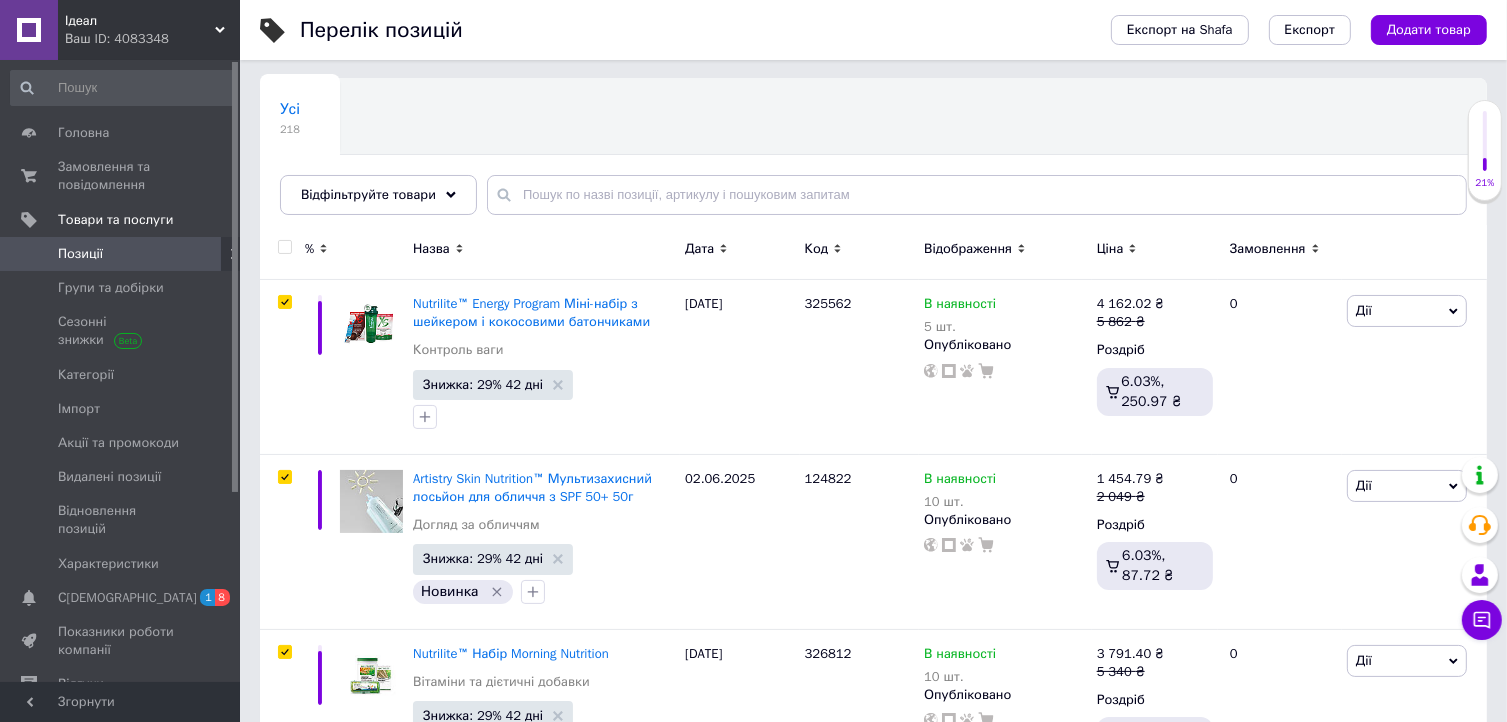 checkbox on "true" 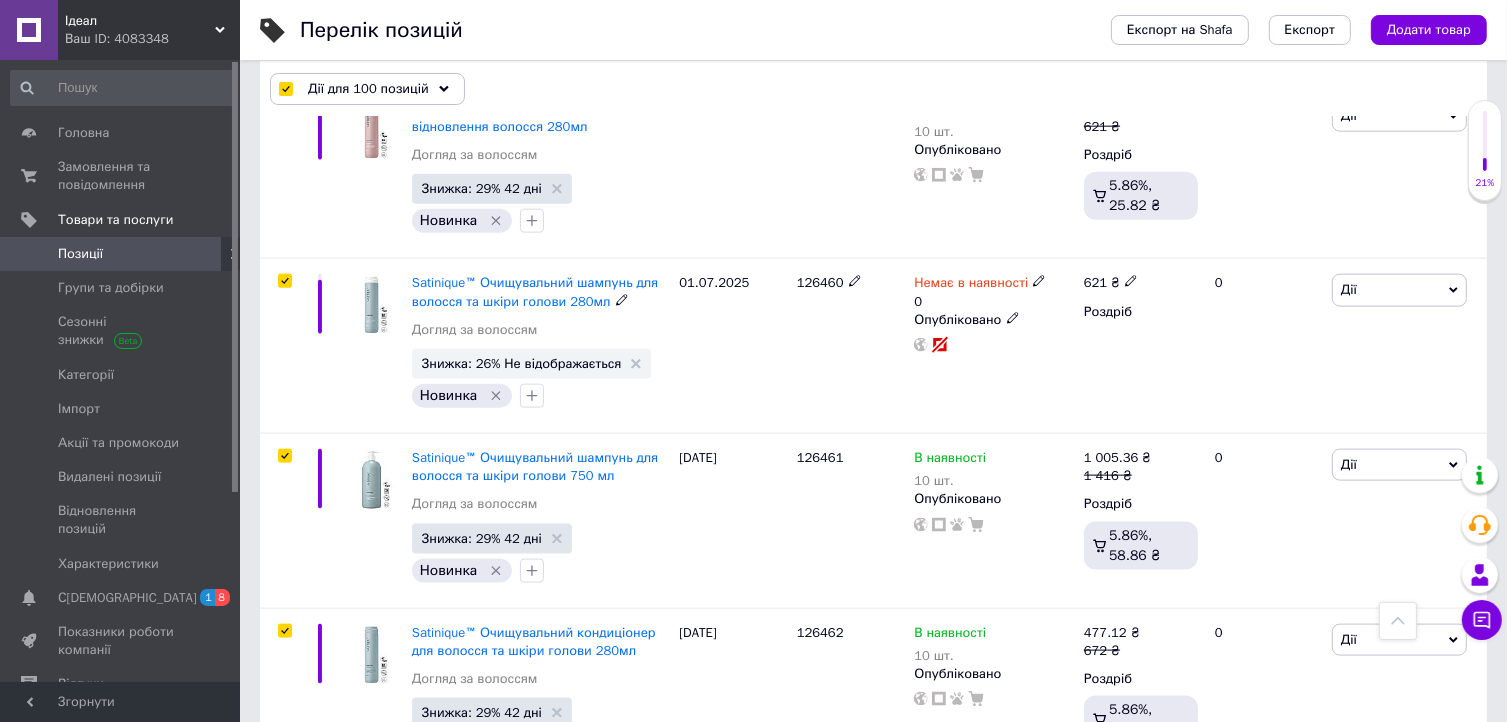 scroll, scrollTop: 2419, scrollLeft: 0, axis: vertical 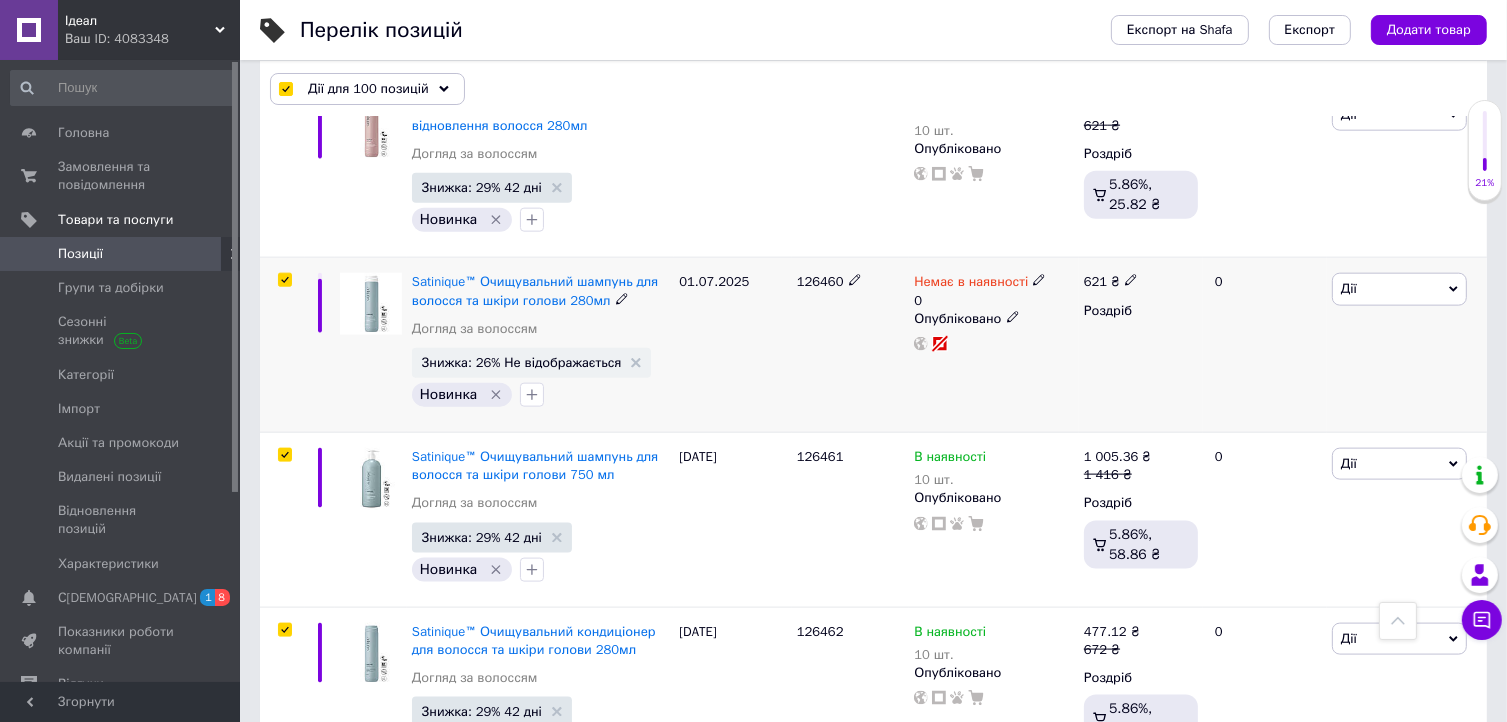 click at bounding box center (284, 280) 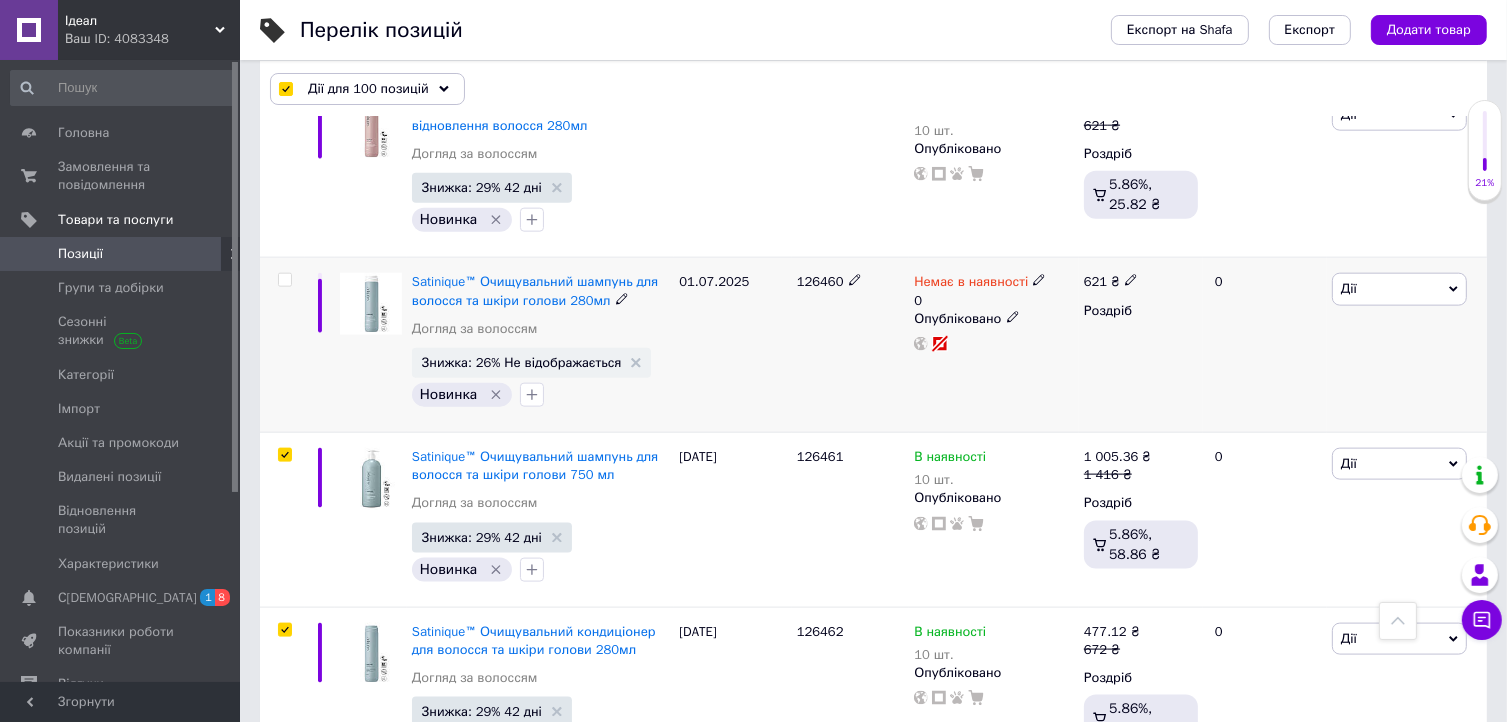 checkbox on "false" 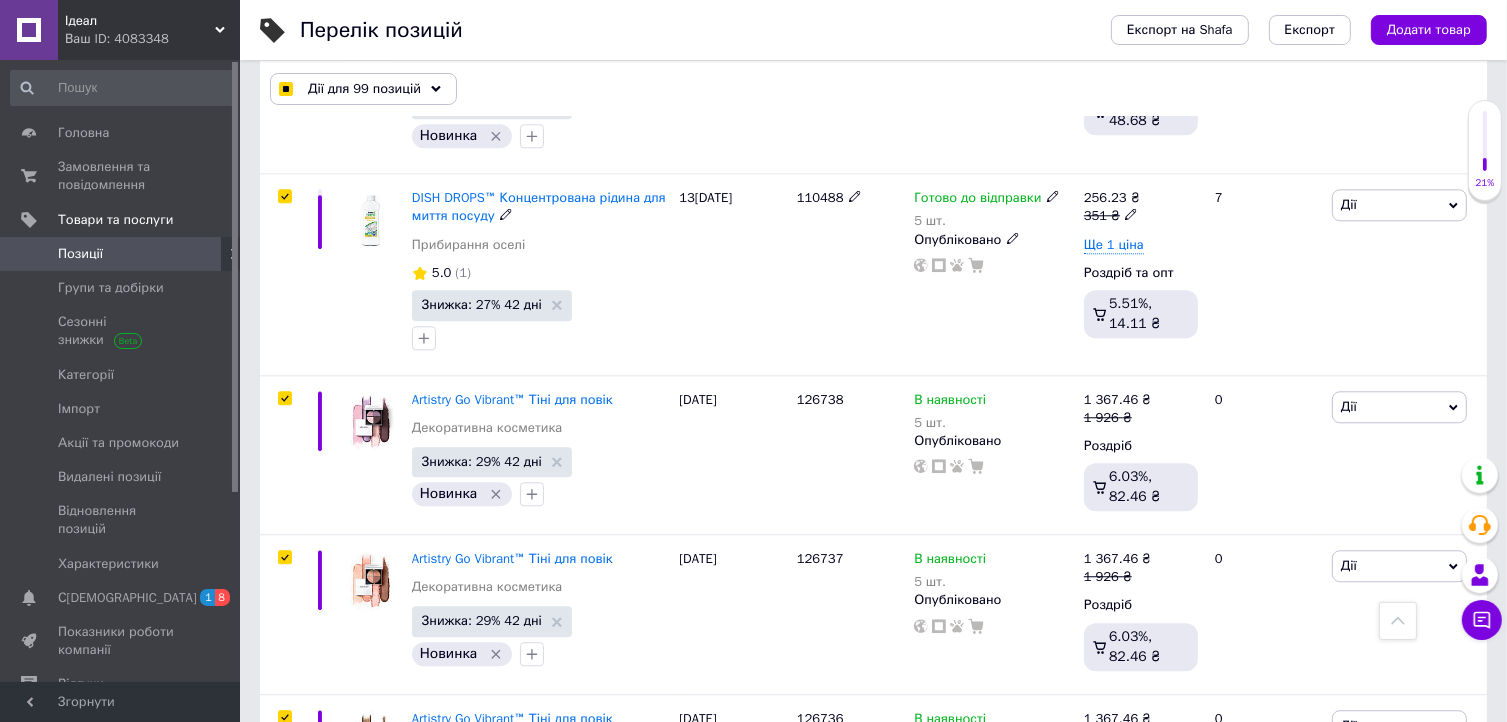 scroll, scrollTop: 4984, scrollLeft: 0, axis: vertical 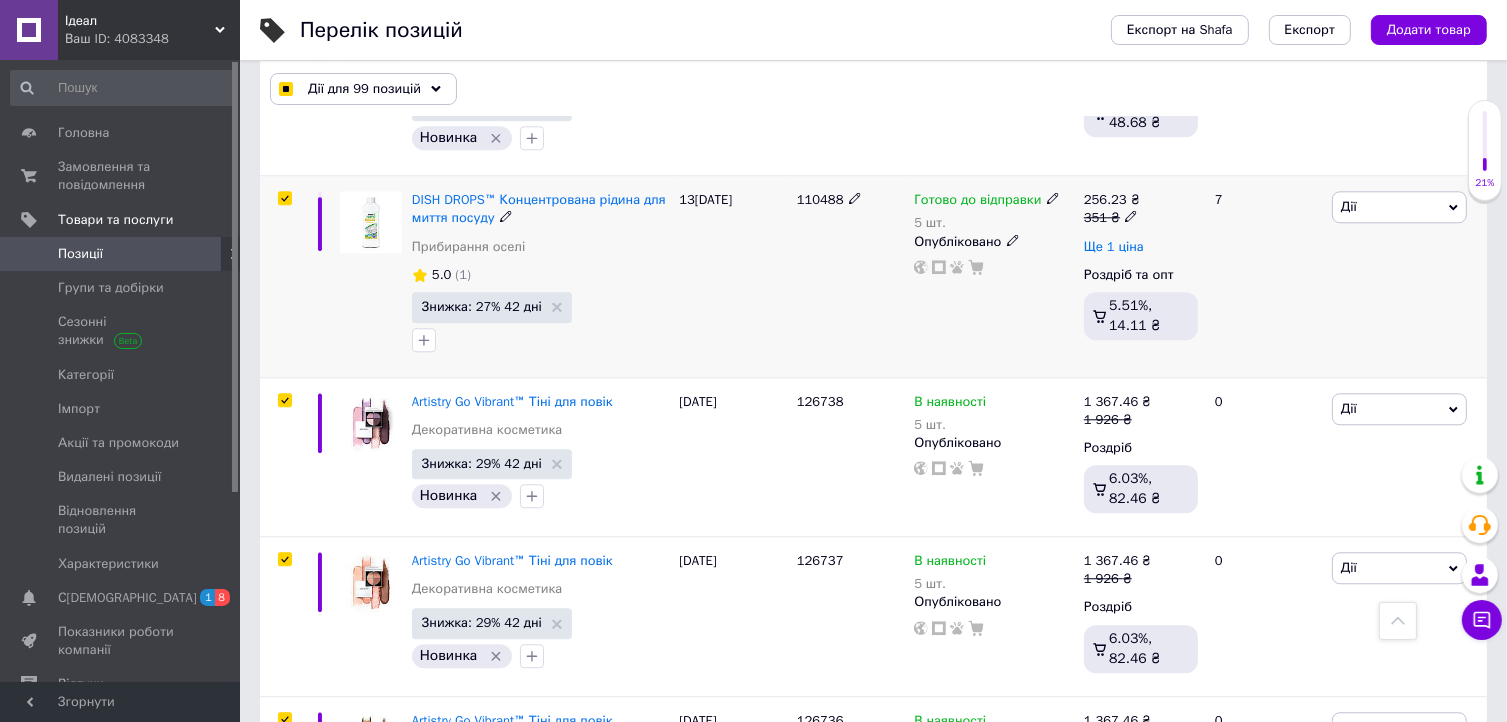 click on "Ще 1 ціна" at bounding box center (1114, 247) 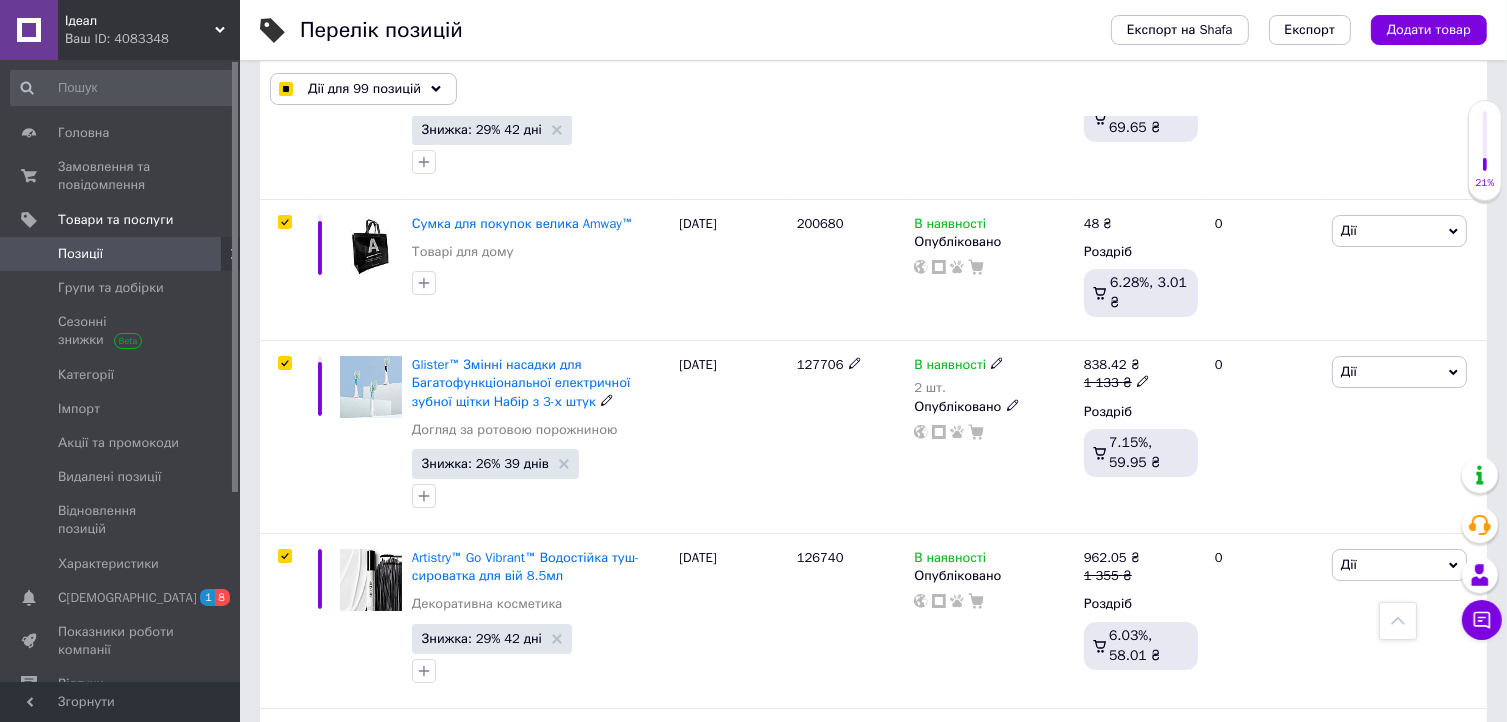 scroll, scrollTop: 7147, scrollLeft: 0, axis: vertical 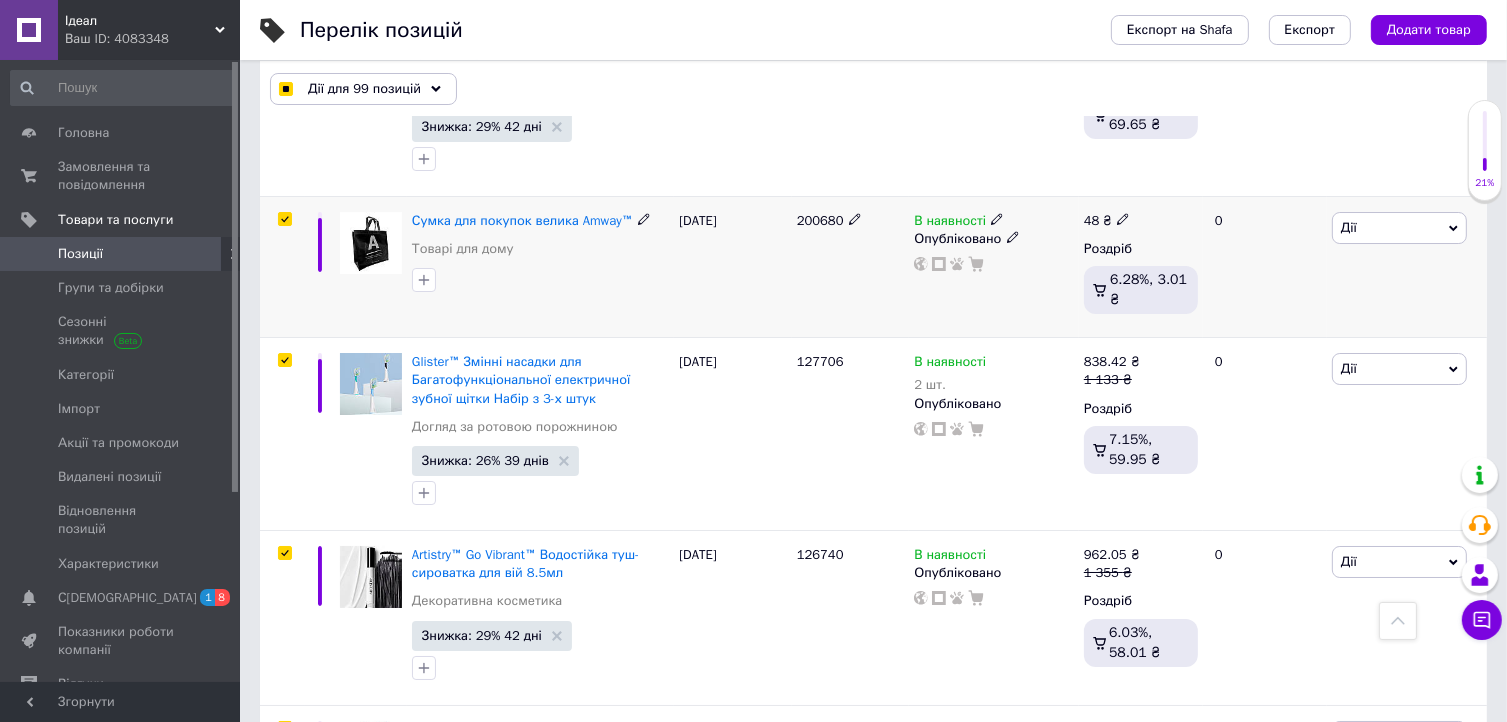 click at bounding box center (284, 219) 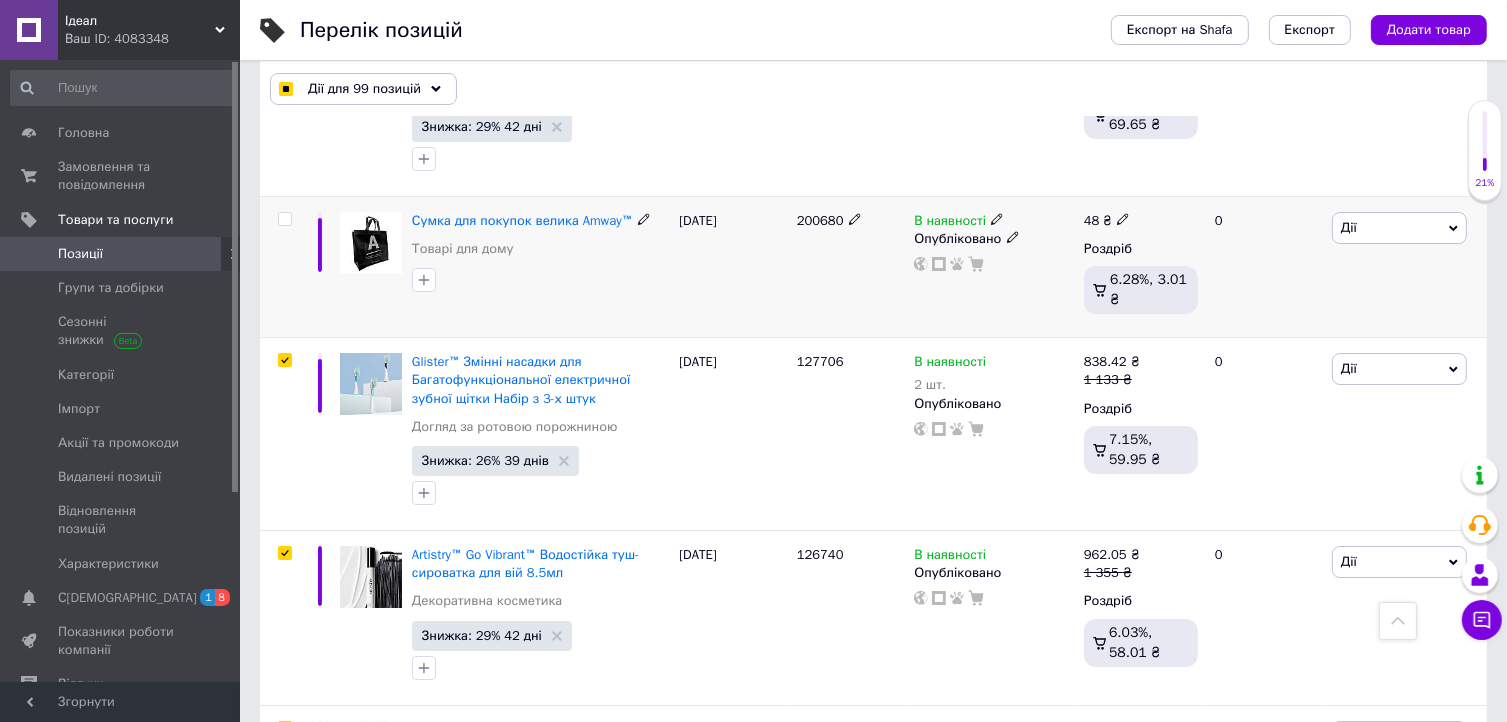 checkbox on "false" 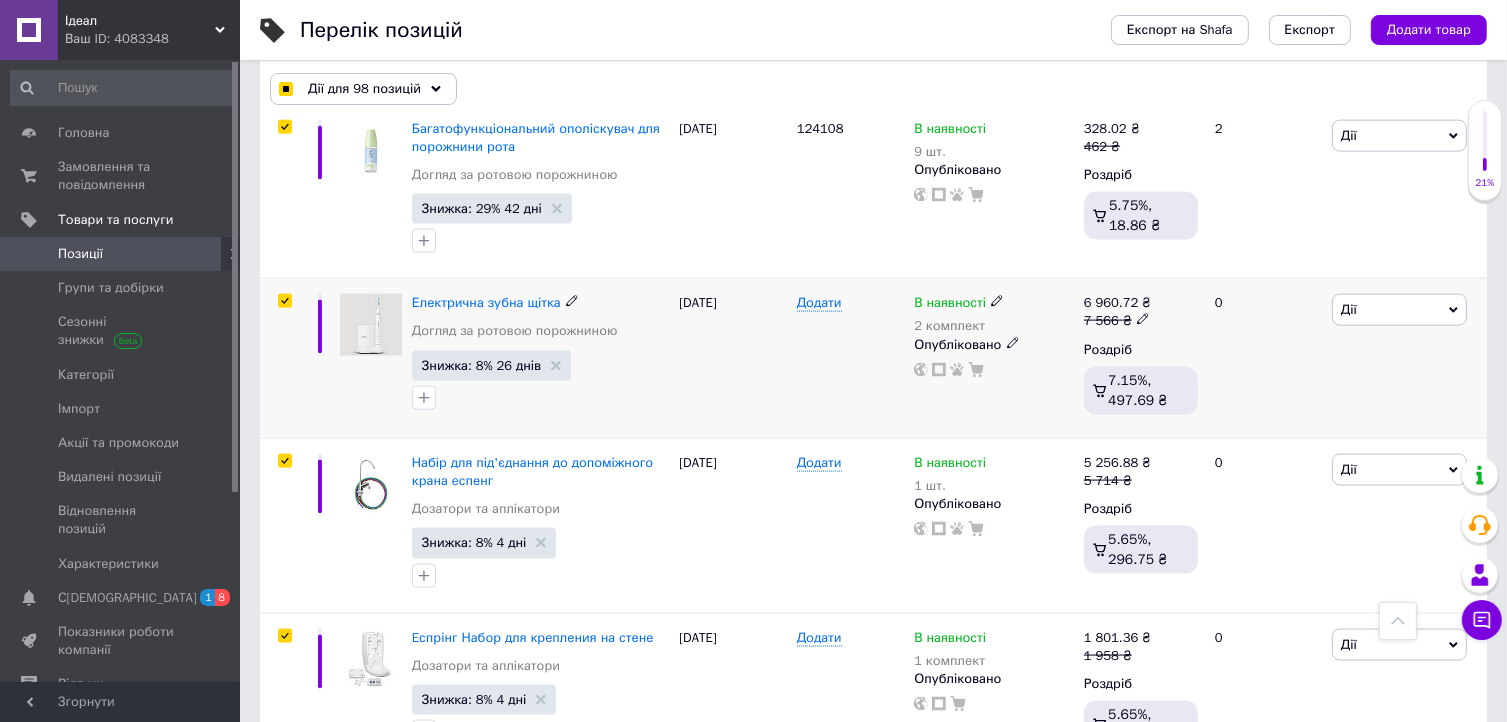 scroll, scrollTop: 10216, scrollLeft: 0, axis: vertical 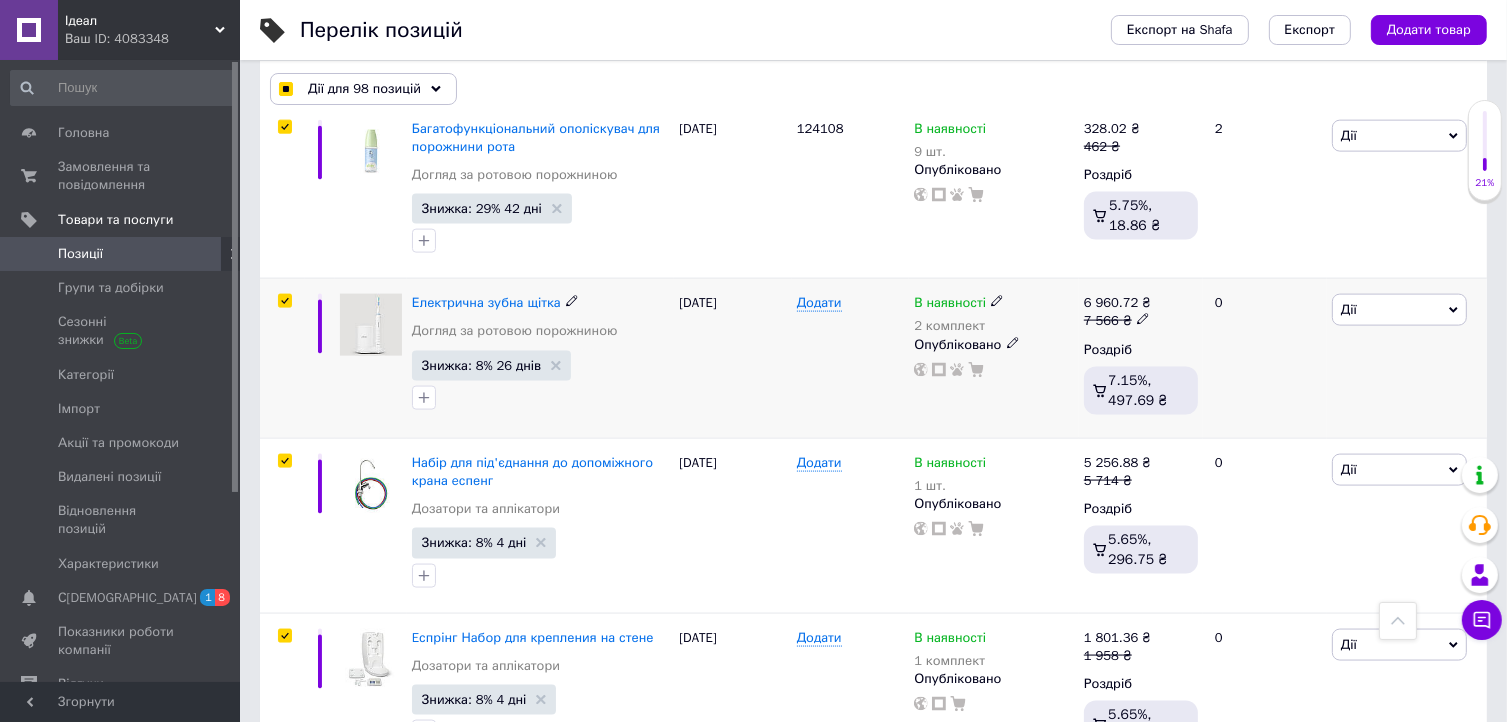 click at bounding box center (284, 301) 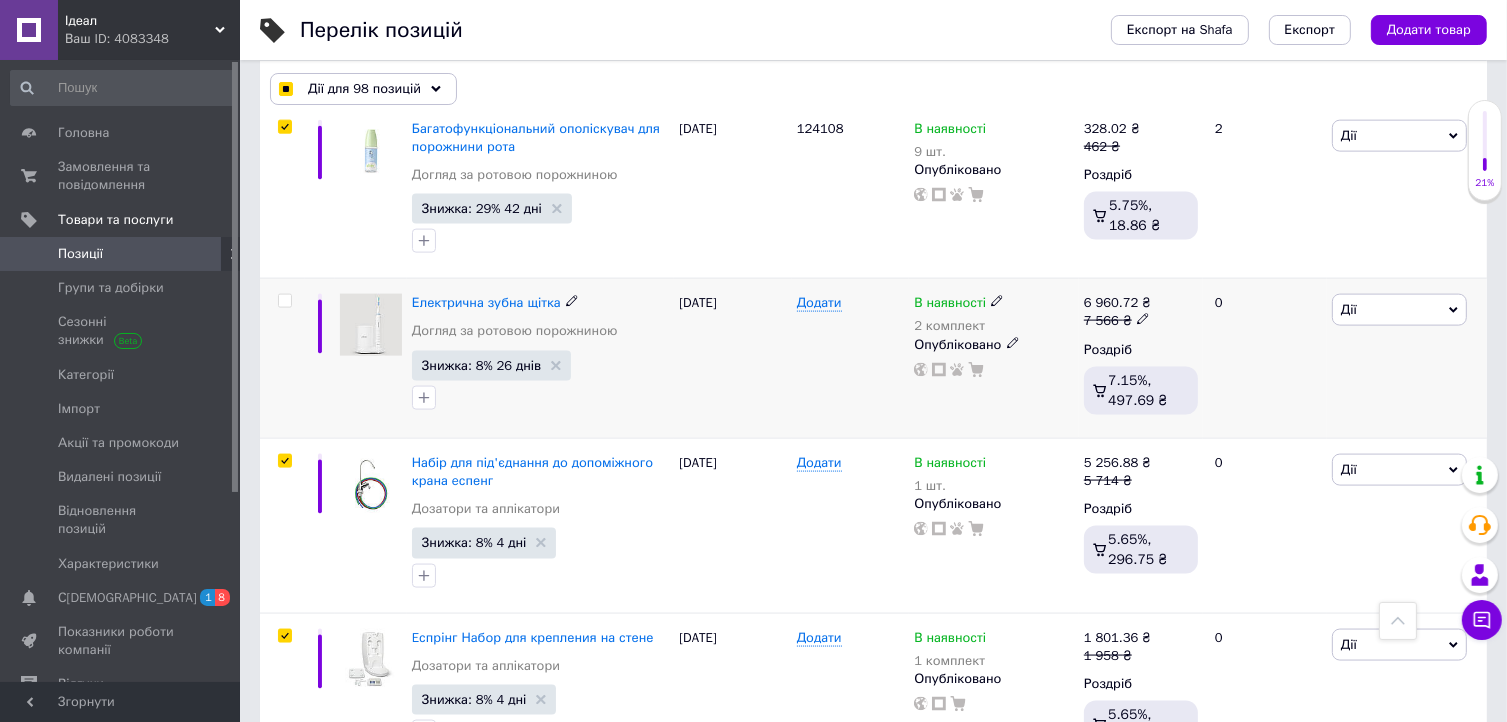 checkbox on "false" 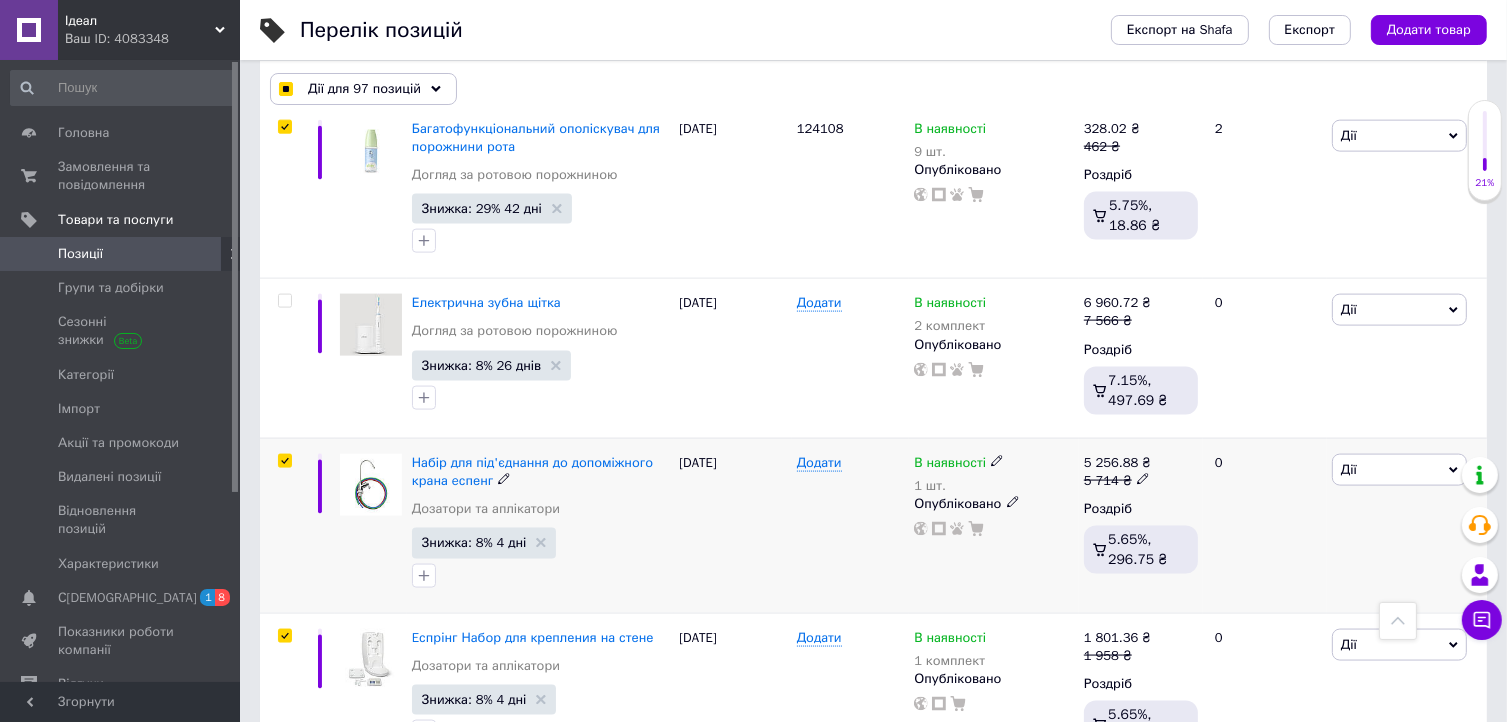 click at bounding box center (284, 461) 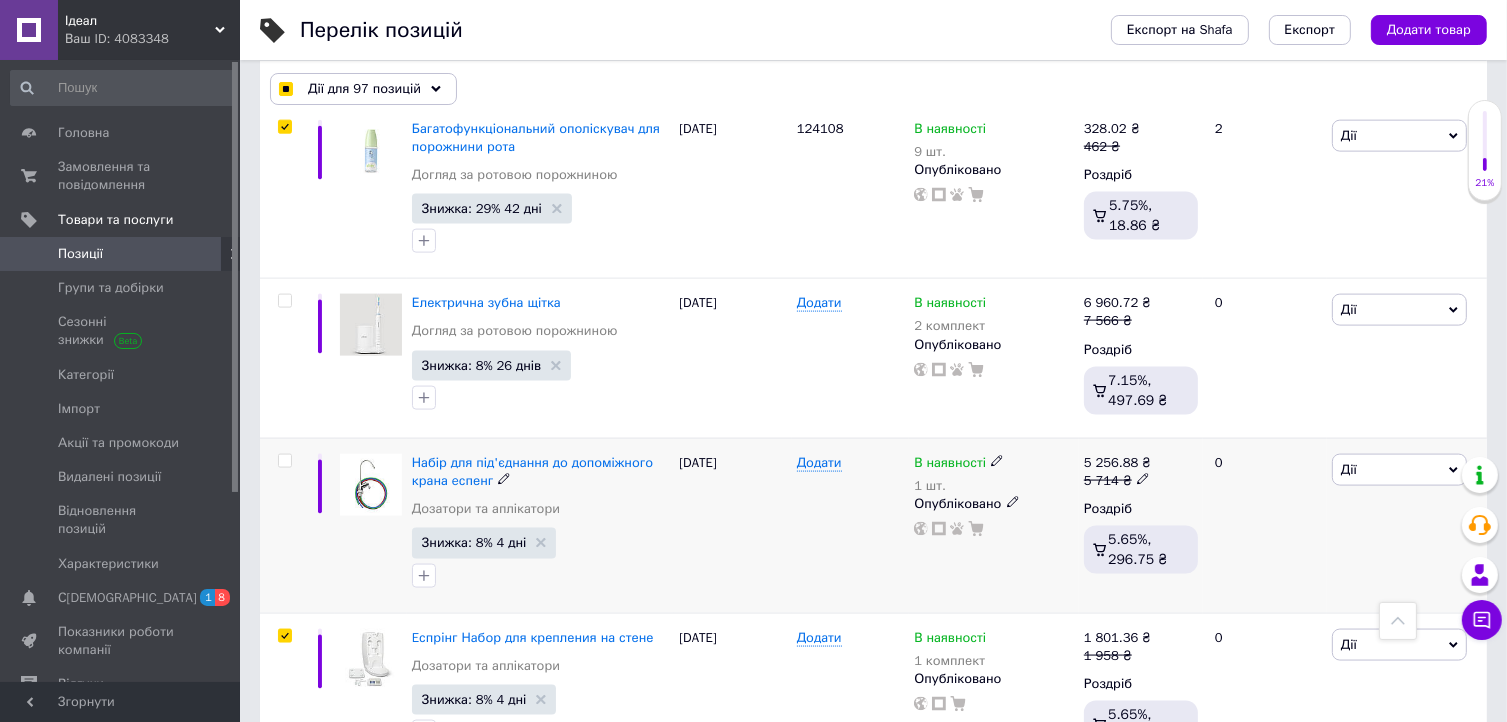 checkbox on "false" 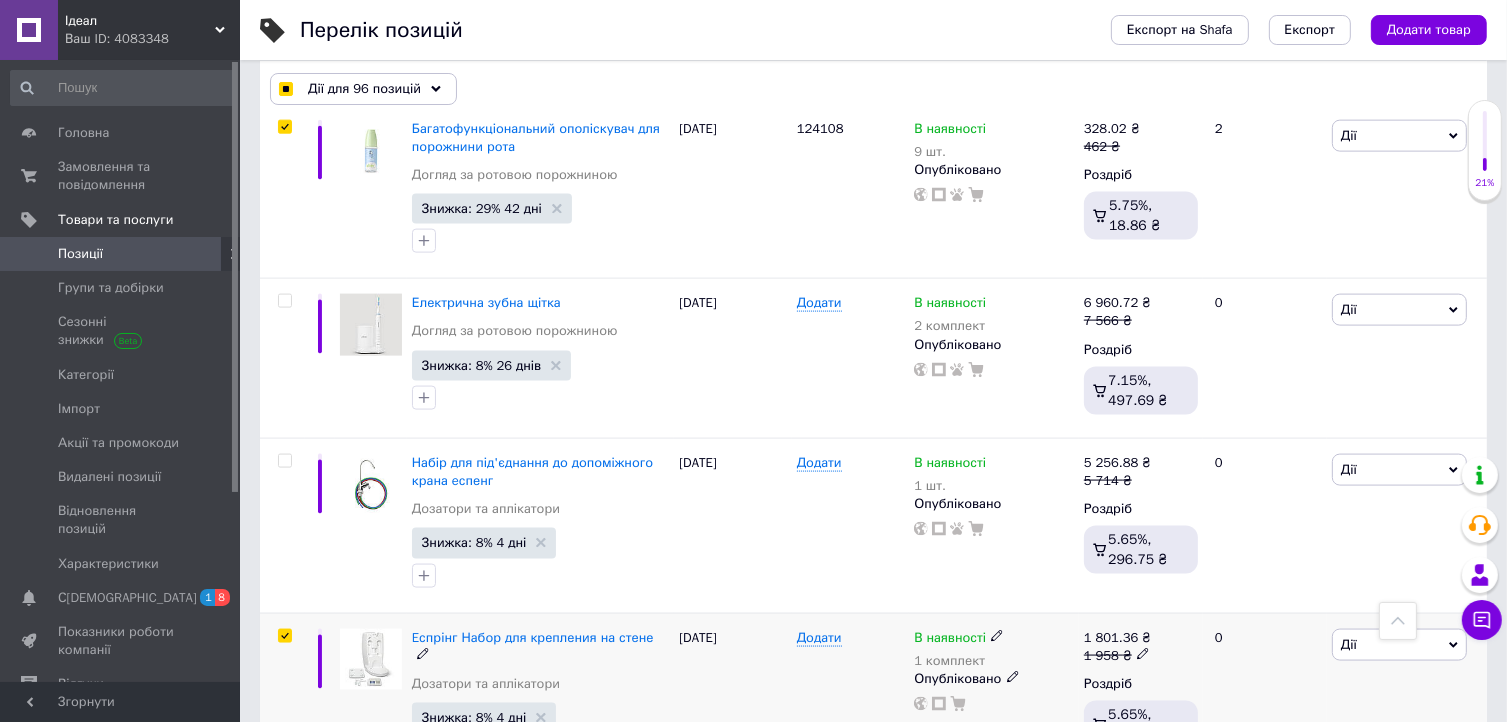 click at bounding box center (284, 636) 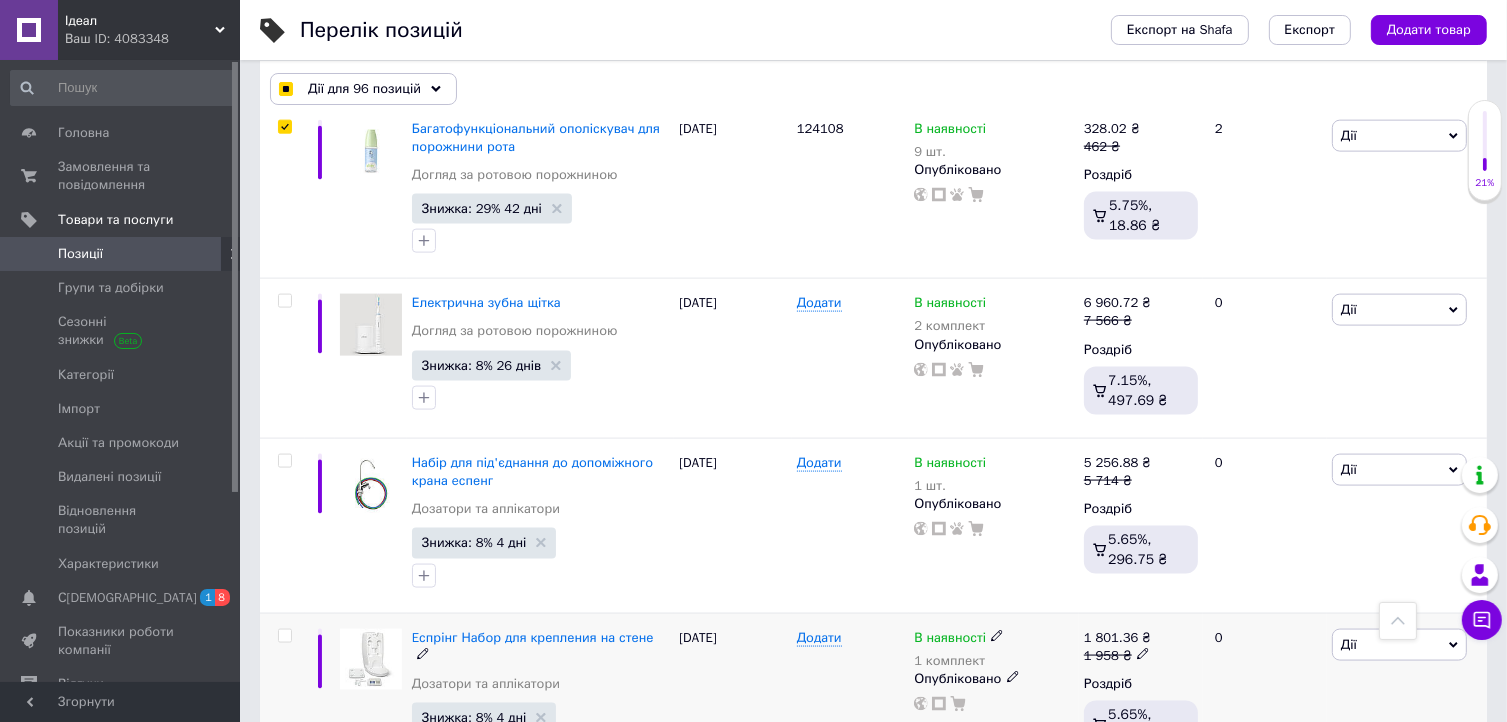 checkbox on "false" 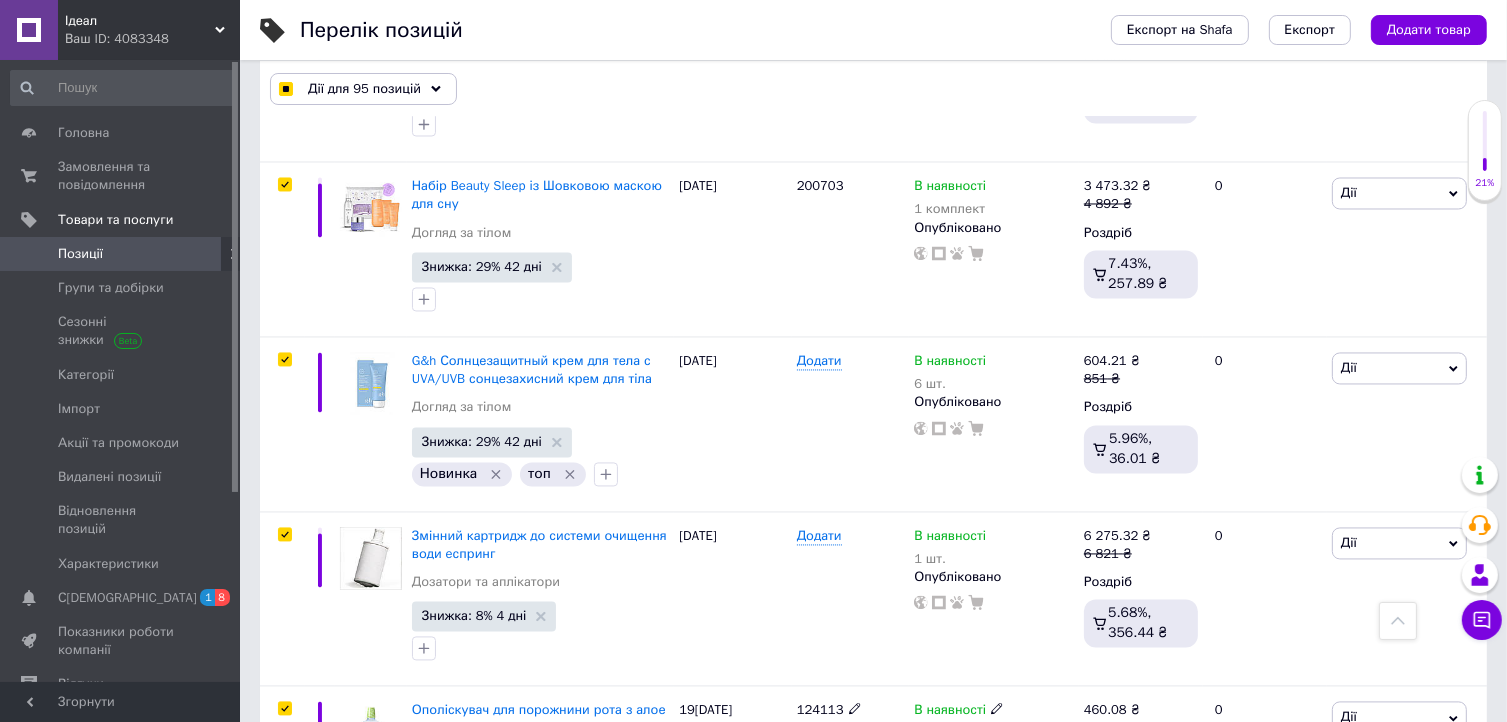 scroll, scrollTop: 11408, scrollLeft: 0, axis: vertical 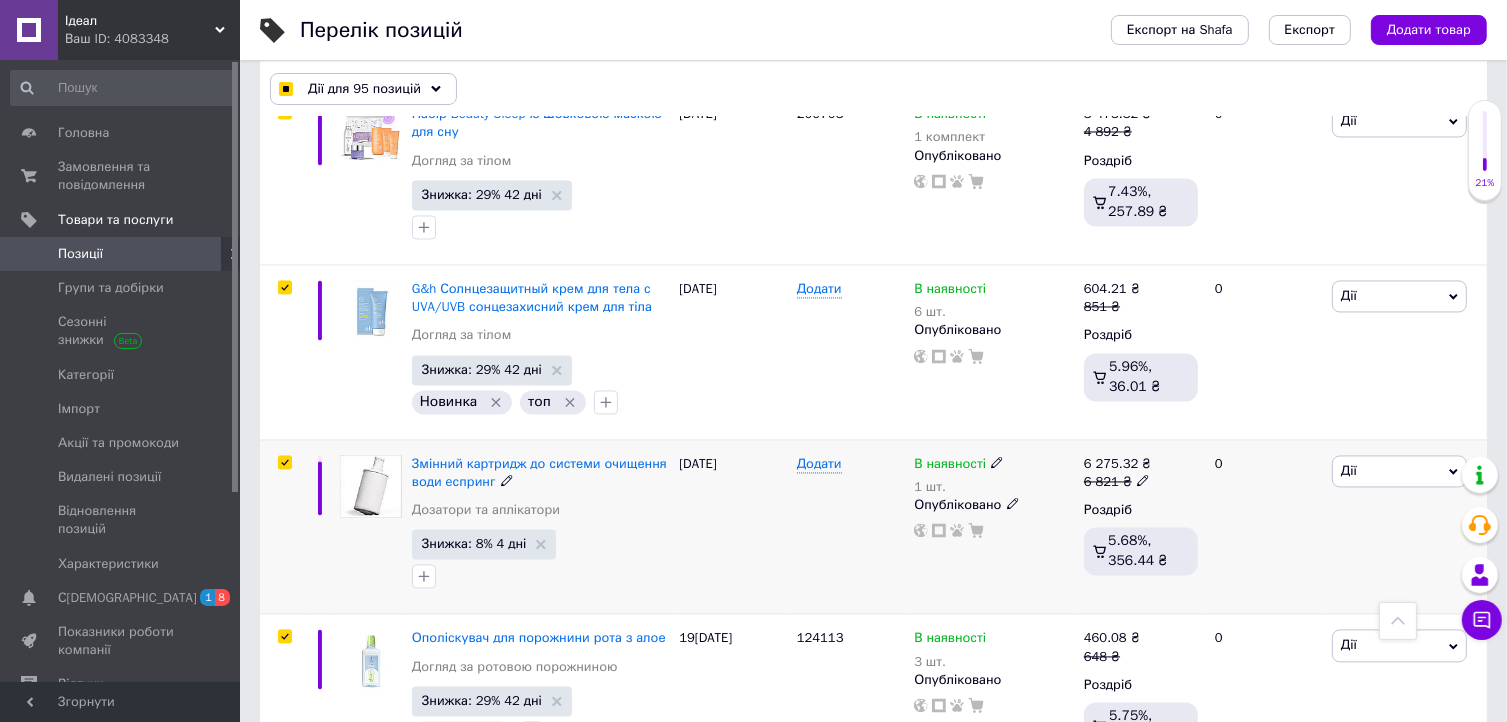 click at bounding box center [284, 462] 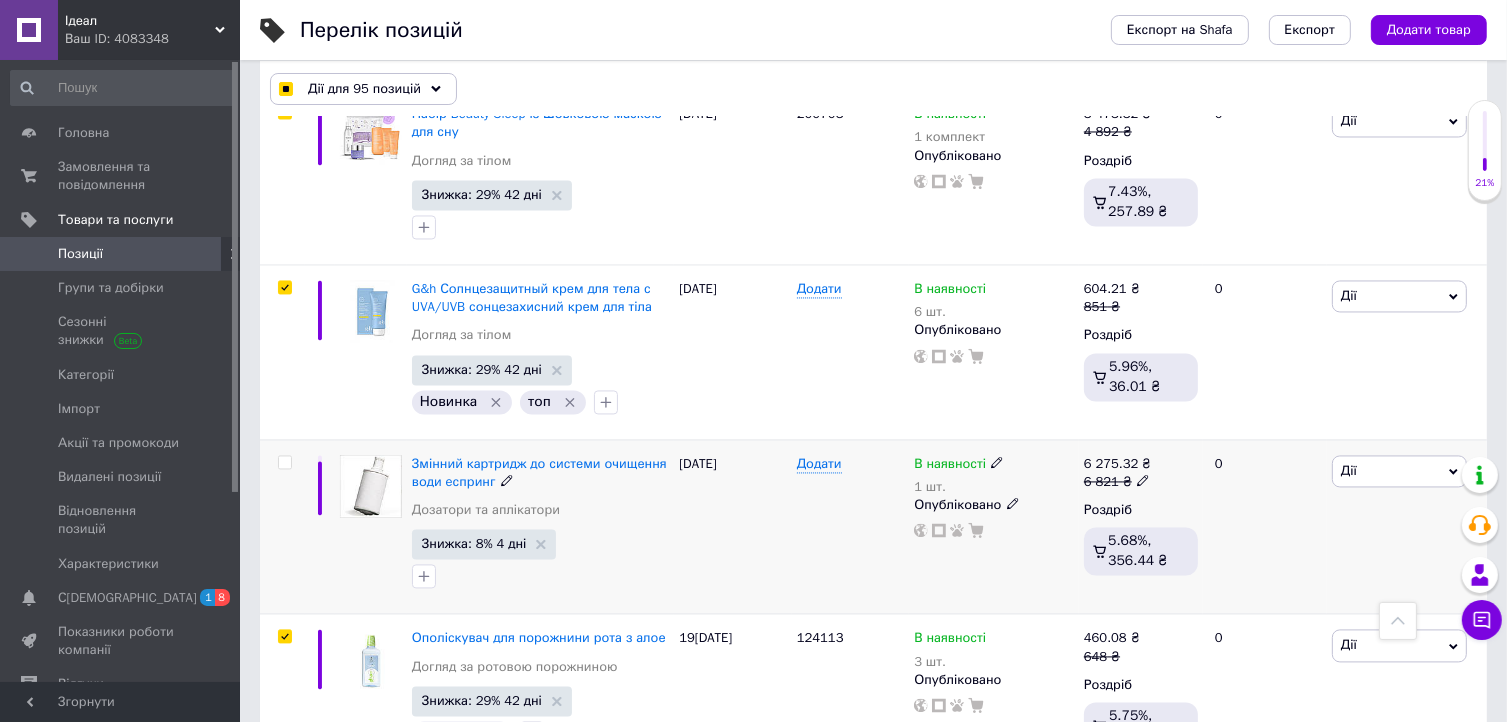 checkbox on "false" 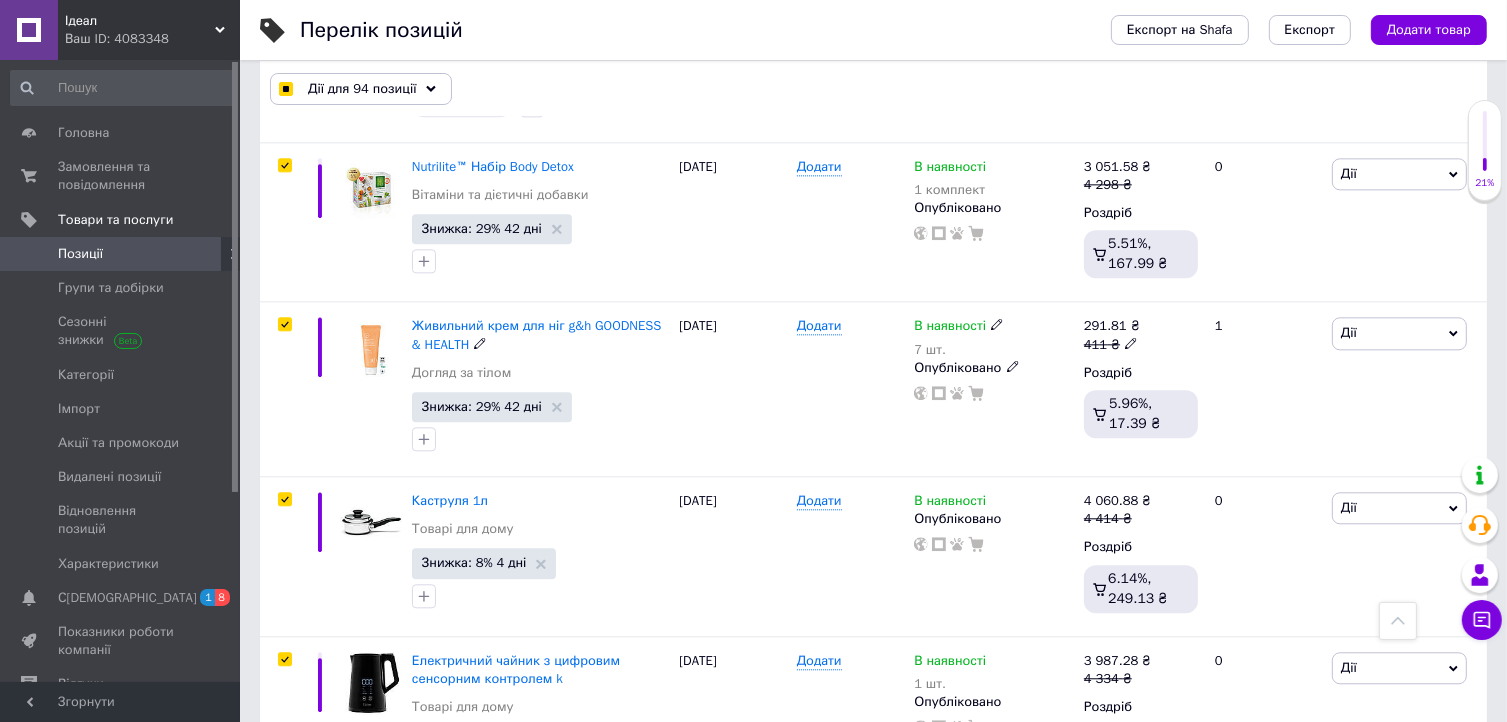 scroll, scrollTop: 12215, scrollLeft: 0, axis: vertical 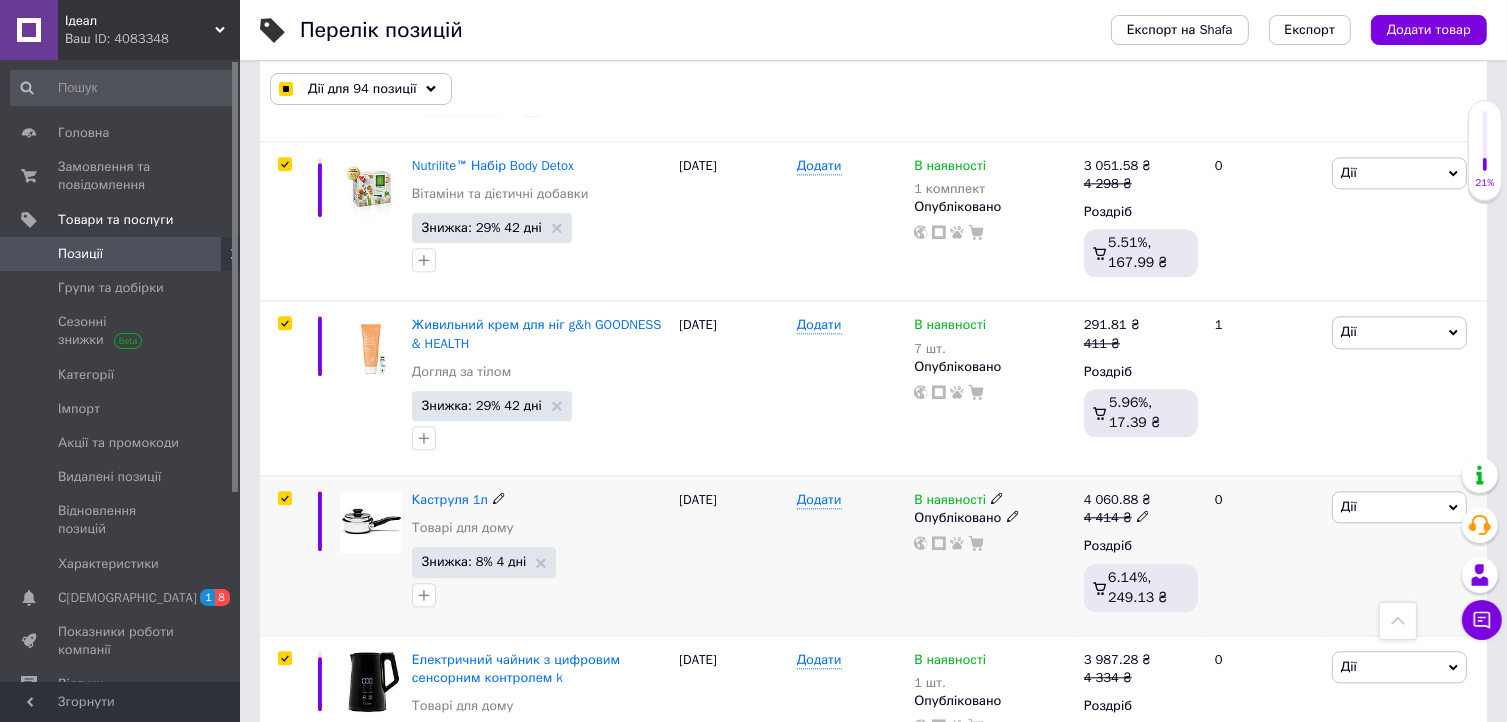 click at bounding box center (284, 498) 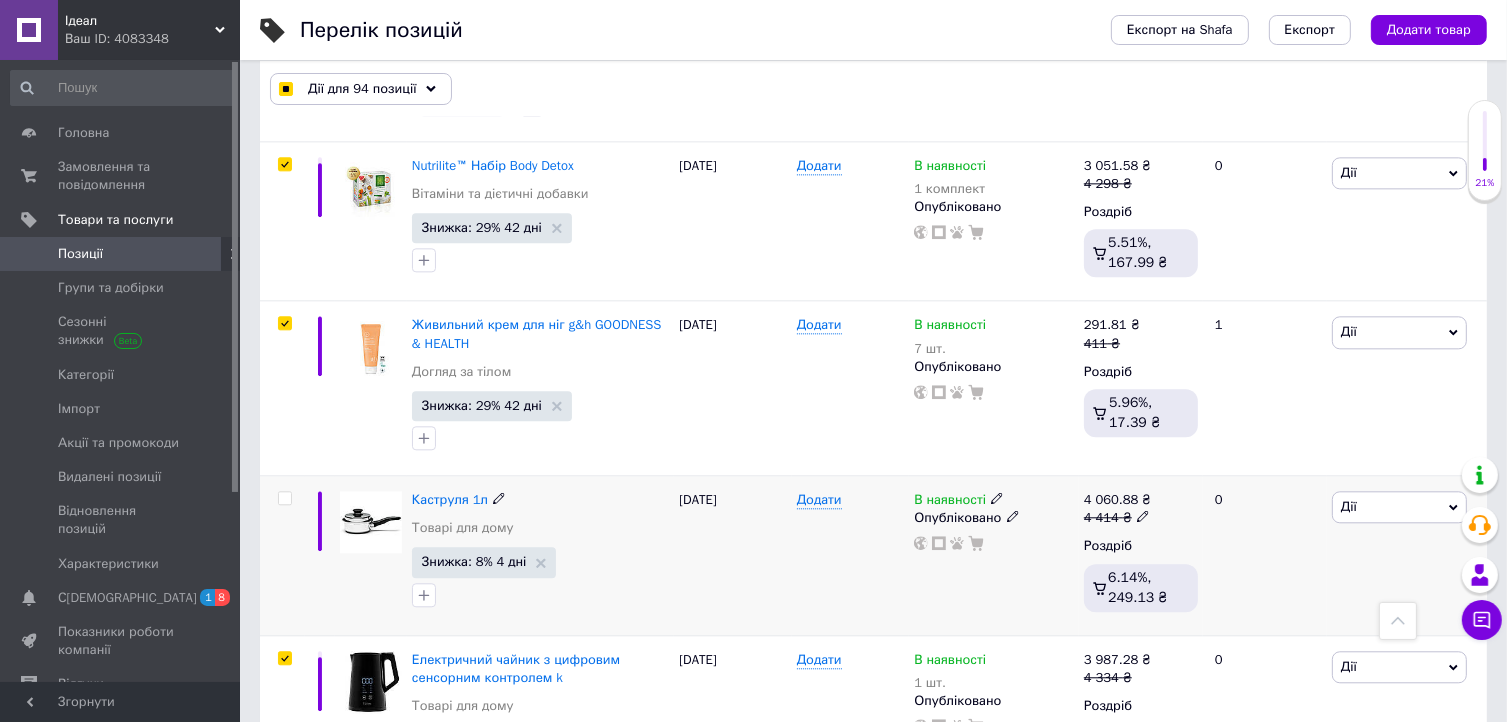 checkbox on "false" 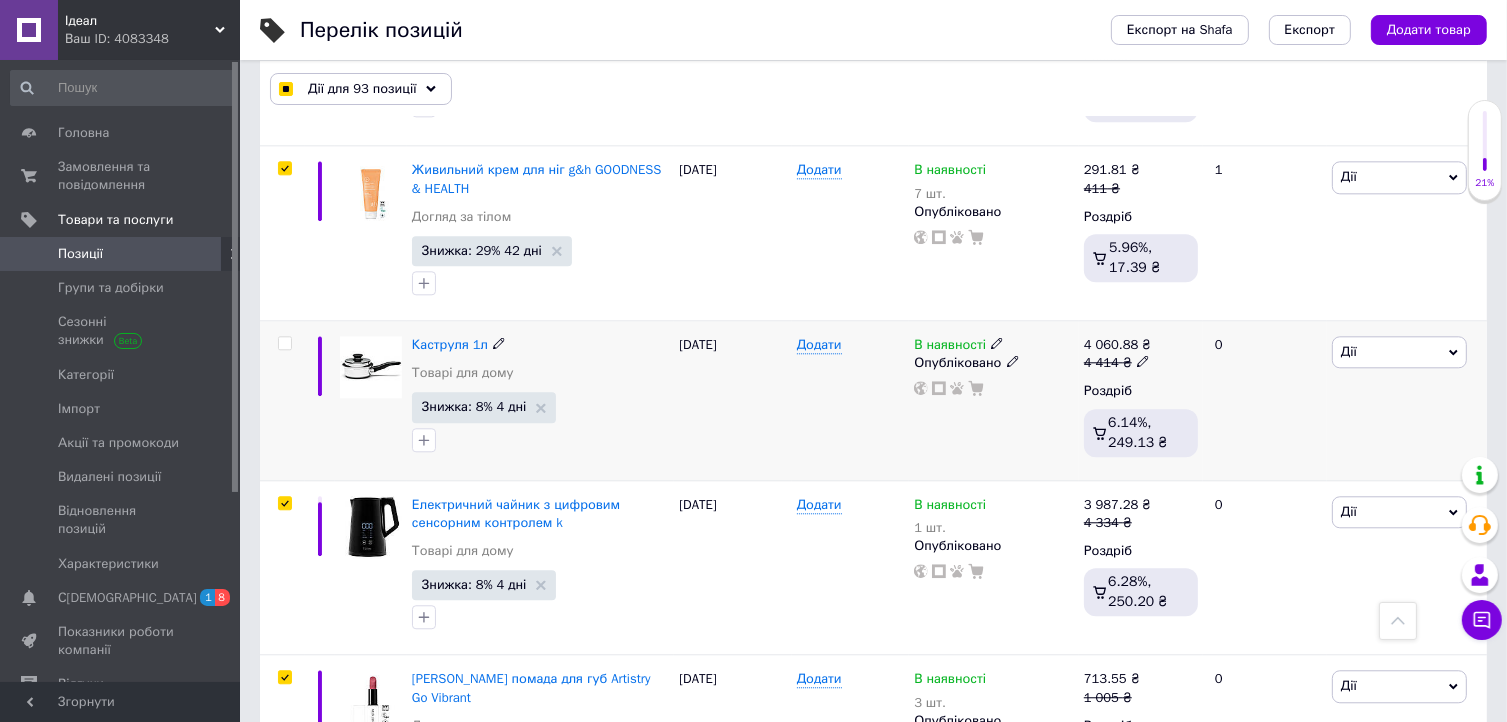 scroll, scrollTop: 12371, scrollLeft: 0, axis: vertical 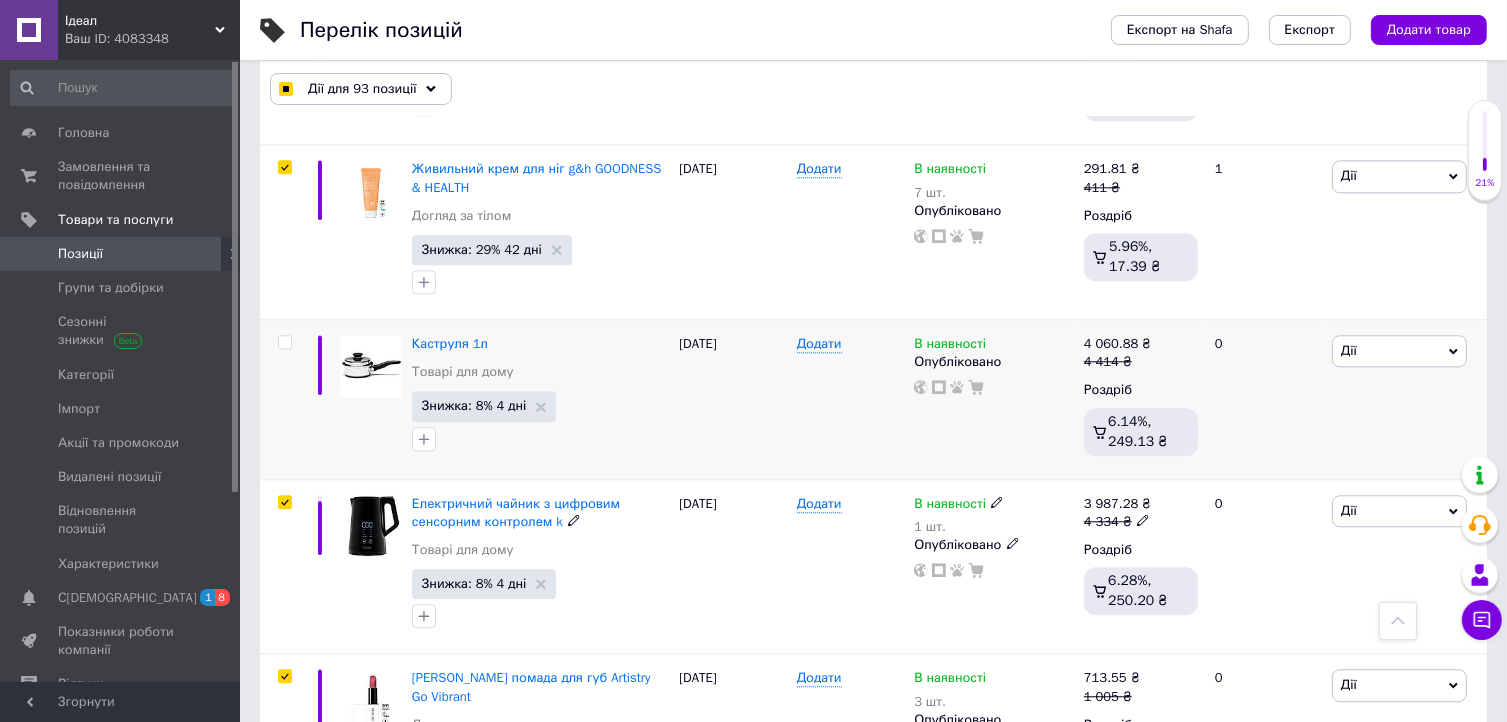 click at bounding box center [284, 502] 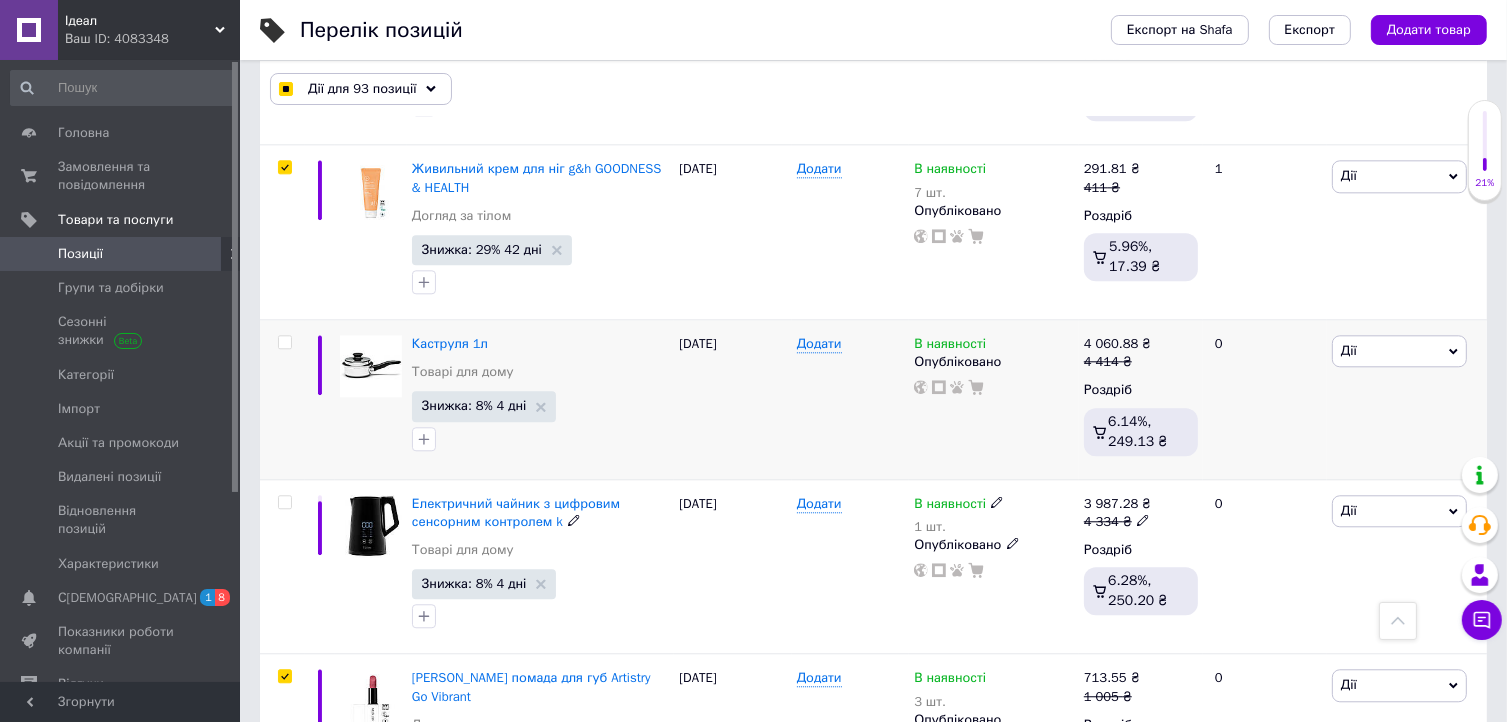 checkbox on "false" 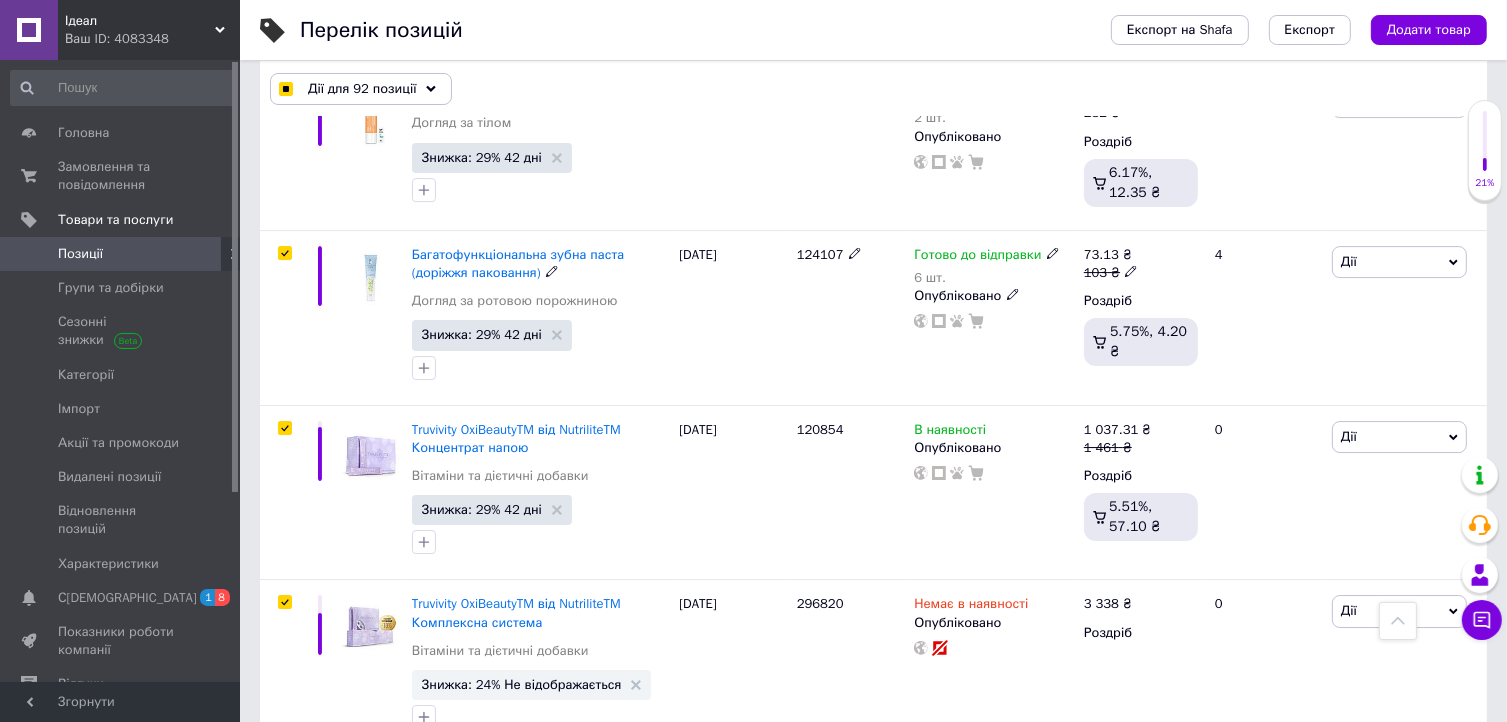 scroll, scrollTop: 14148, scrollLeft: 0, axis: vertical 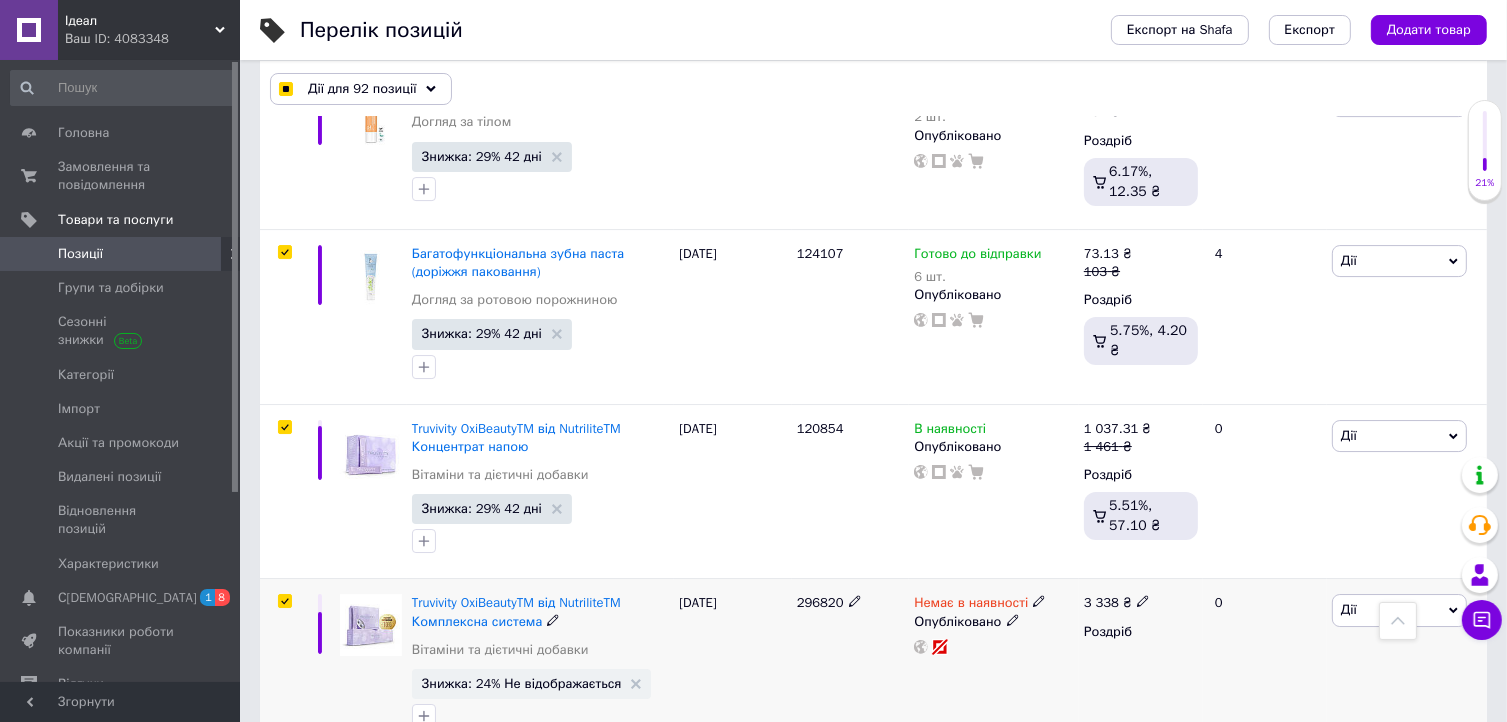 click at bounding box center (284, 601) 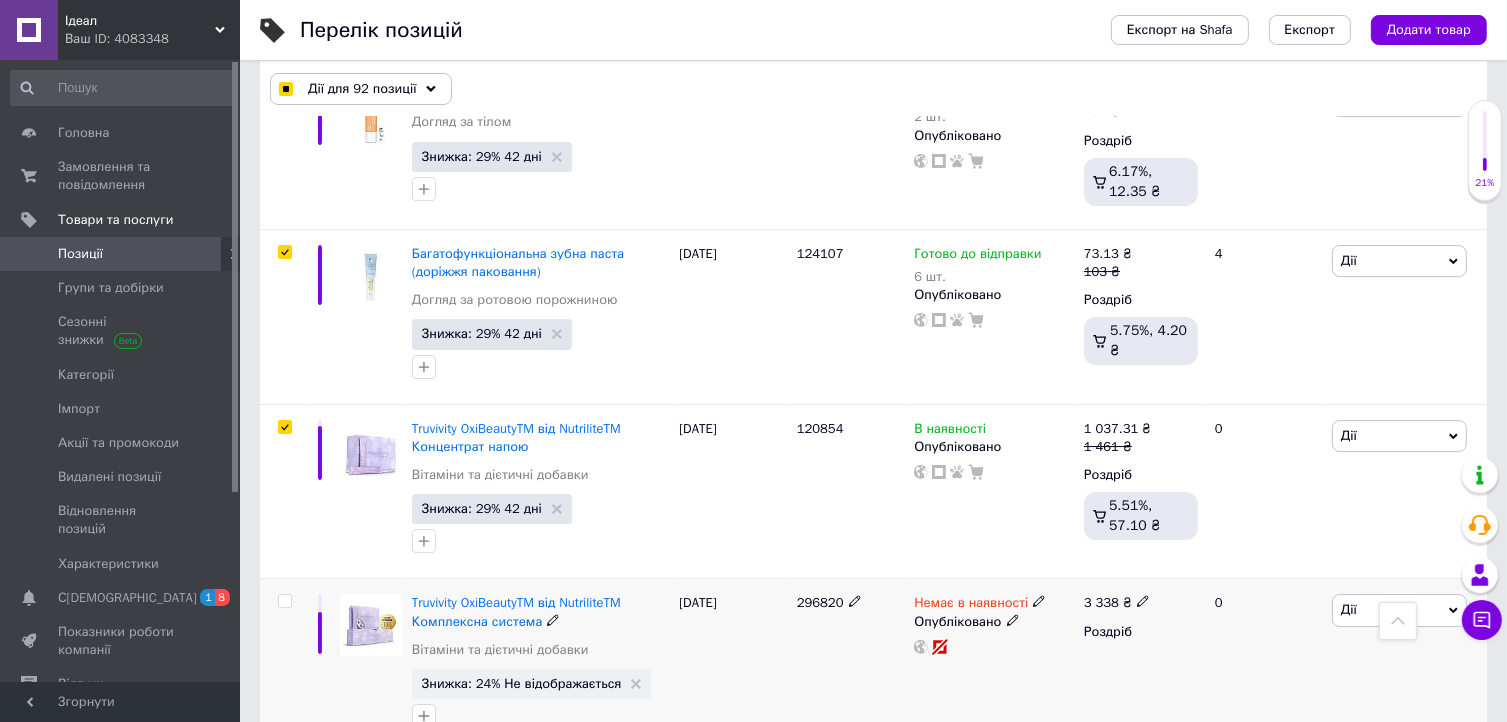 checkbox on "false" 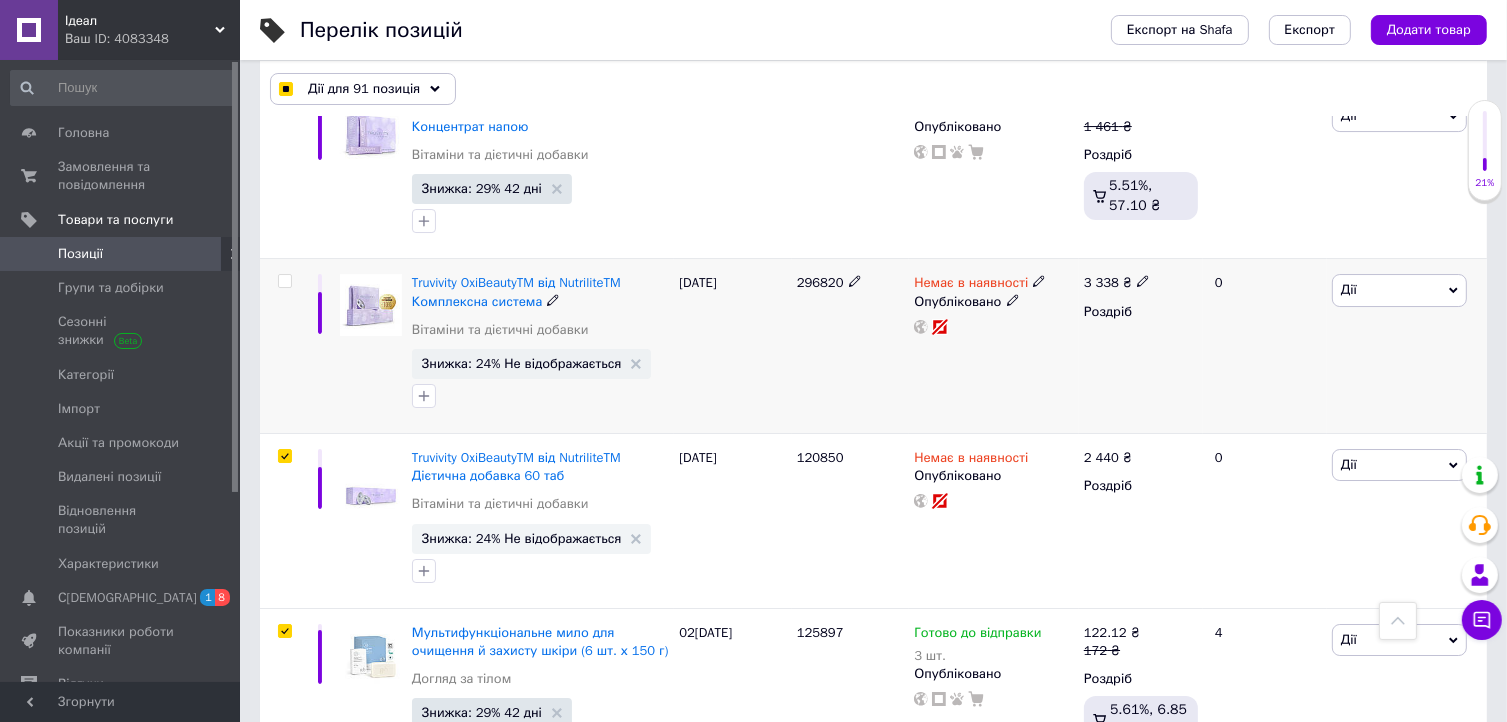 scroll, scrollTop: 14475, scrollLeft: 0, axis: vertical 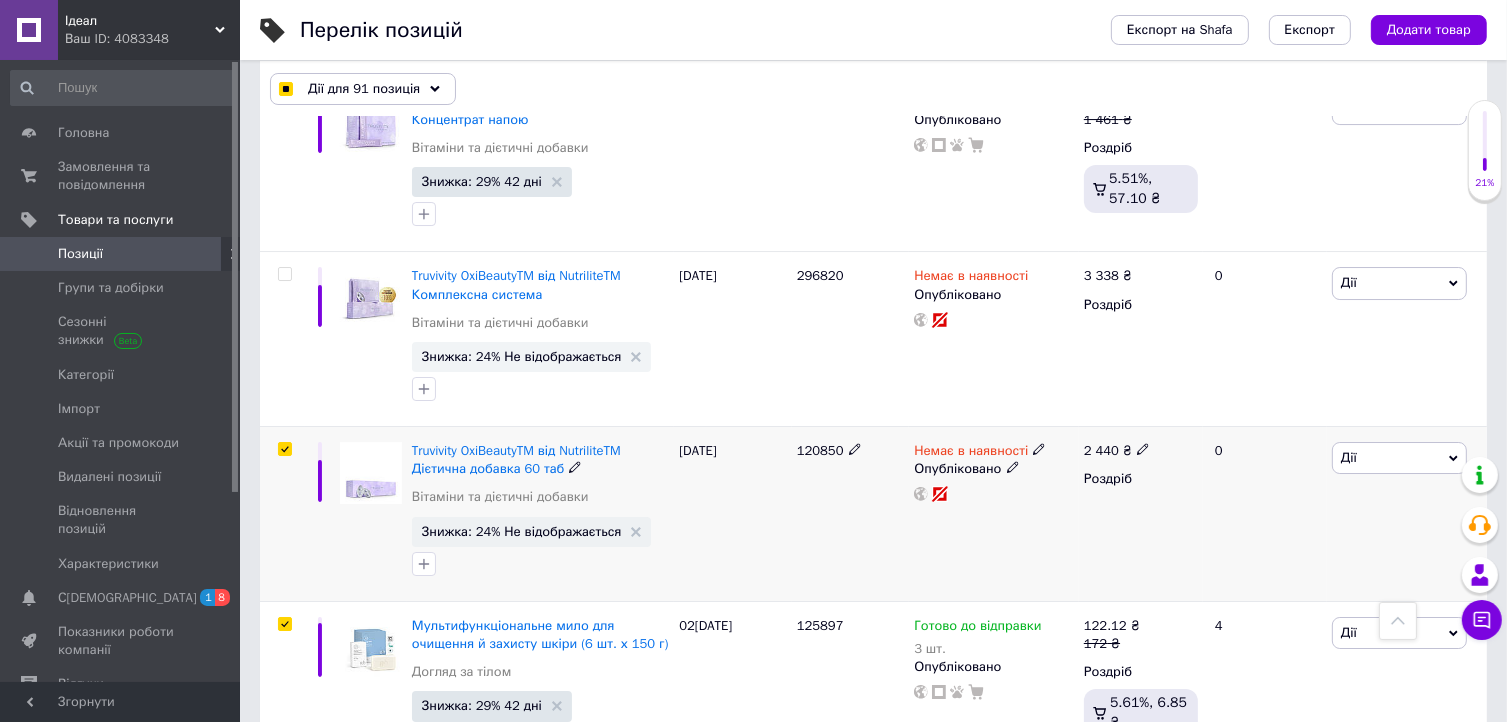 click at bounding box center (284, 449) 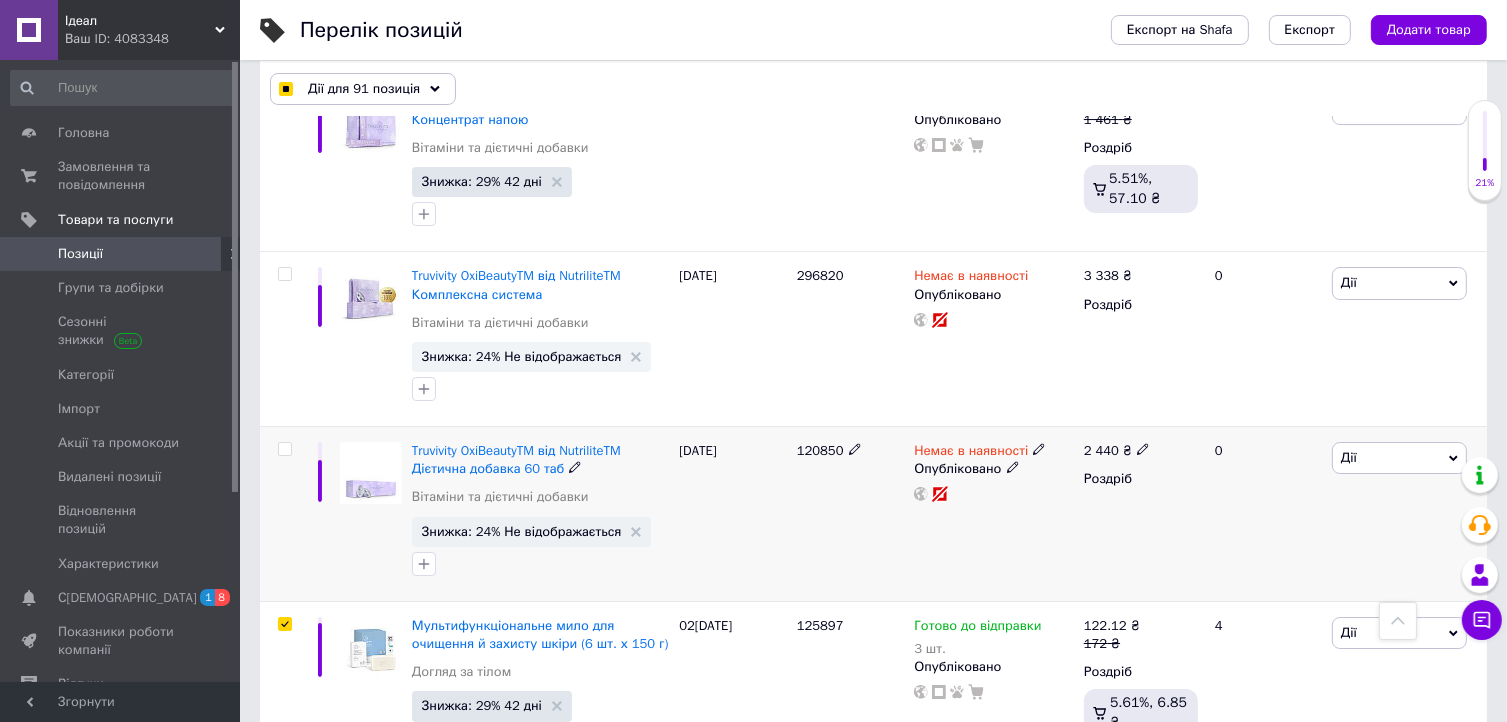 checkbox on "false" 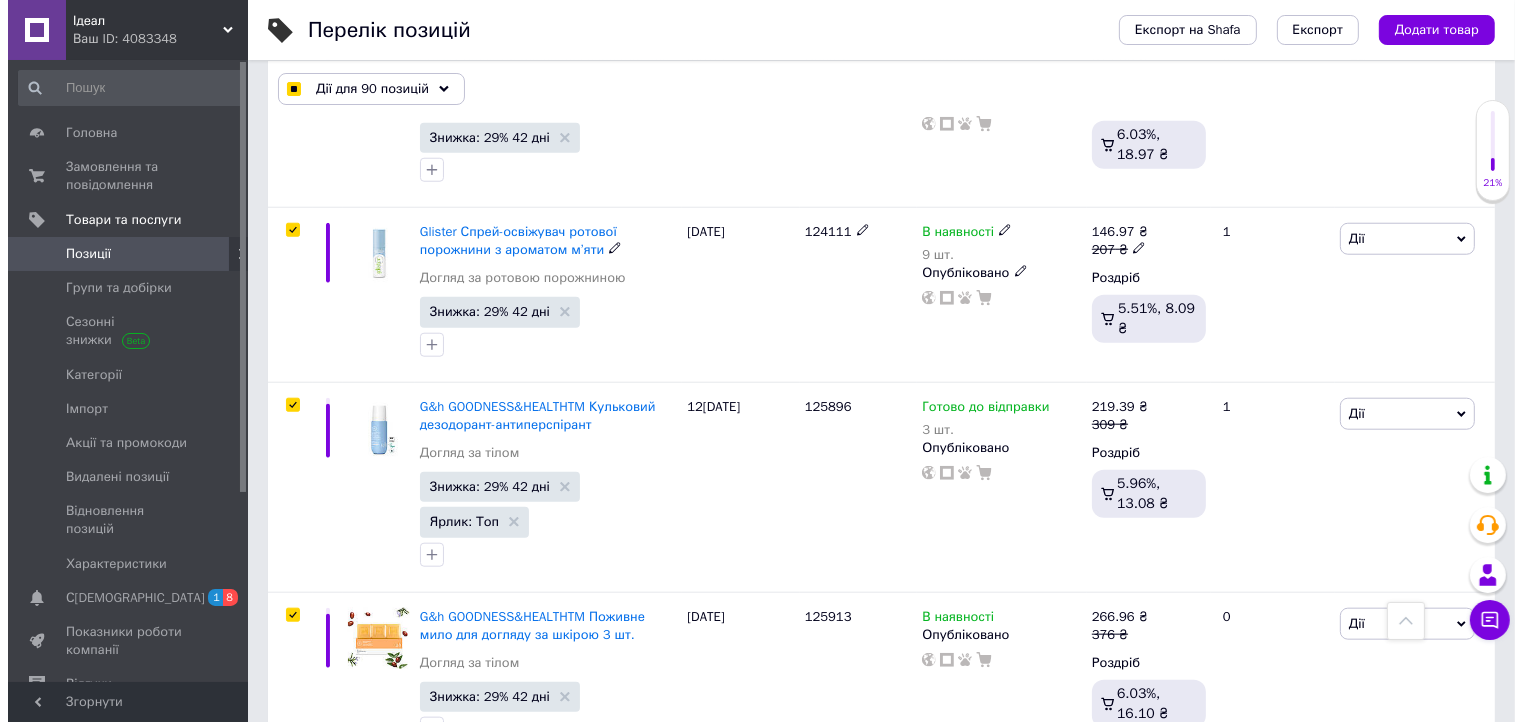 scroll, scrollTop: 17136, scrollLeft: 0, axis: vertical 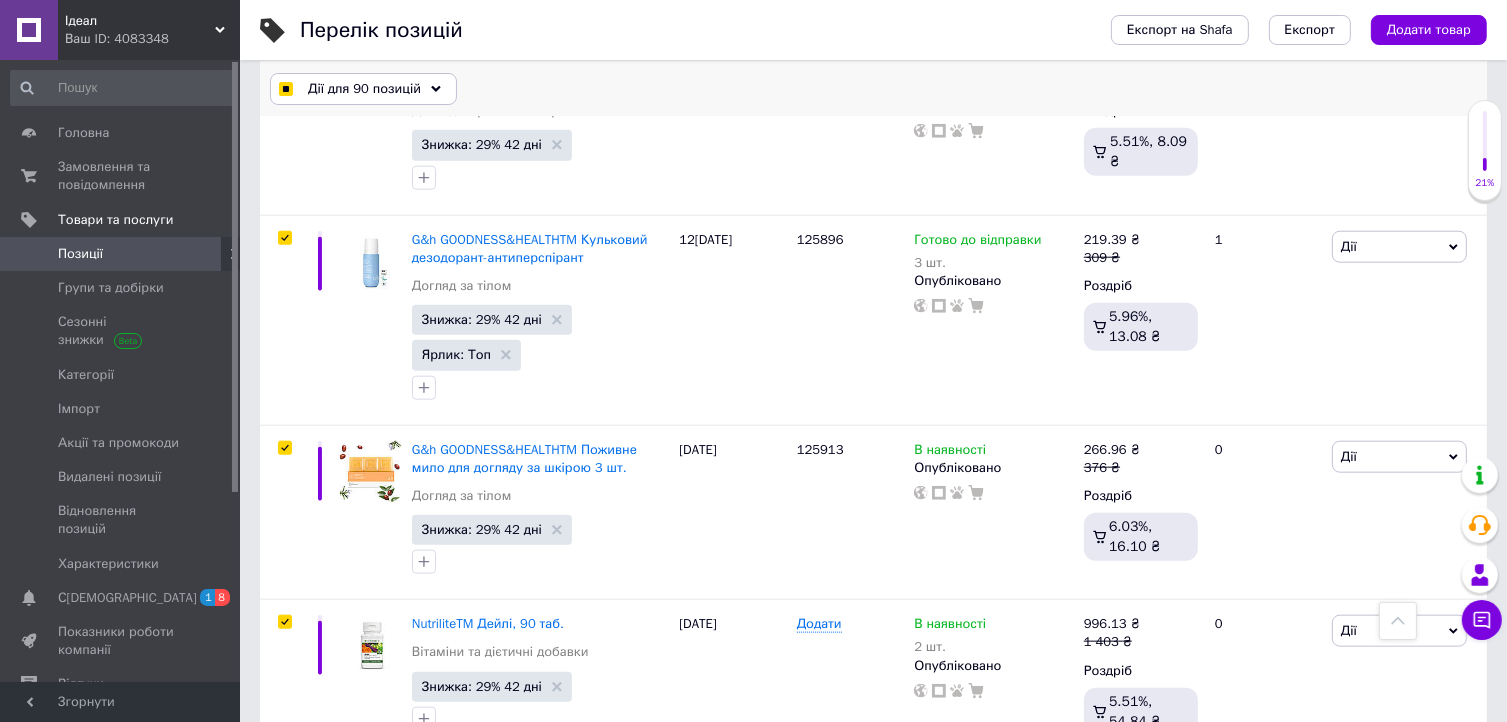 click on "Дії для 90 позицій" at bounding box center (364, 89) 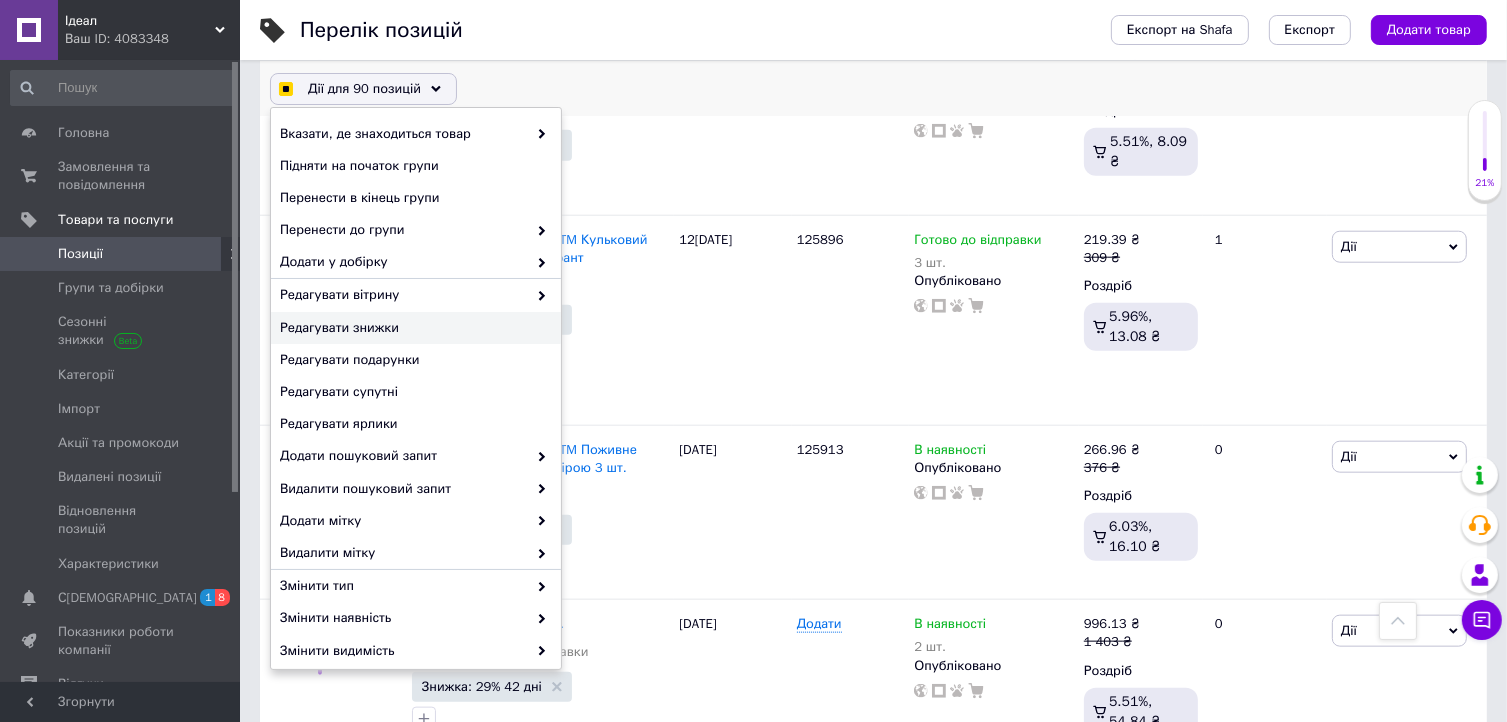 checkbox on "true" 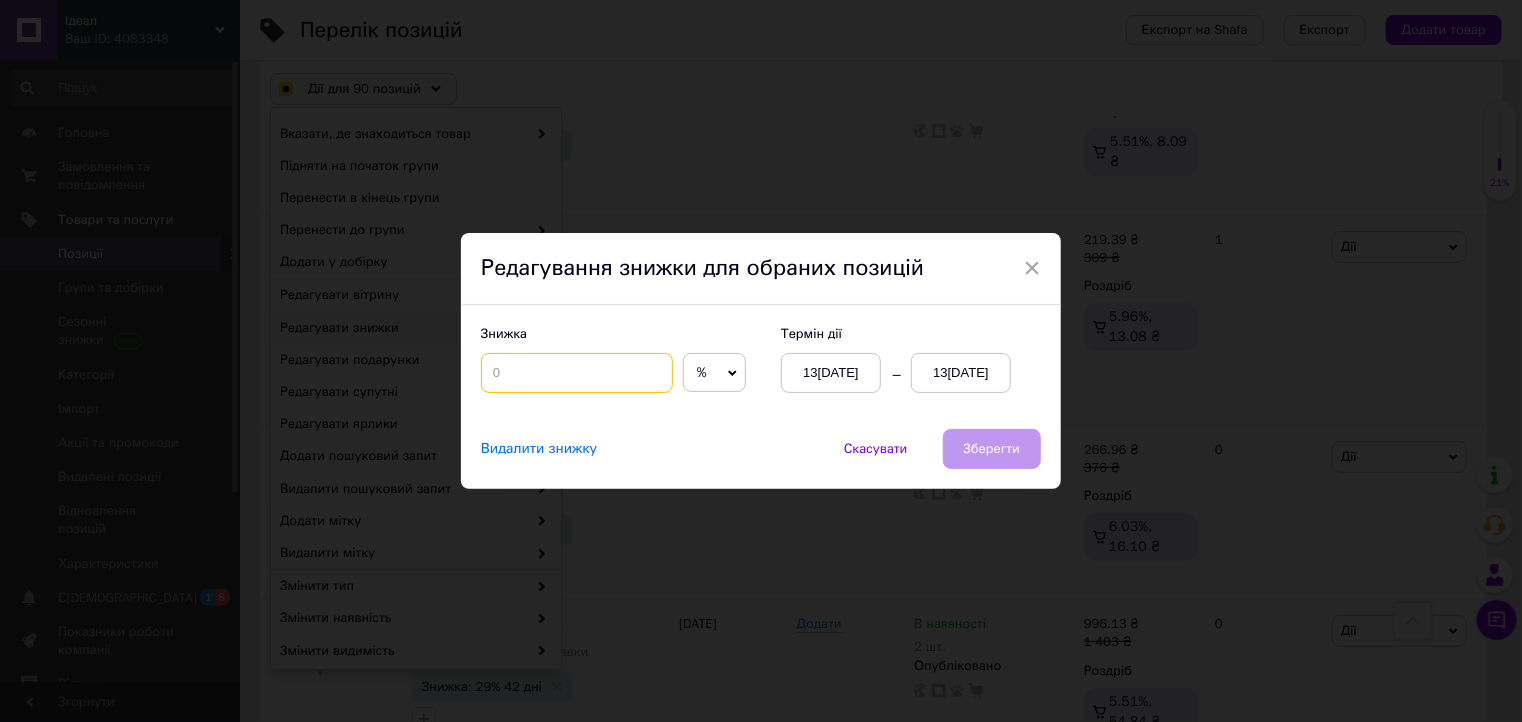 click at bounding box center (577, 373) 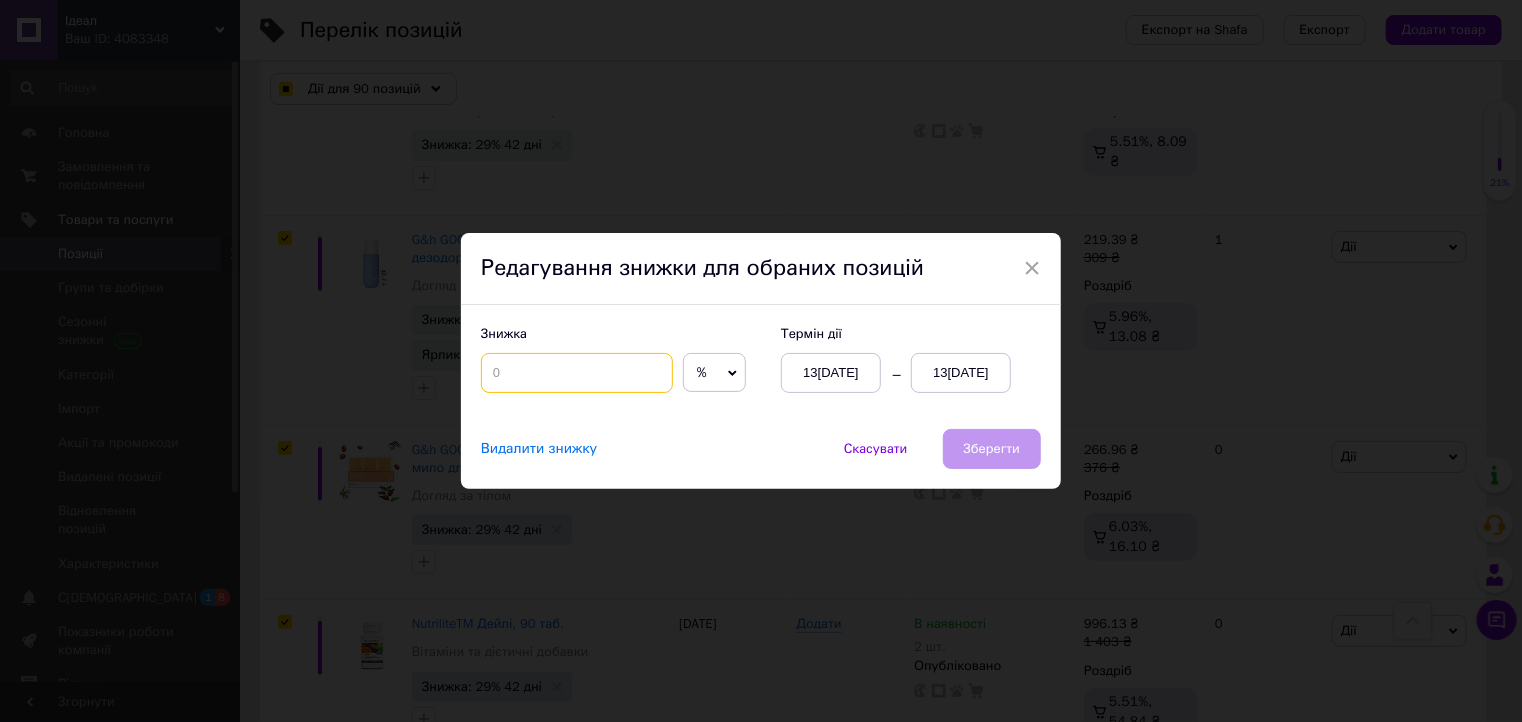 type on "3" 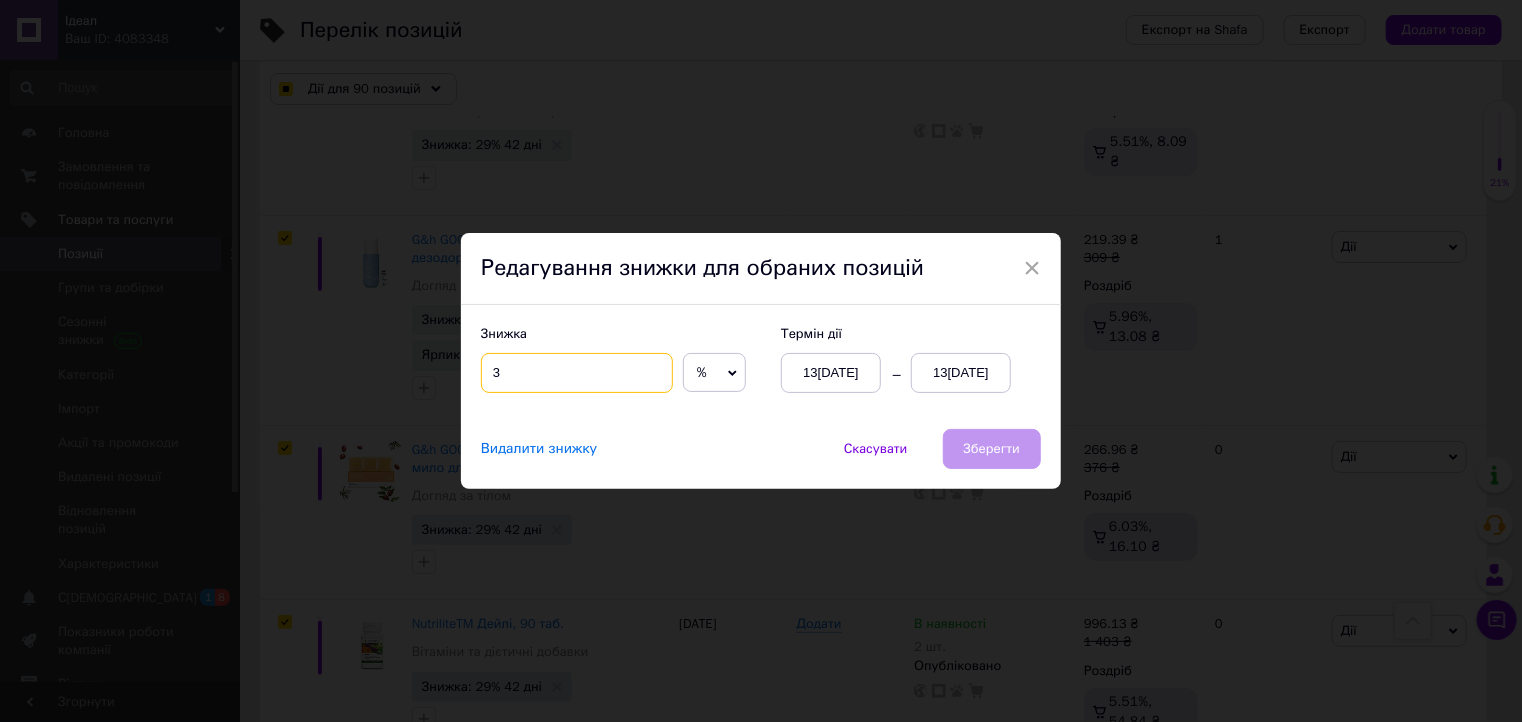 checkbox on "true" 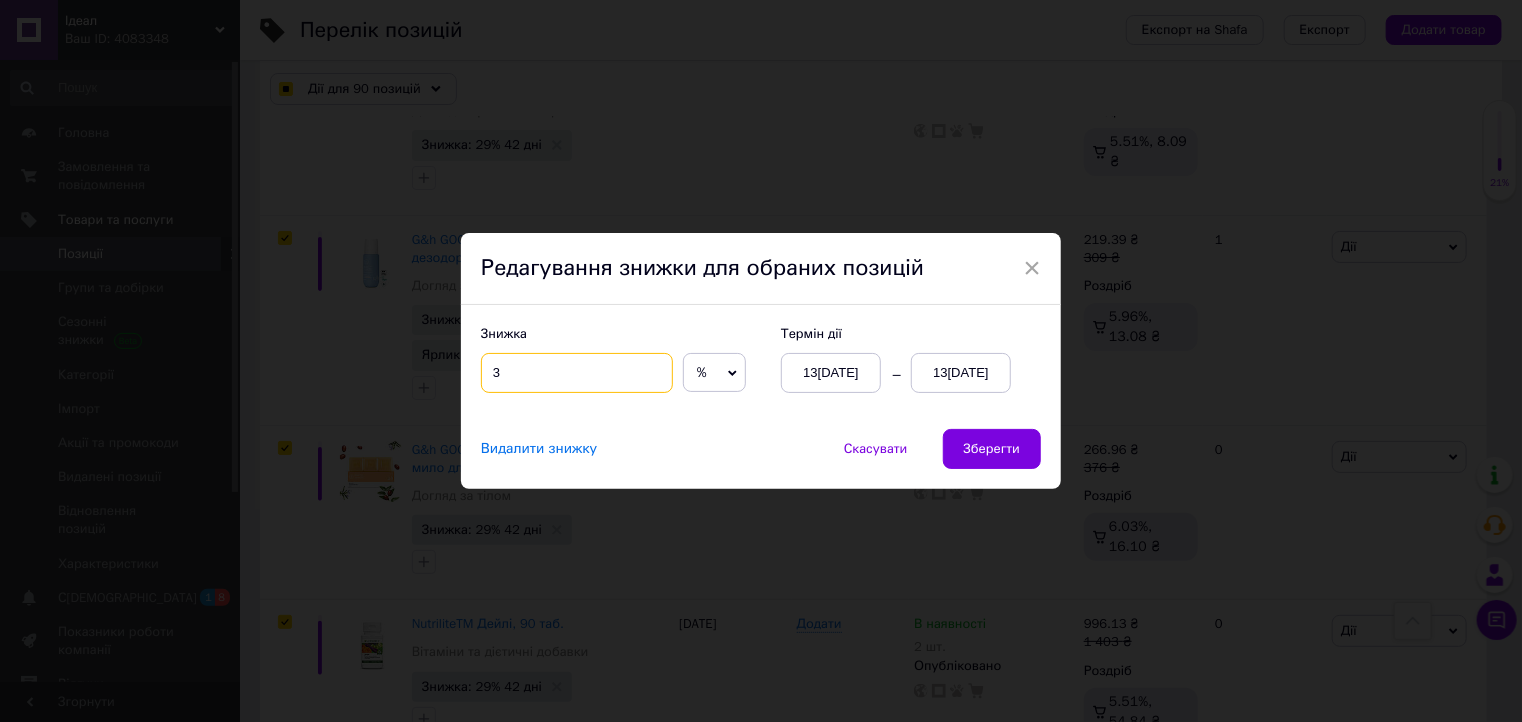 type 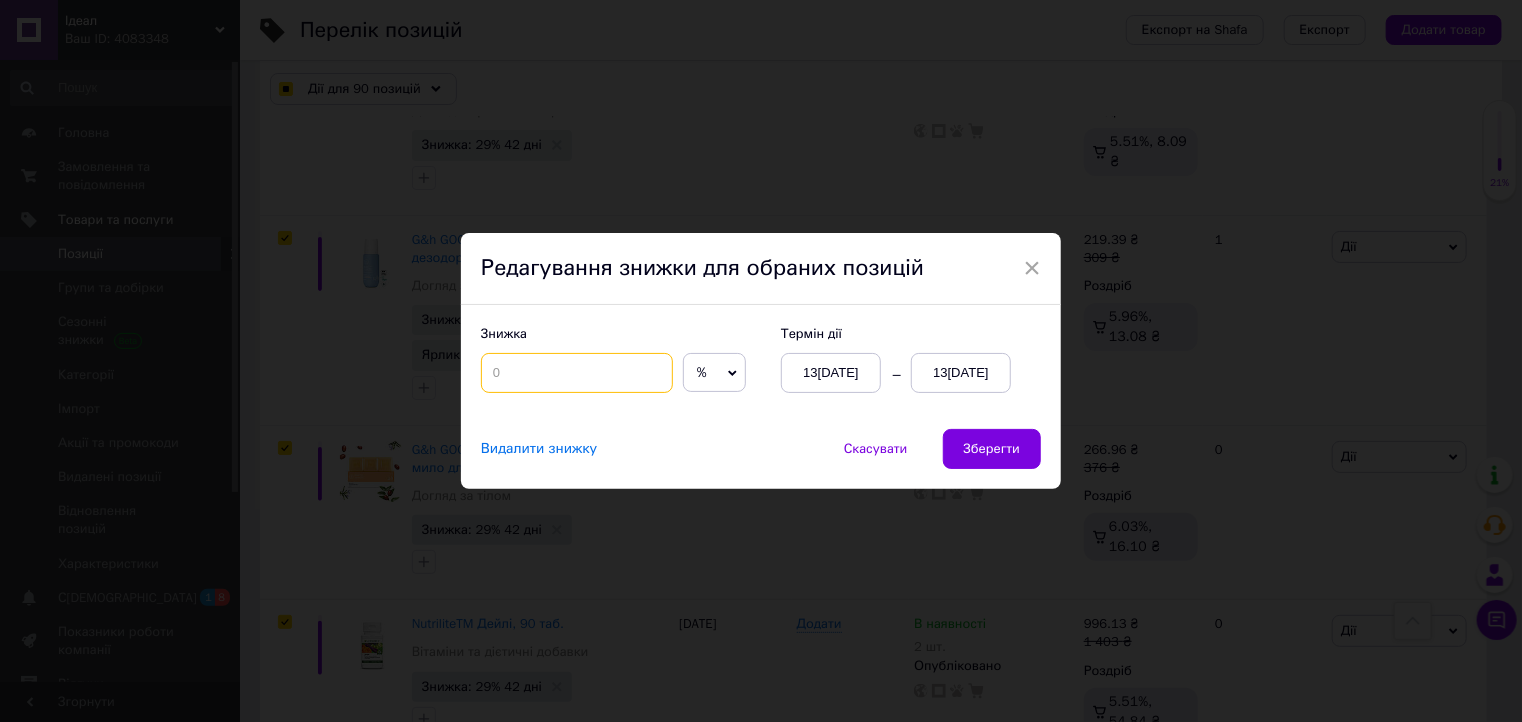 checkbox on "true" 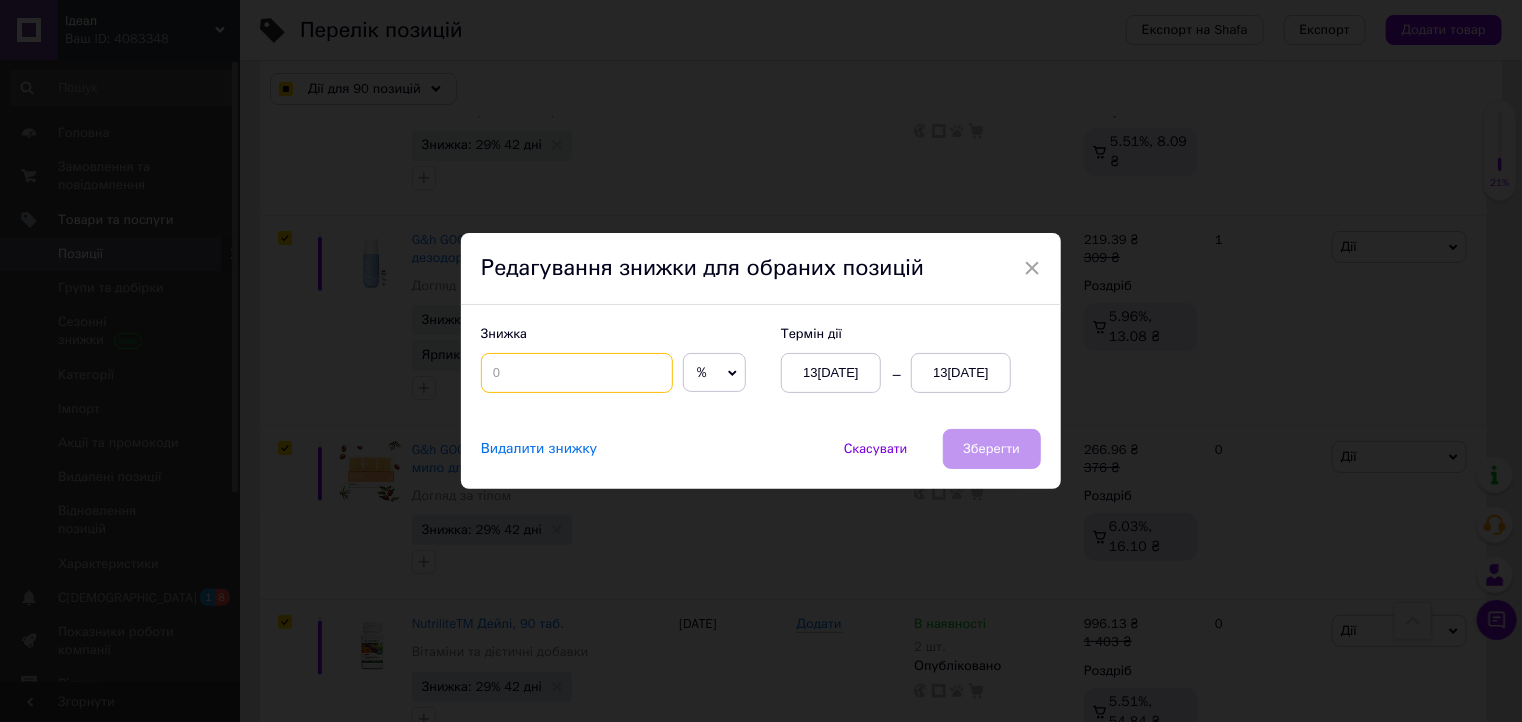 type on "2" 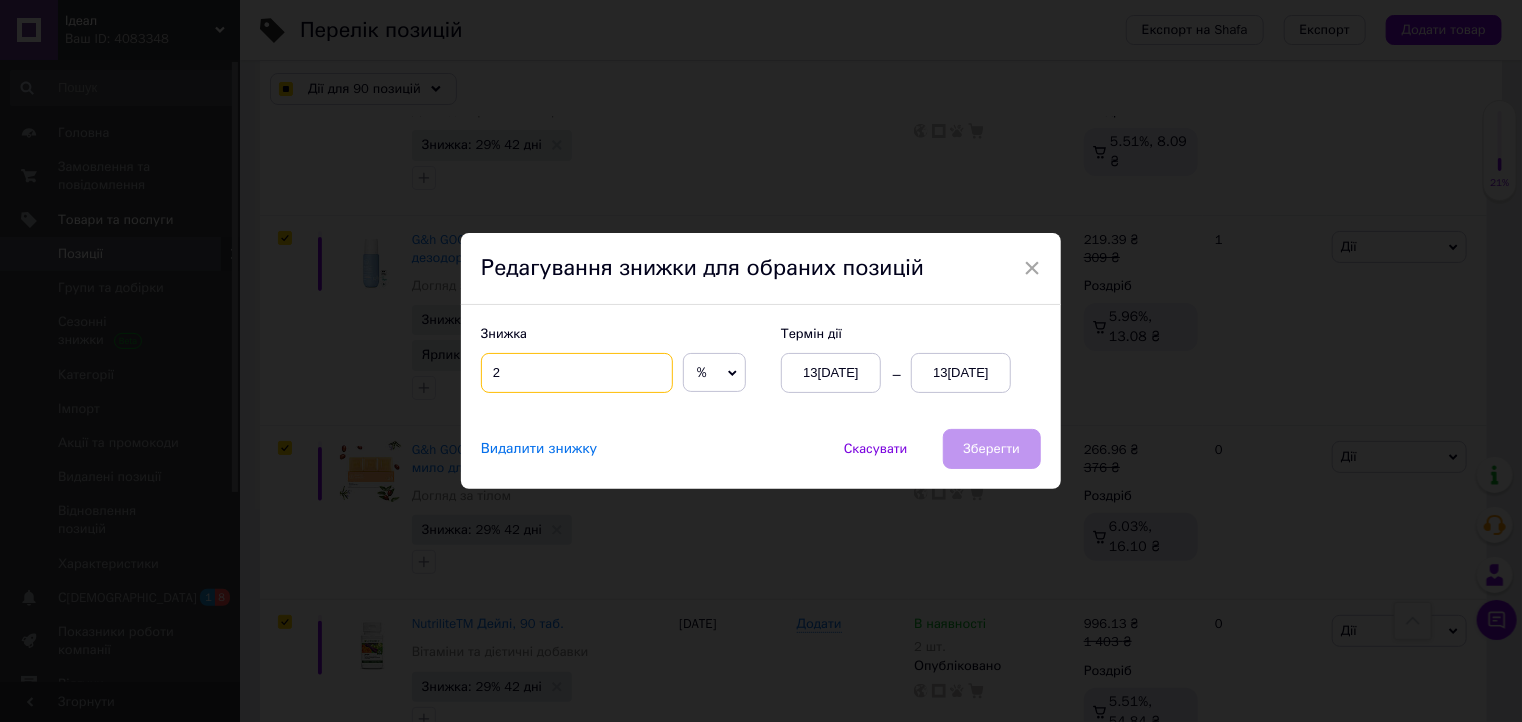 checkbox on "true" 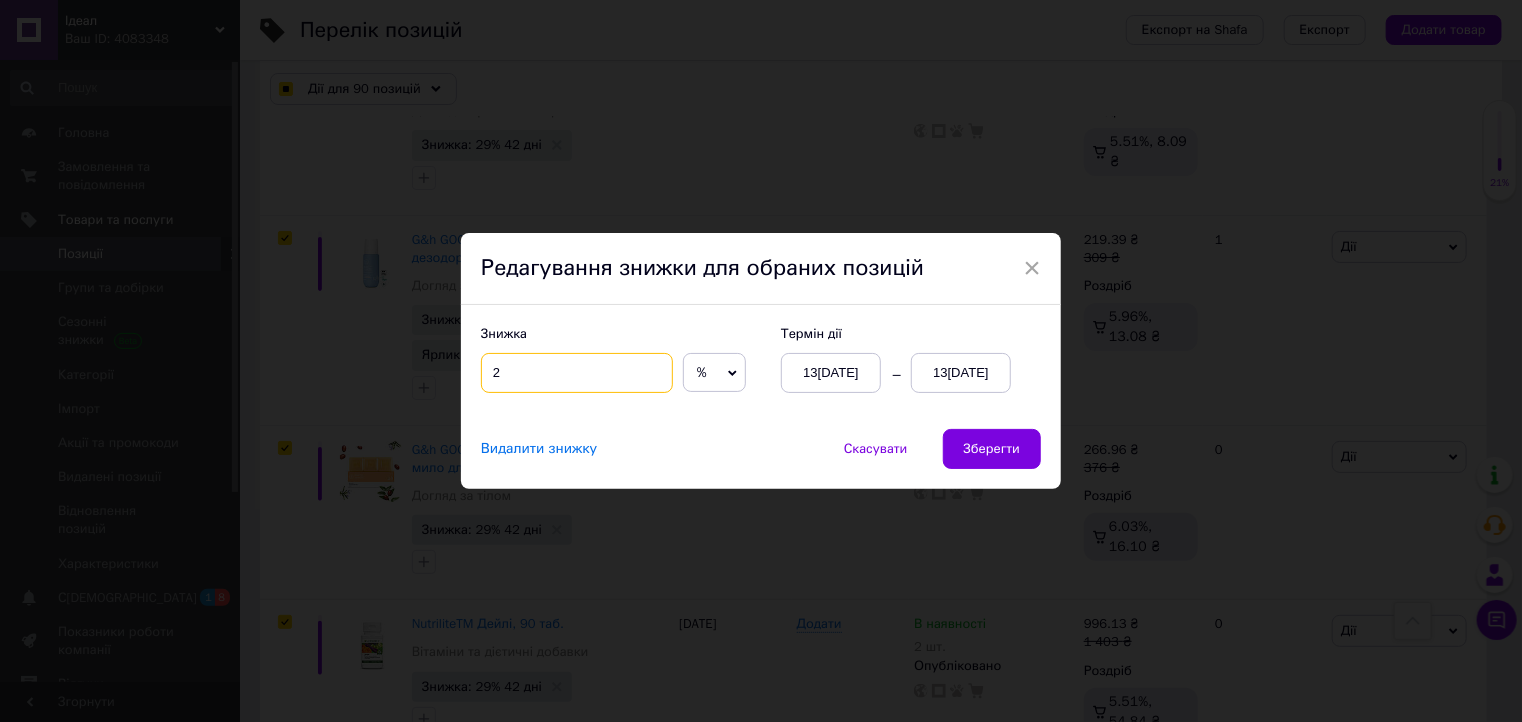 type on "26" 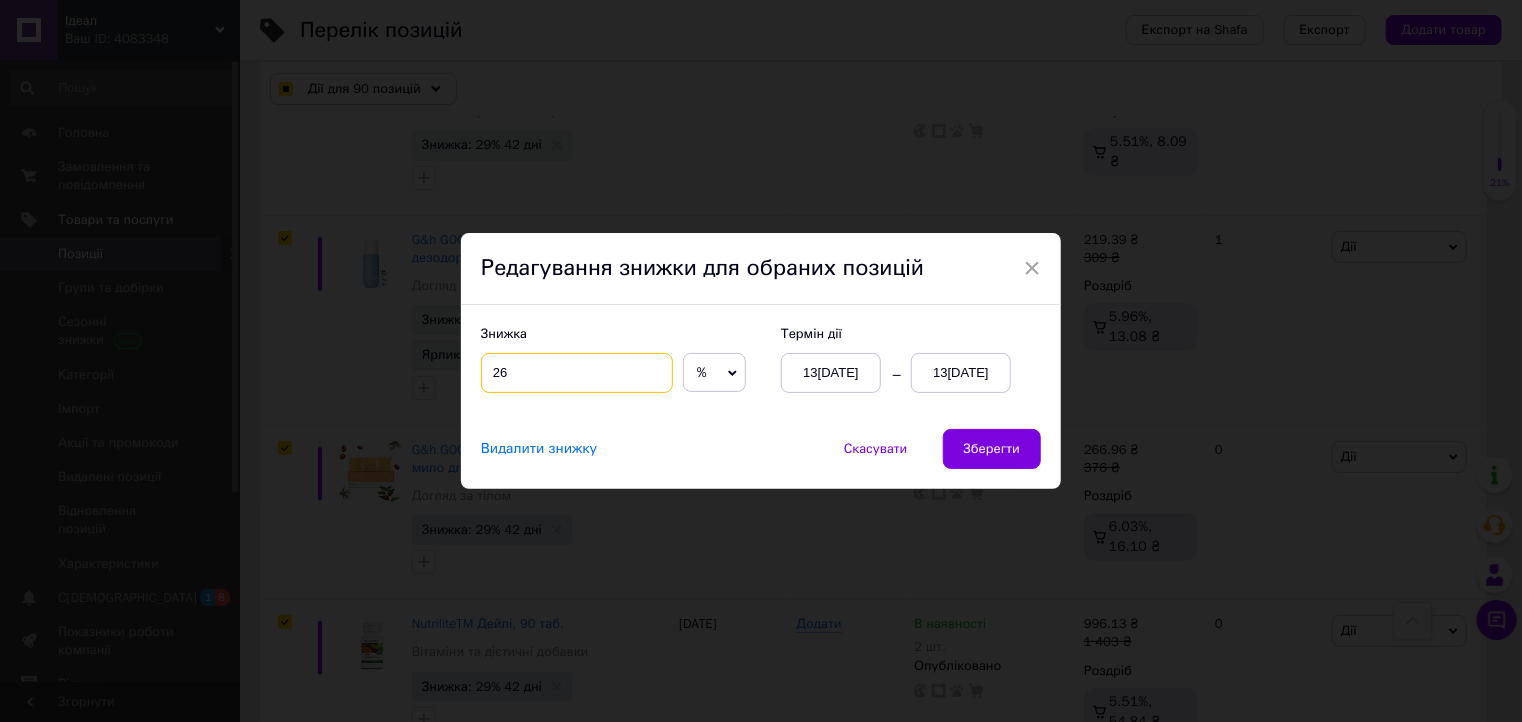 checkbox on "true" 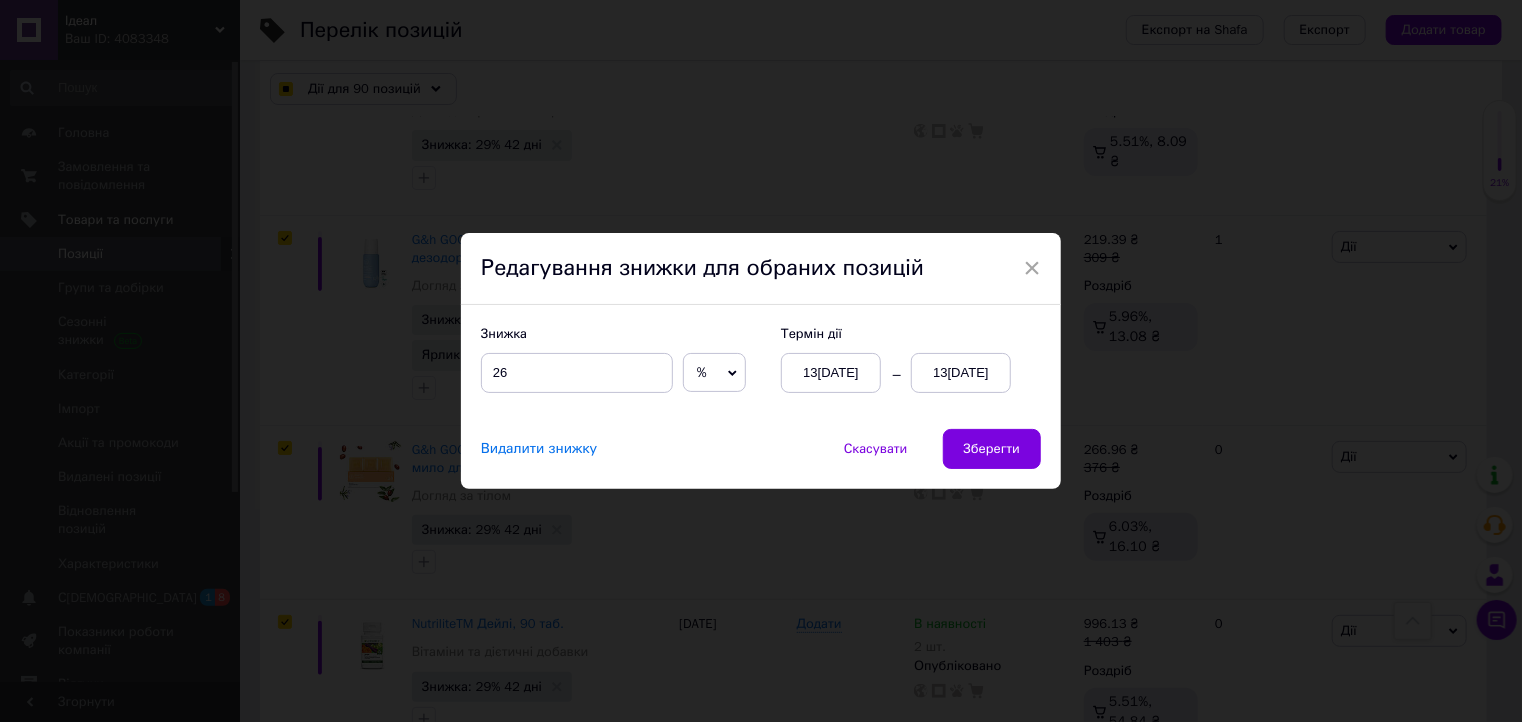 click on "13[DATE]" at bounding box center (961, 373) 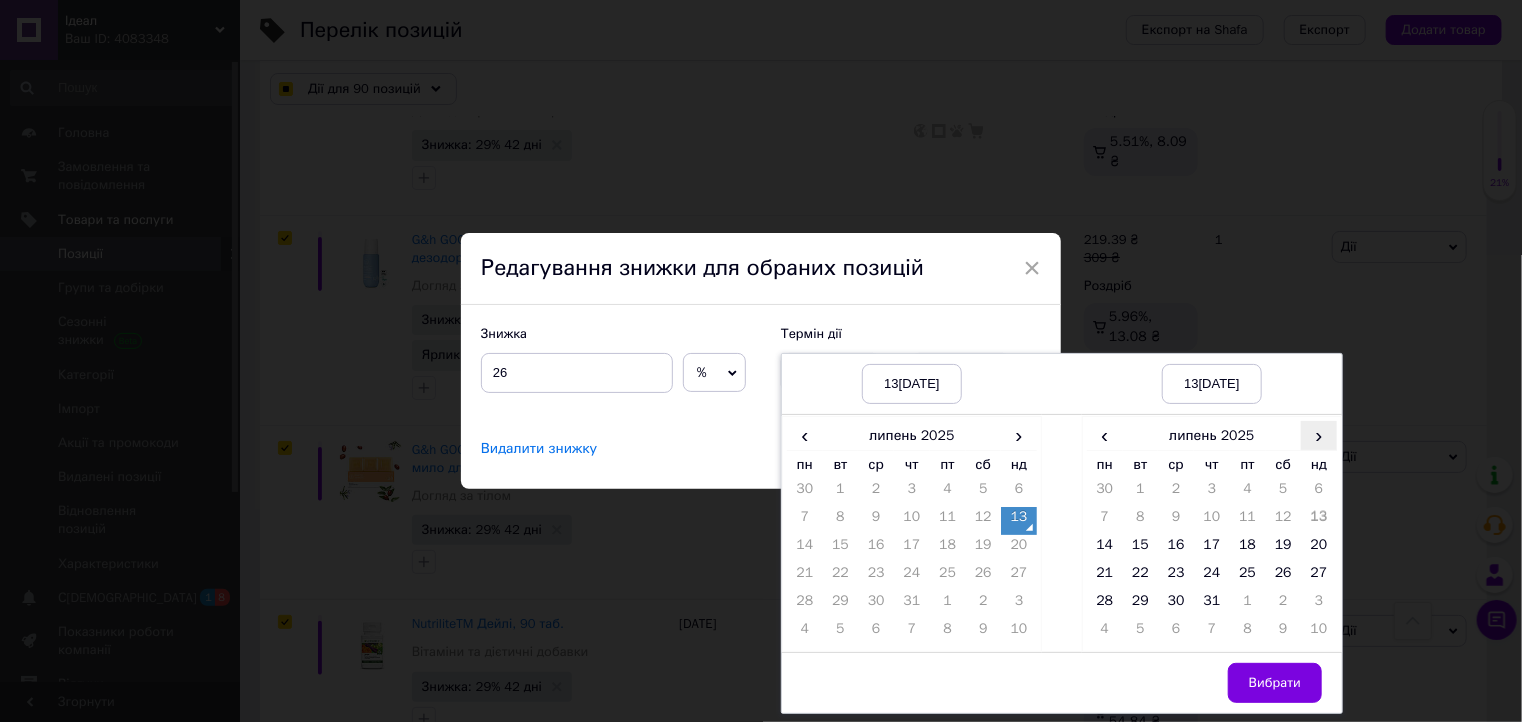 click on "›" at bounding box center [1319, 435] 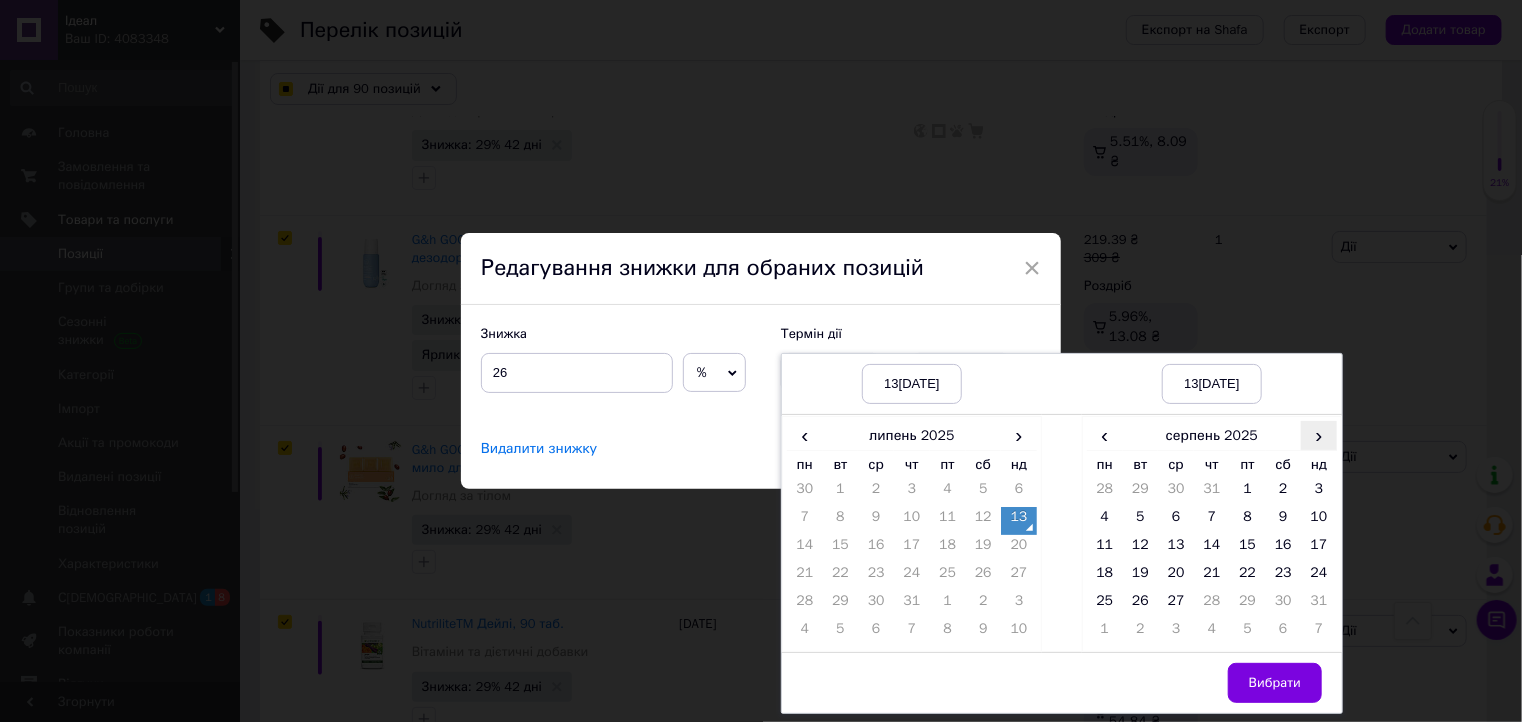 click on "›" at bounding box center [1319, 435] 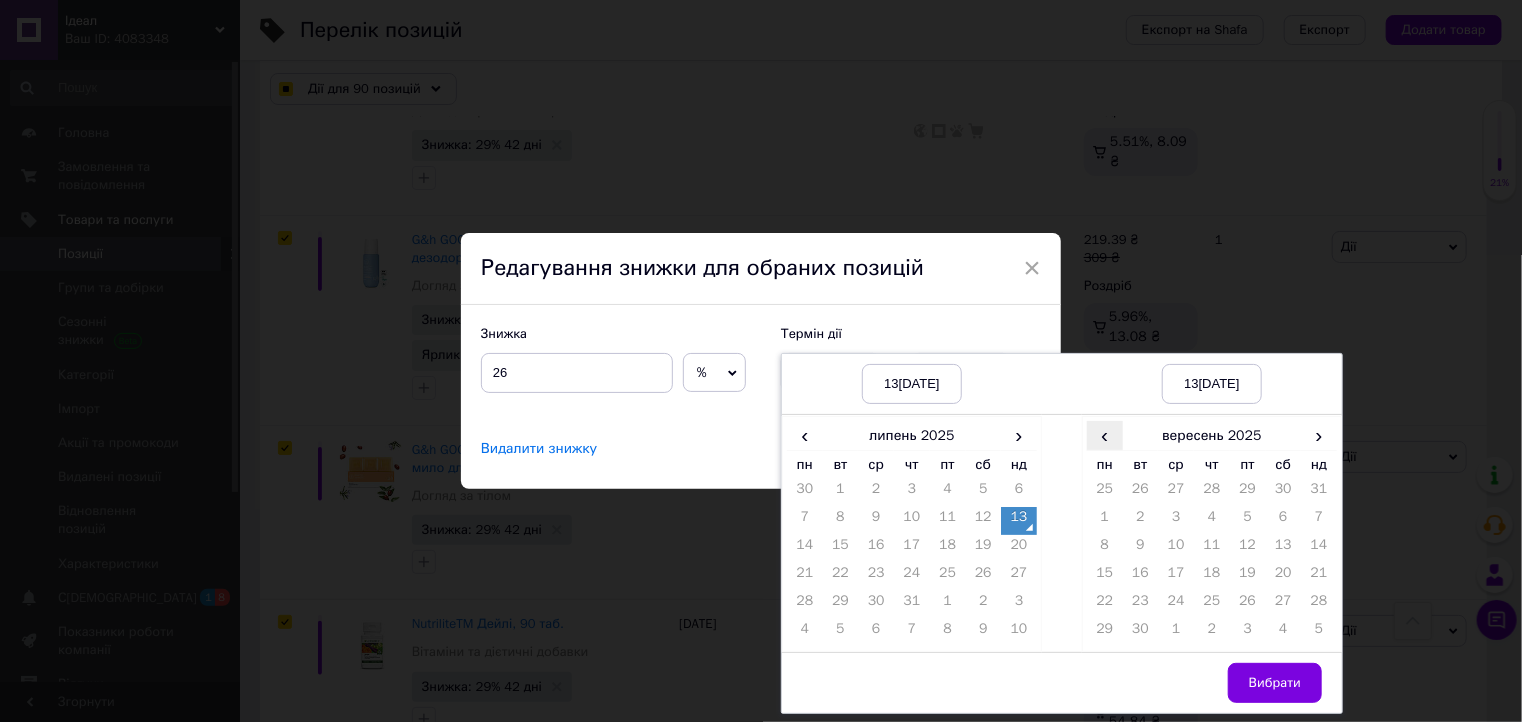 click on "‹" at bounding box center [1105, 435] 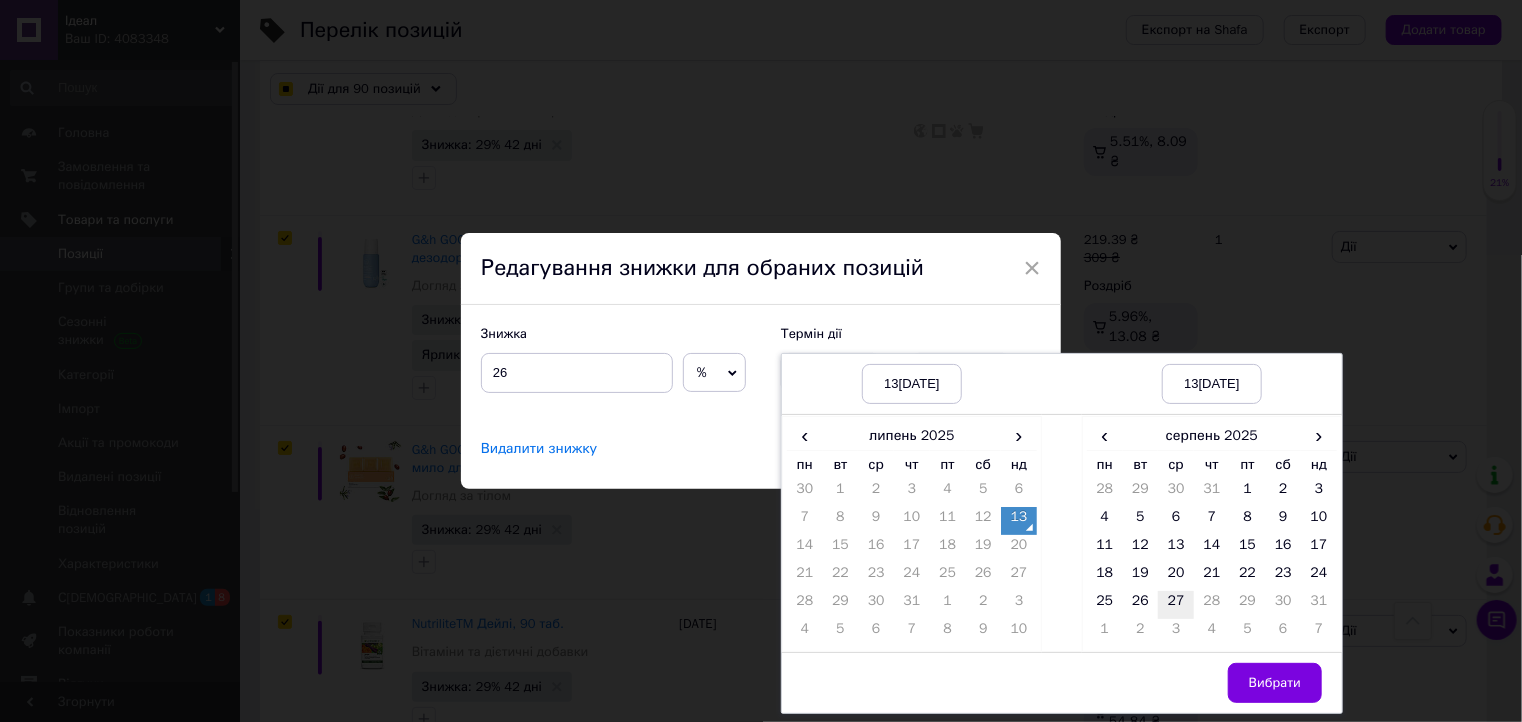 click on "27" at bounding box center [1176, 605] 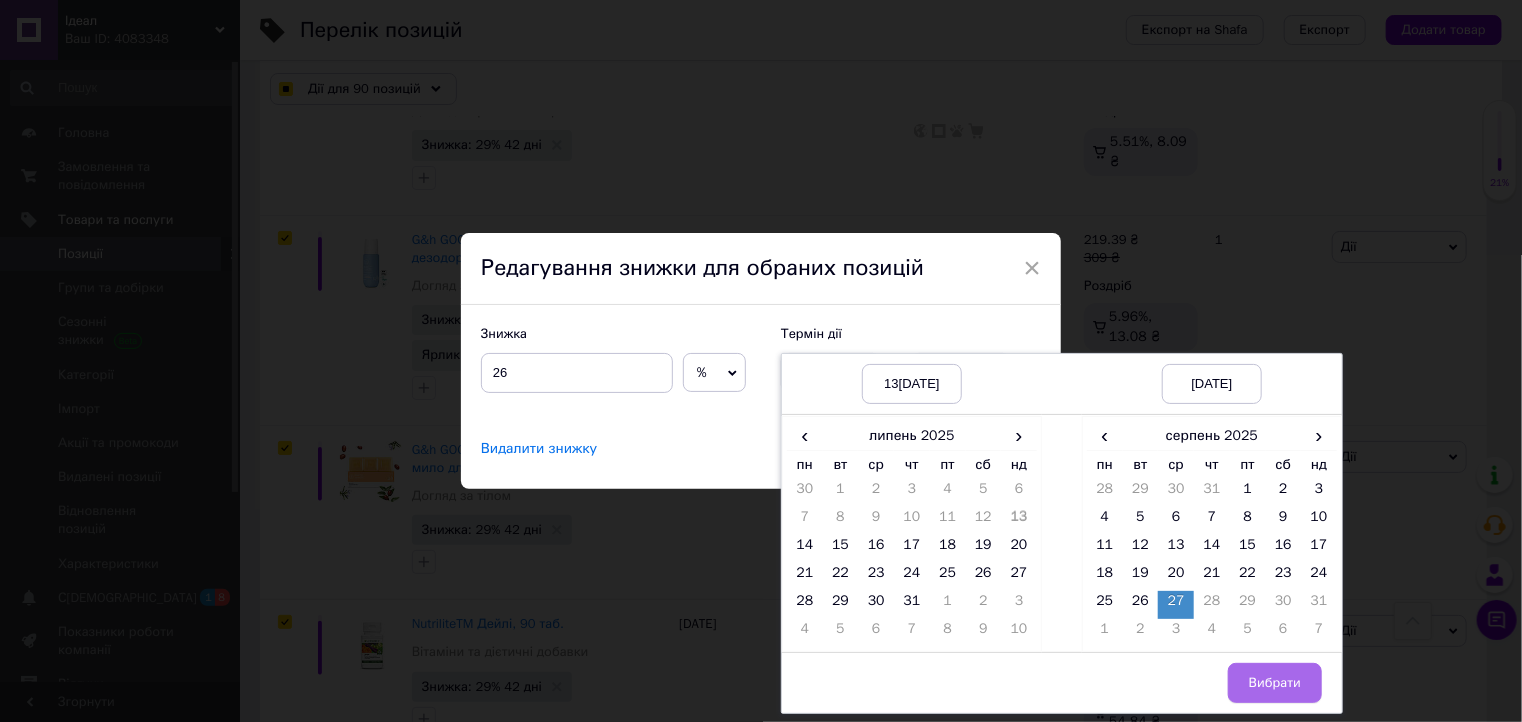 click on "Вибрати" at bounding box center [1275, 683] 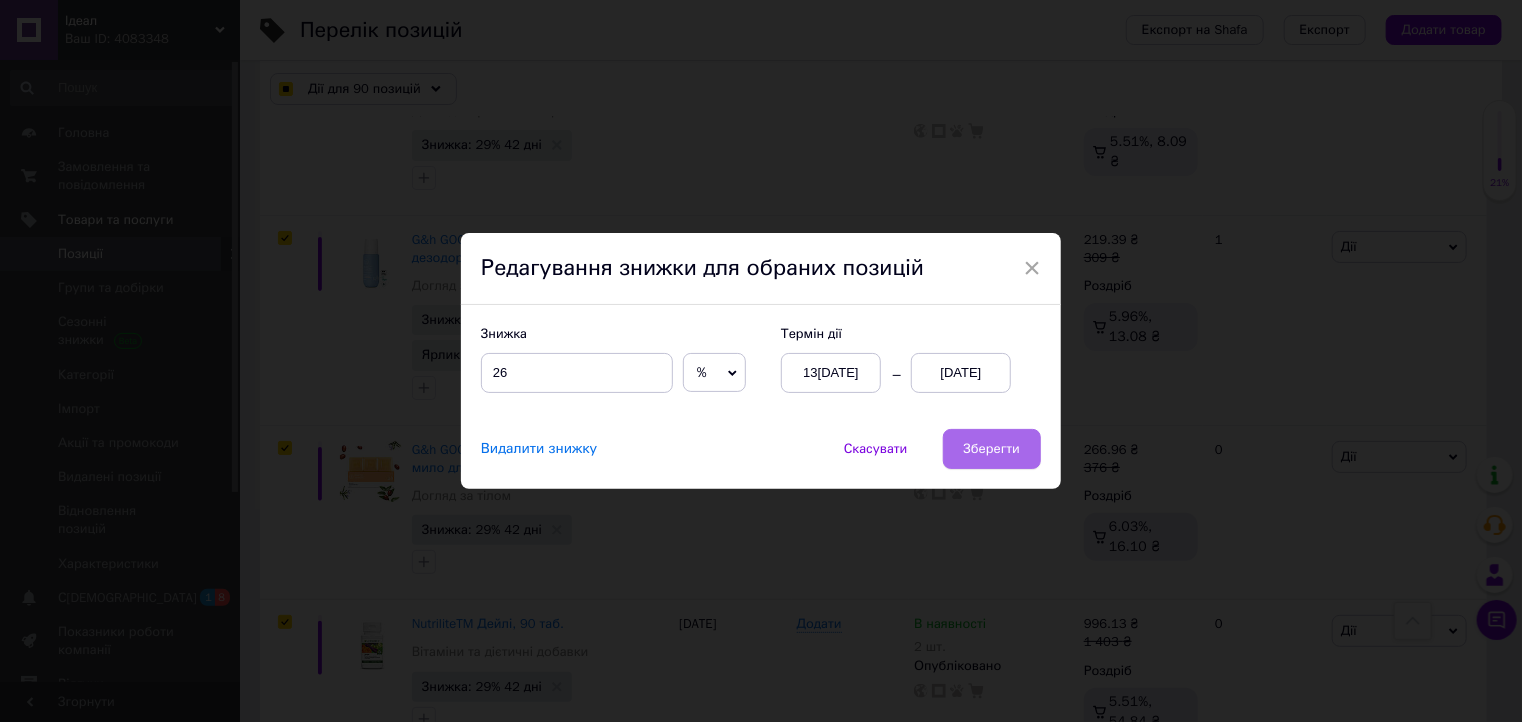 click on "Зберегти" at bounding box center (992, 449) 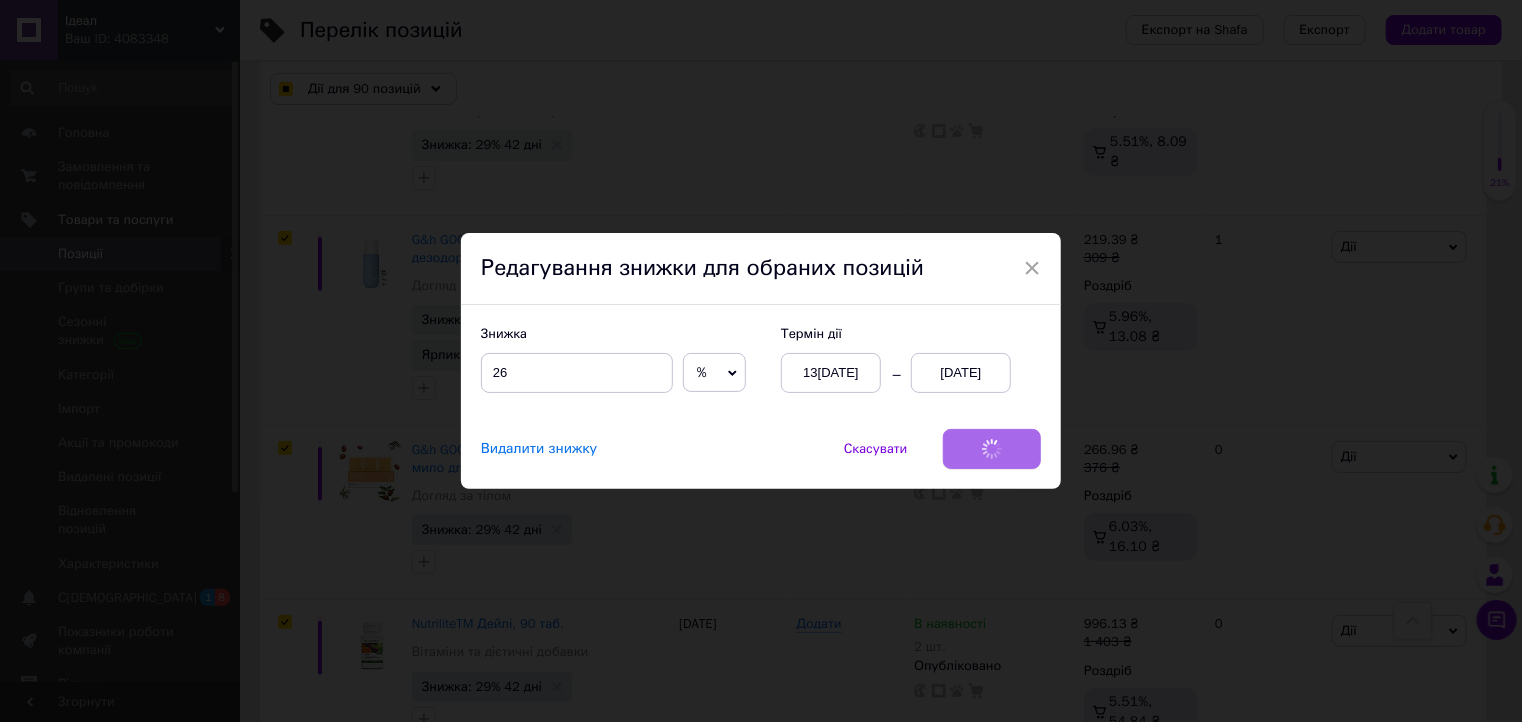 checkbox on "true" 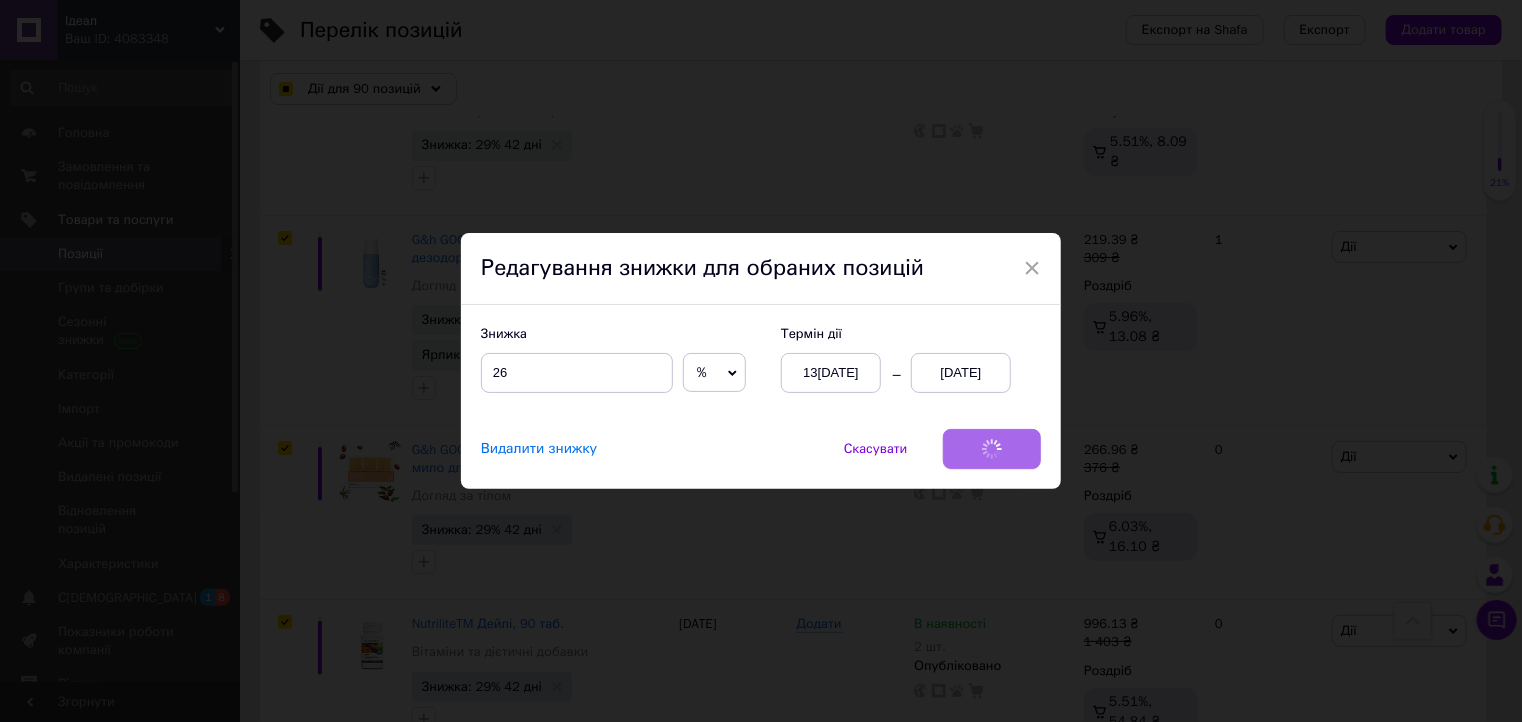 checkbox on "true" 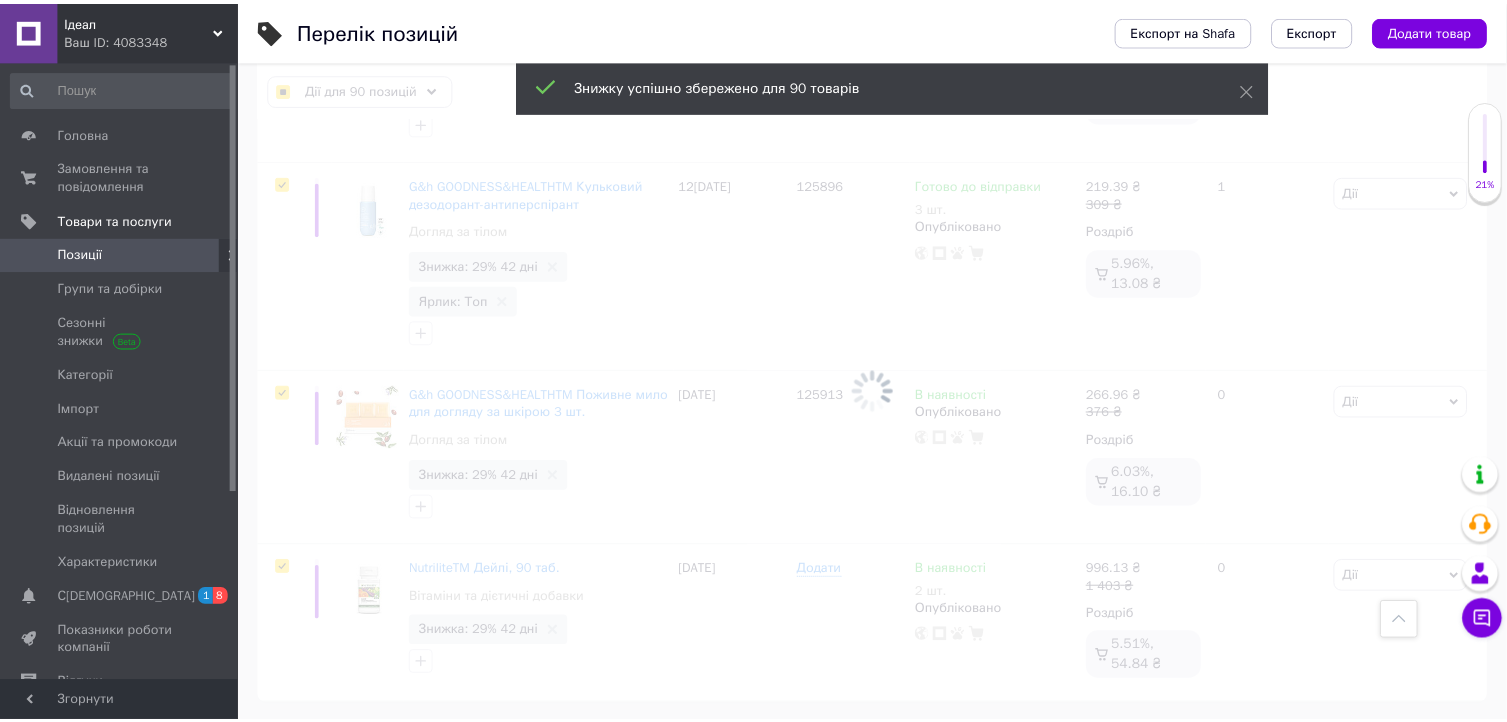 scroll, scrollTop: 17118, scrollLeft: 0, axis: vertical 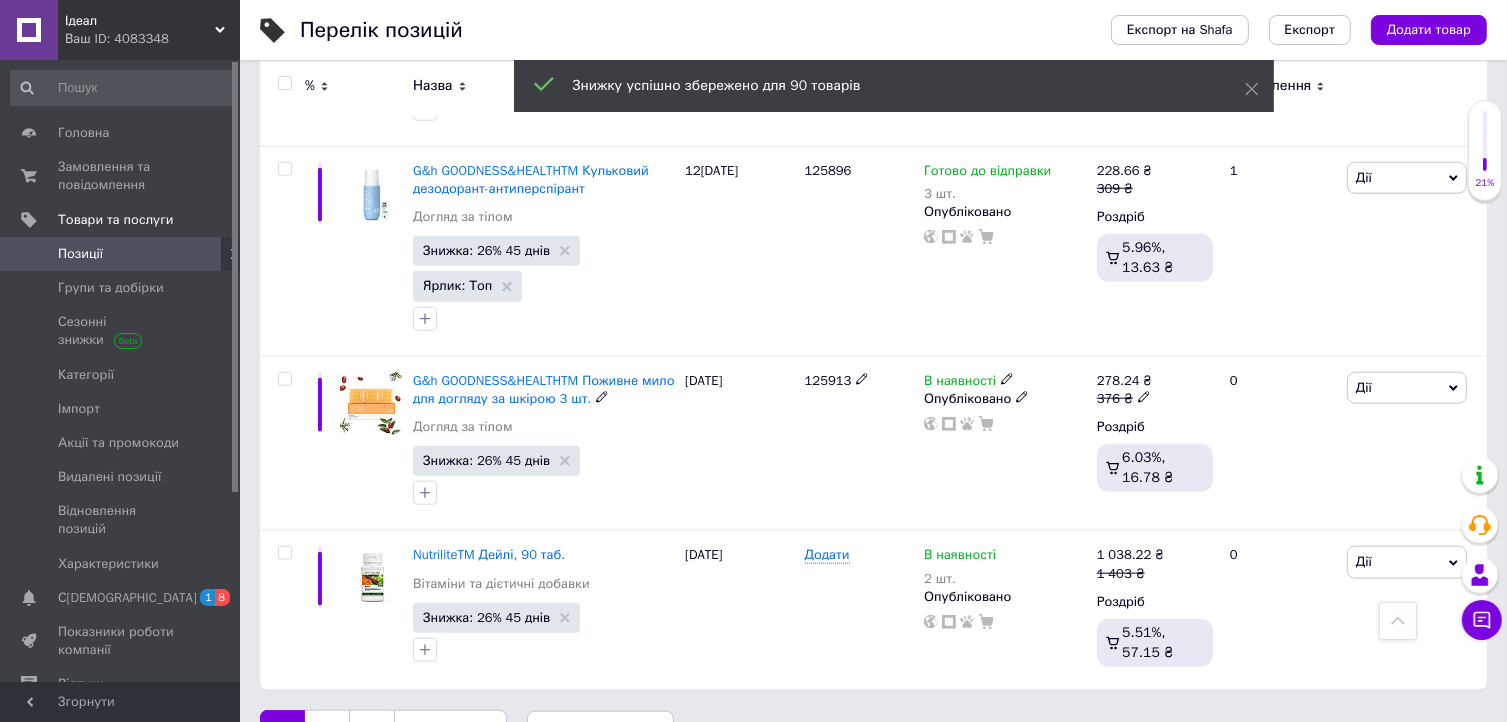 checkbox on "false" 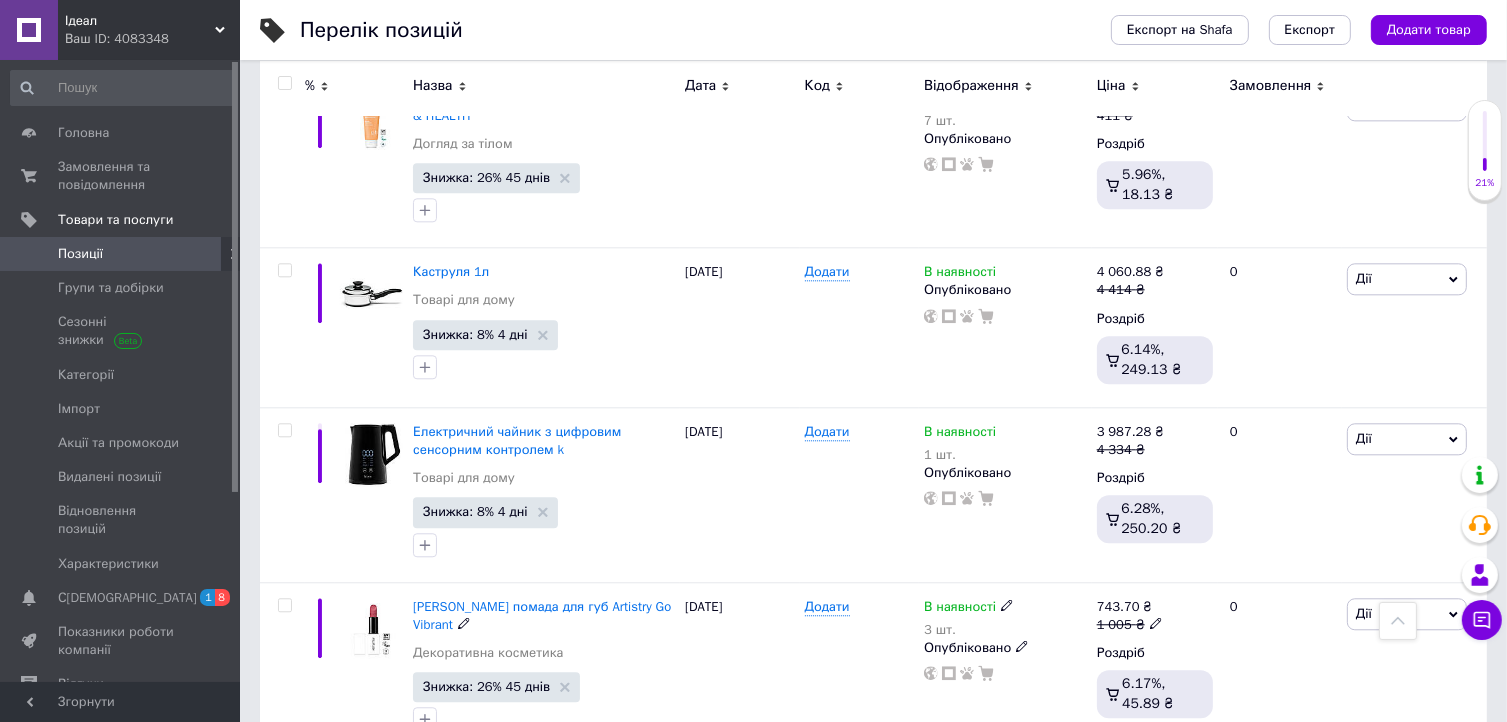 scroll, scrollTop: 12352, scrollLeft: 0, axis: vertical 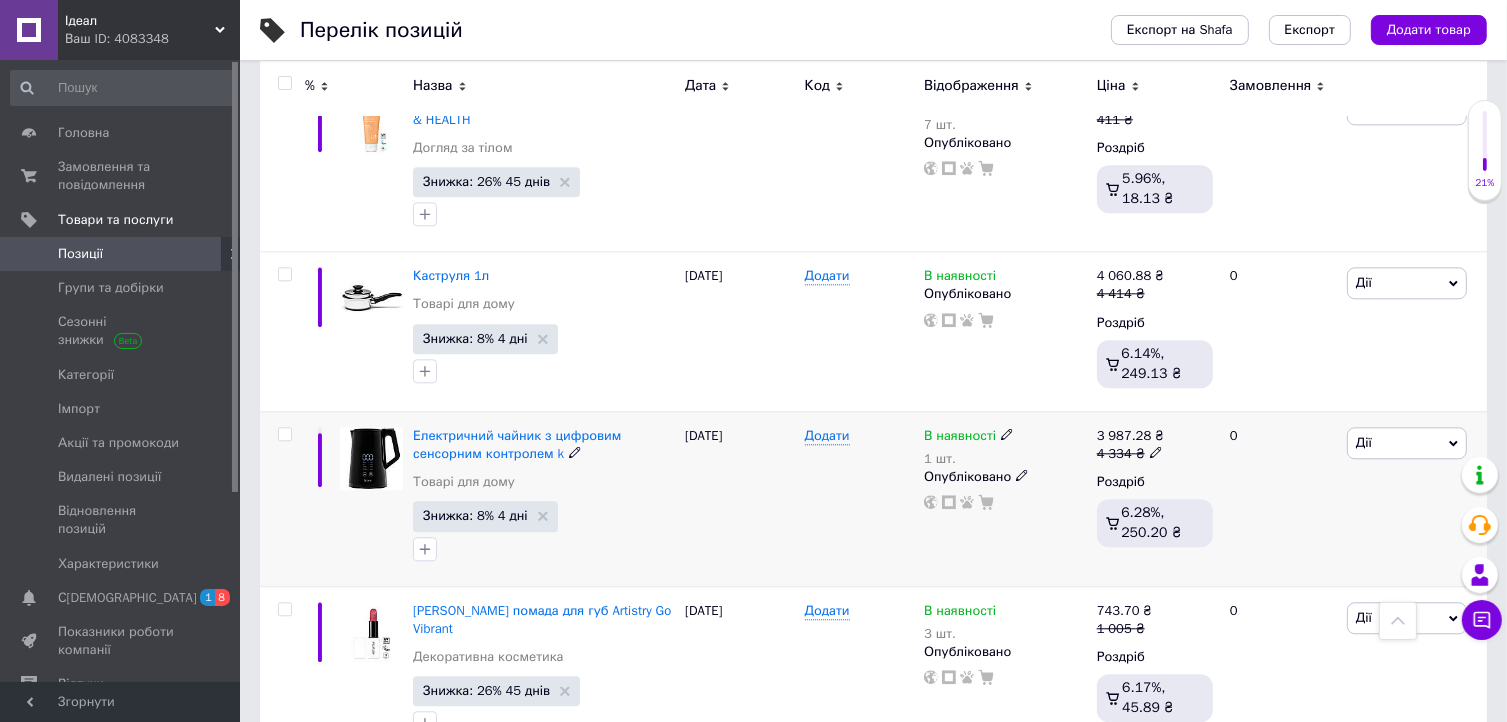 click at bounding box center (284, 434) 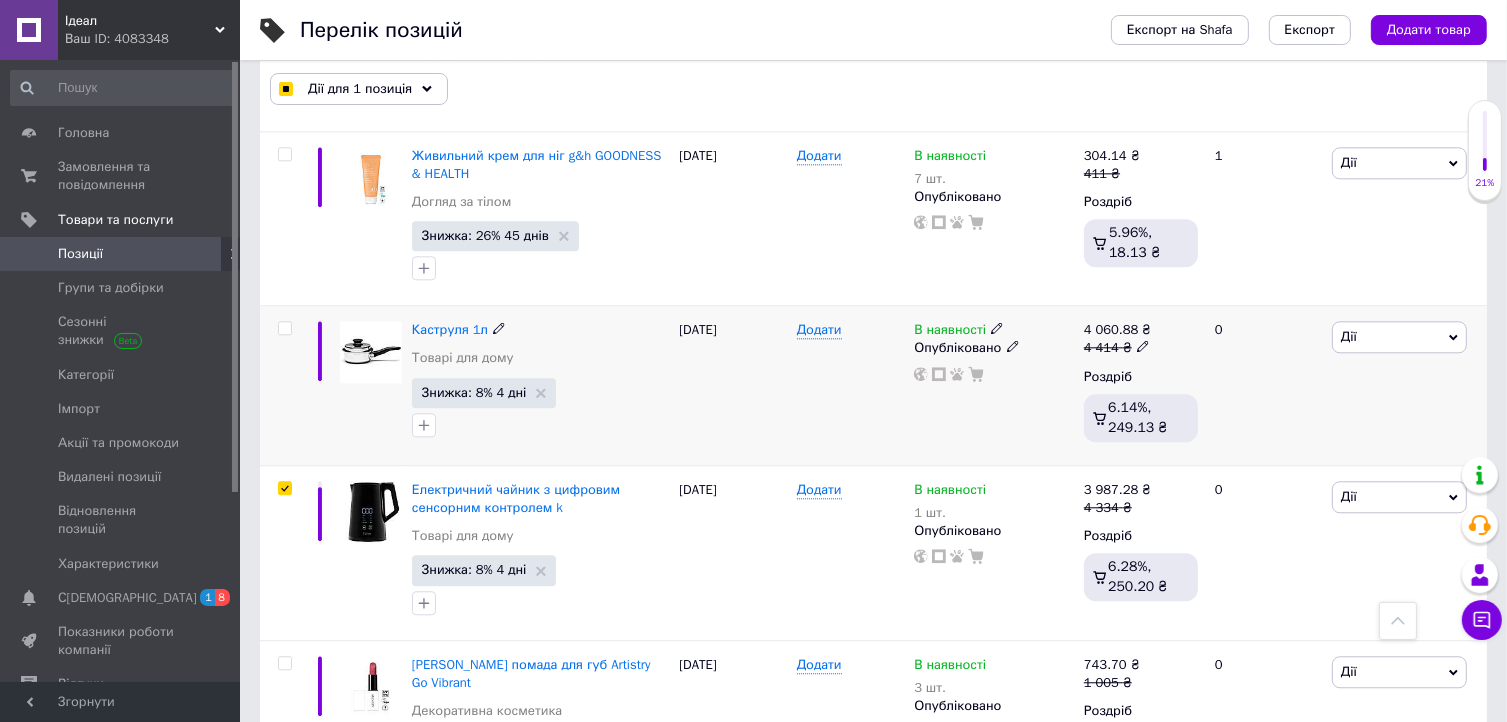 scroll, scrollTop: 12370, scrollLeft: 0, axis: vertical 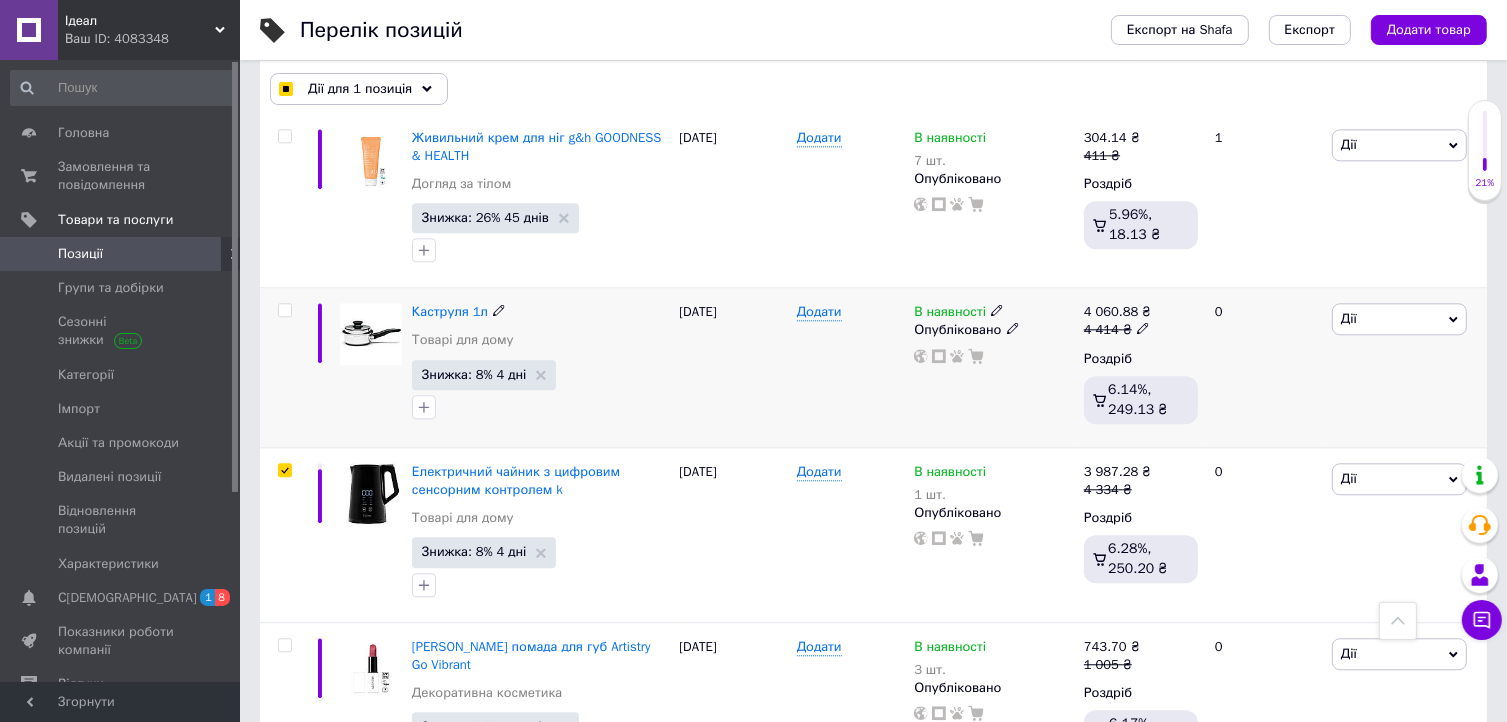 click at bounding box center (284, 310) 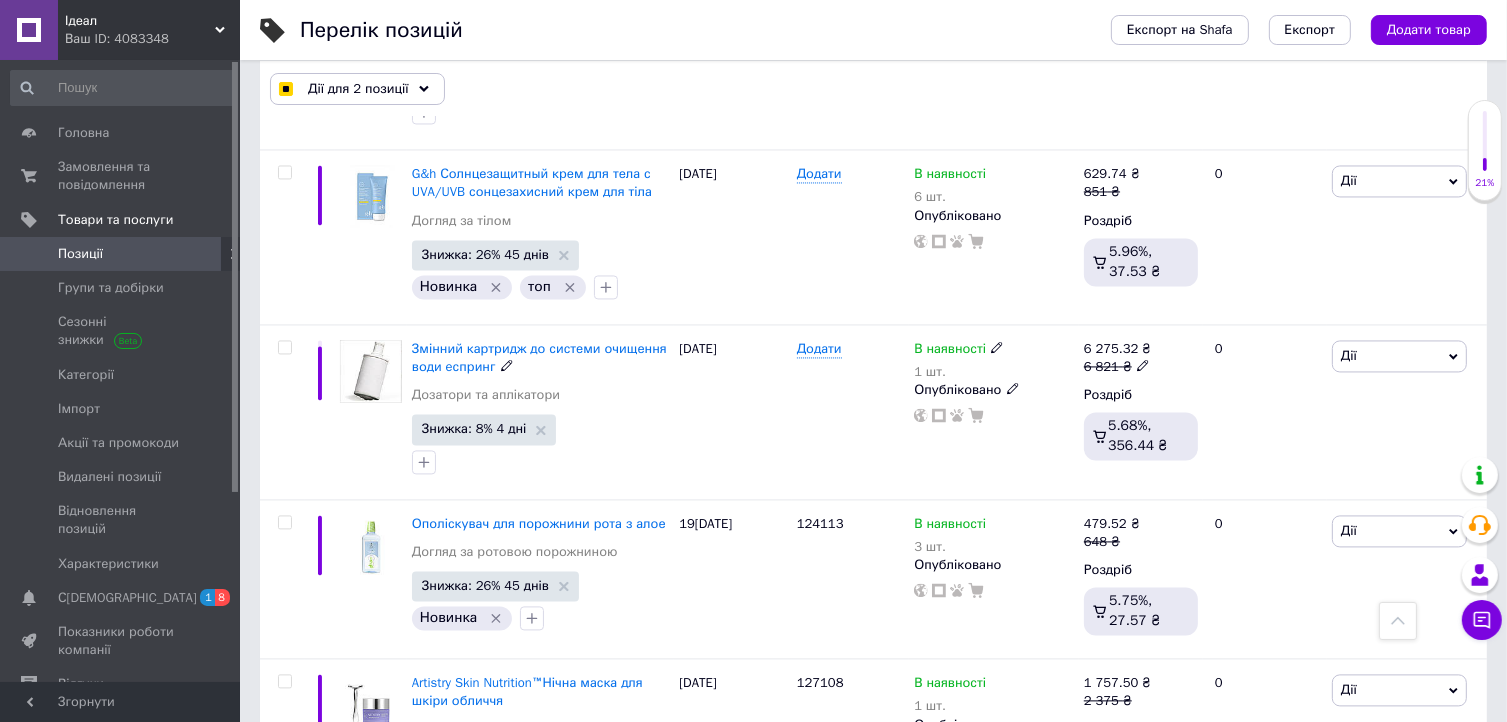 scroll, scrollTop: 11489, scrollLeft: 0, axis: vertical 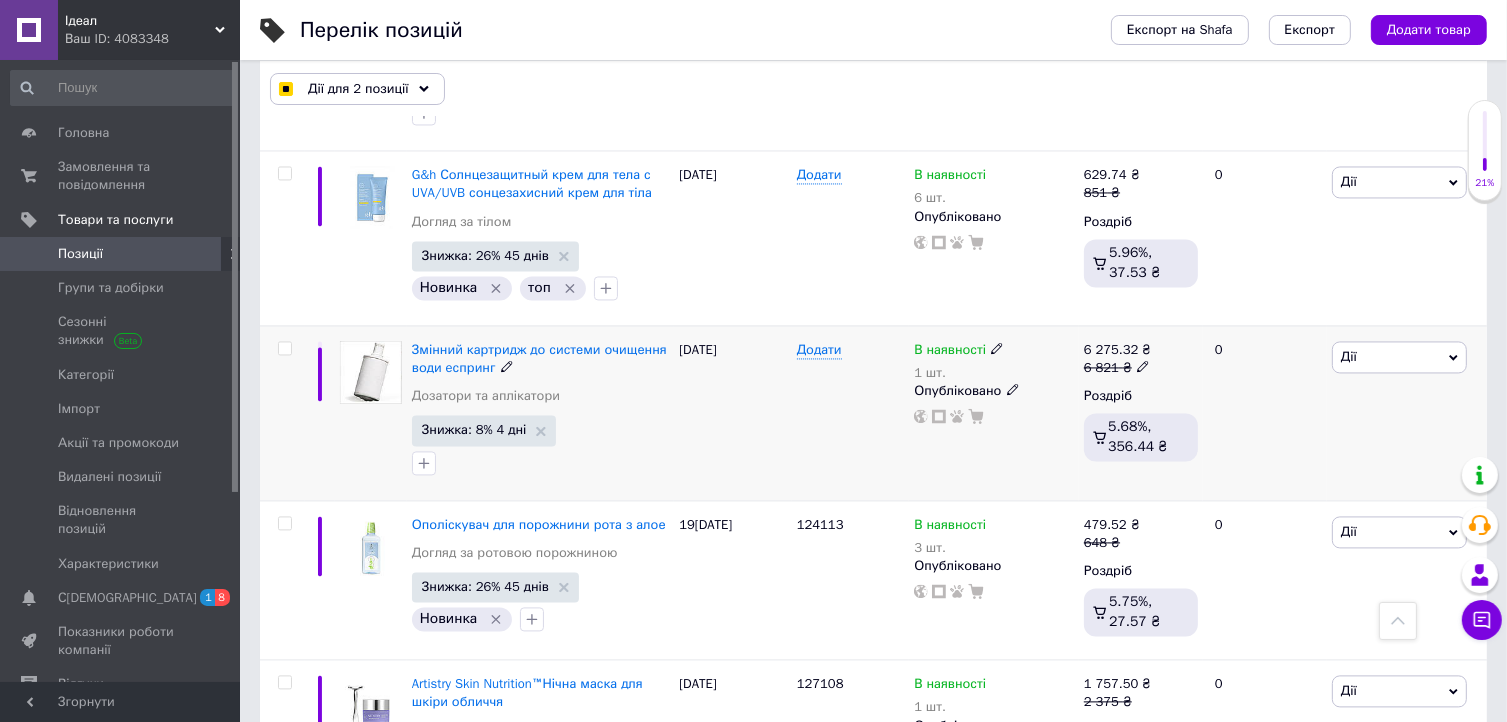 click at bounding box center (285, 348) 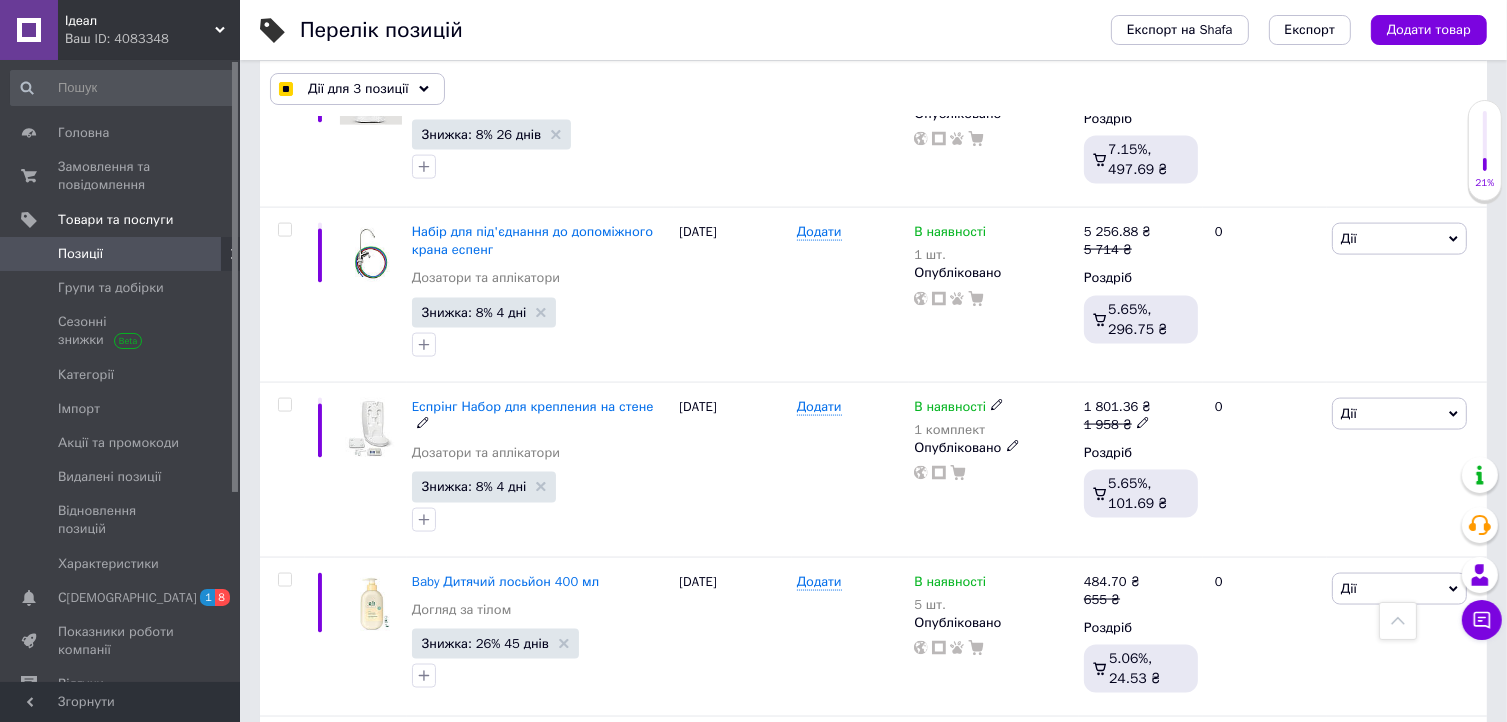 scroll, scrollTop: 10413, scrollLeft: 0, axis: vertical 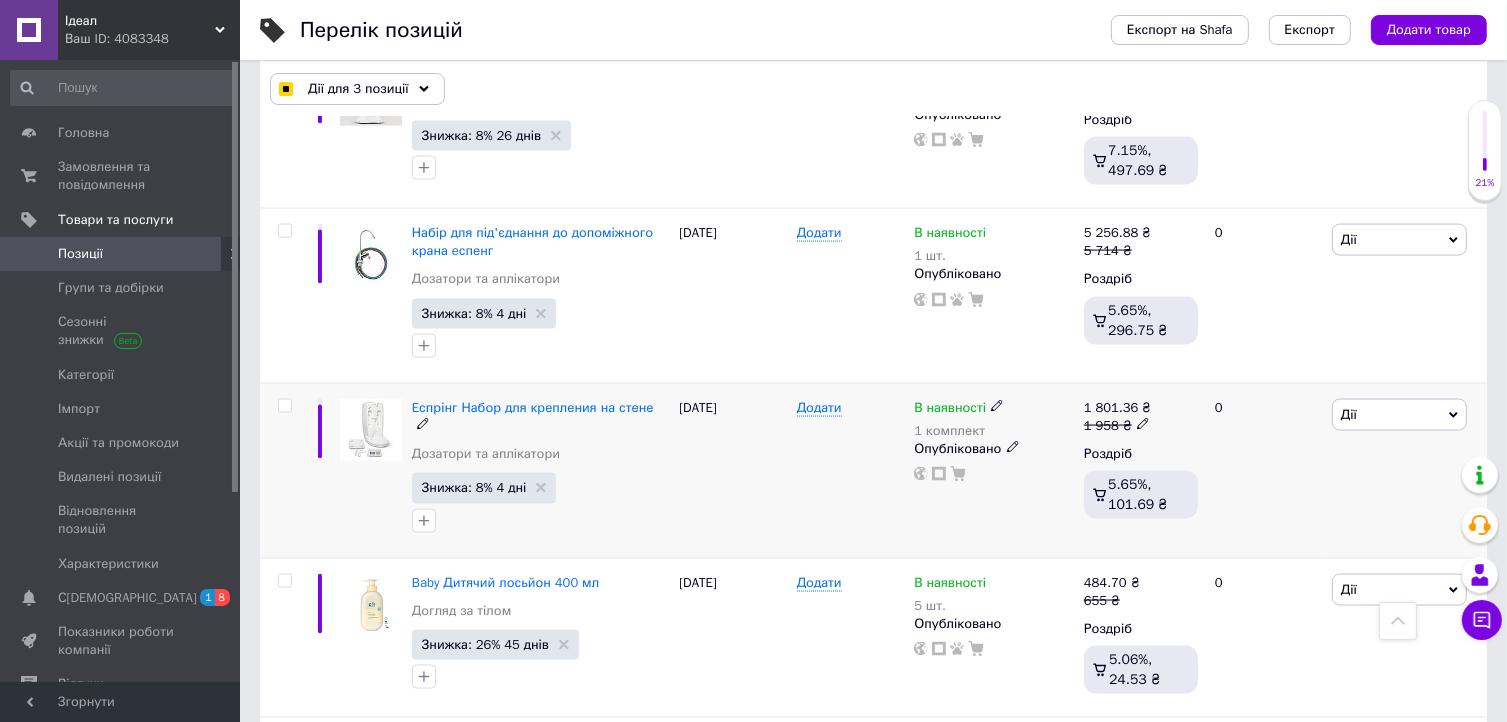 click at bounding box center [284, 406] 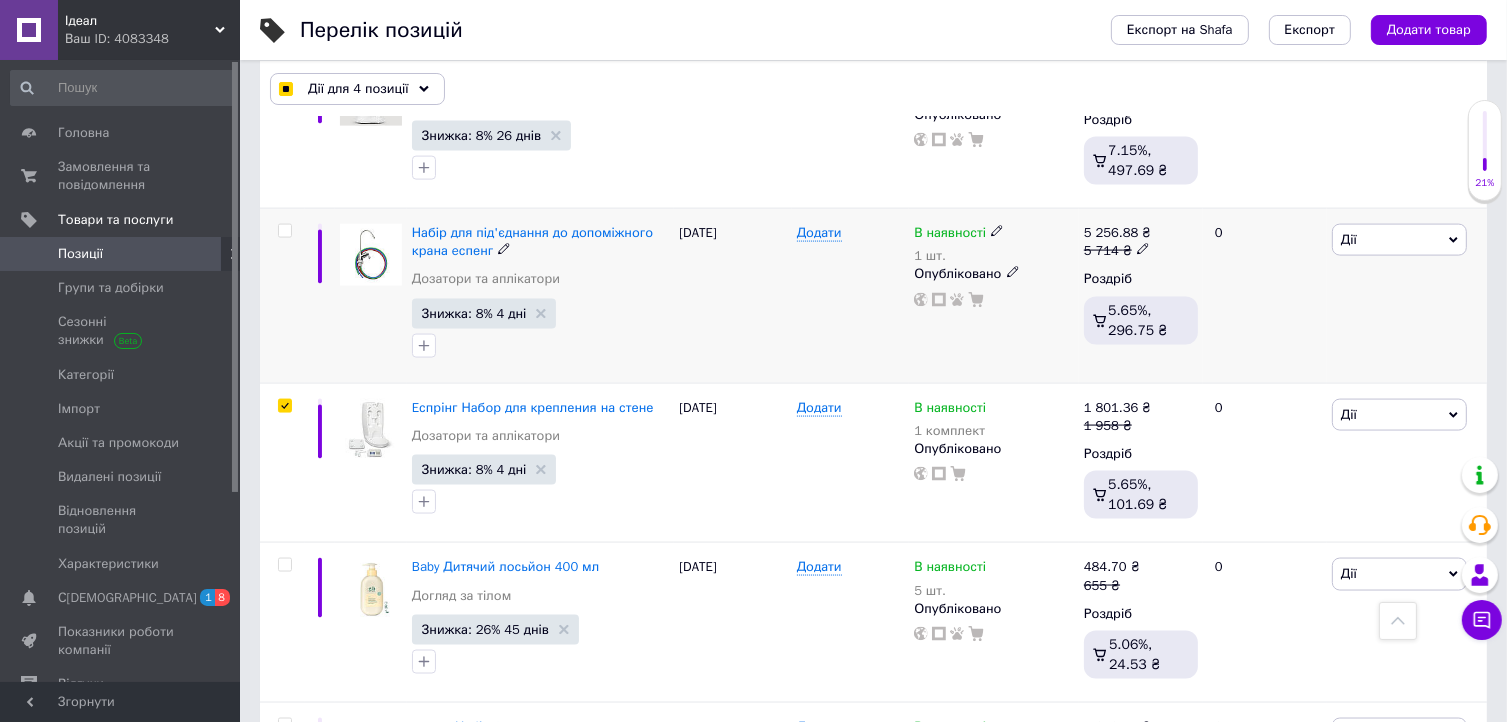 click at bounding box center (284, 231) 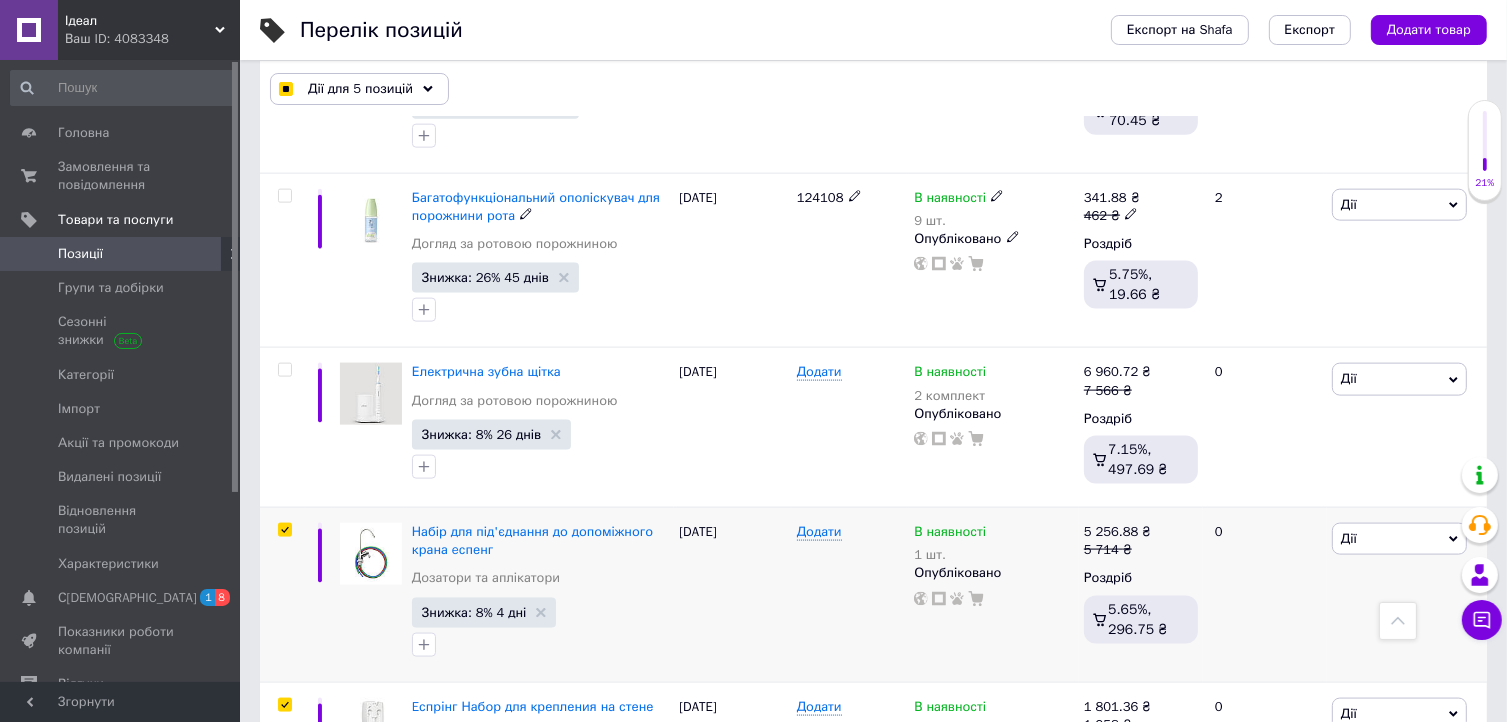 scroll, scrollTop: 10113, scrollLeft: 0, axis: vertical 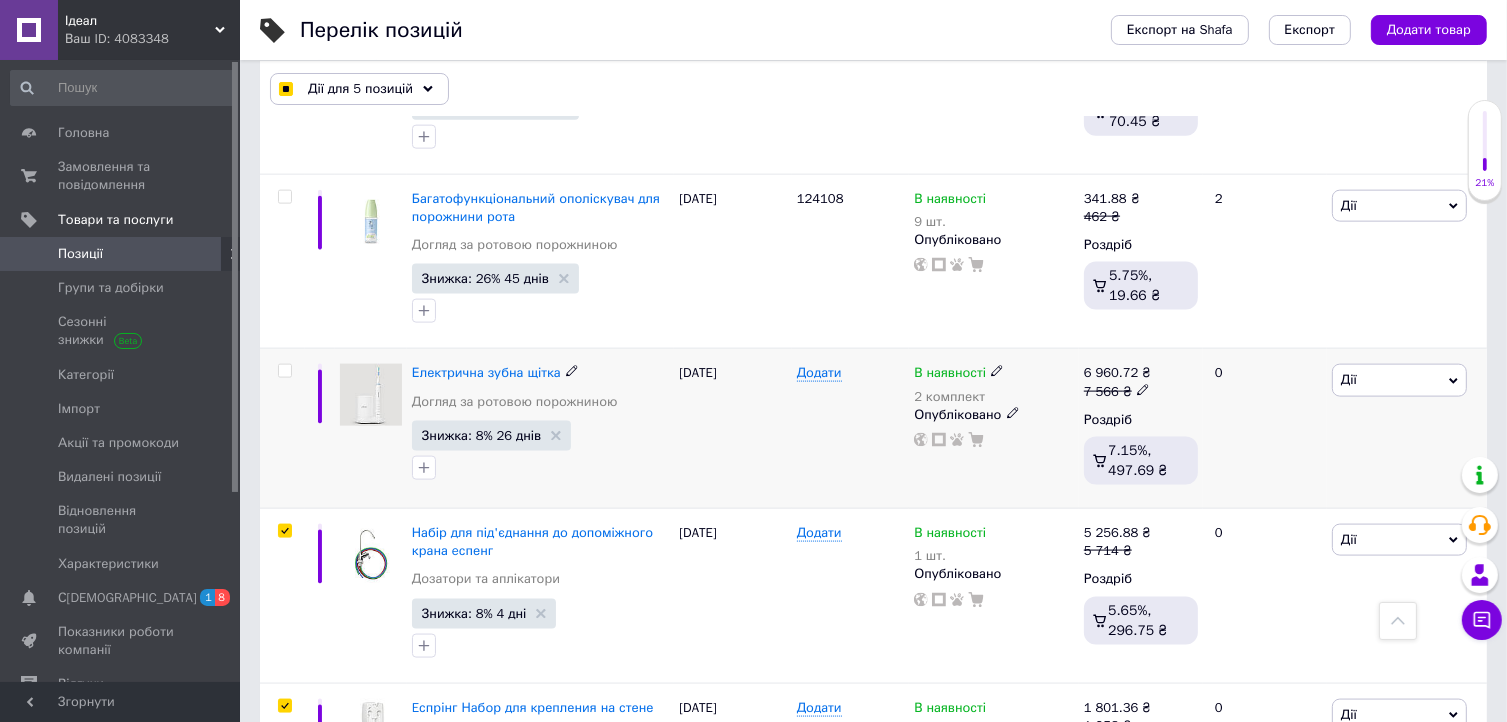 click at bounding box center (282, 429) 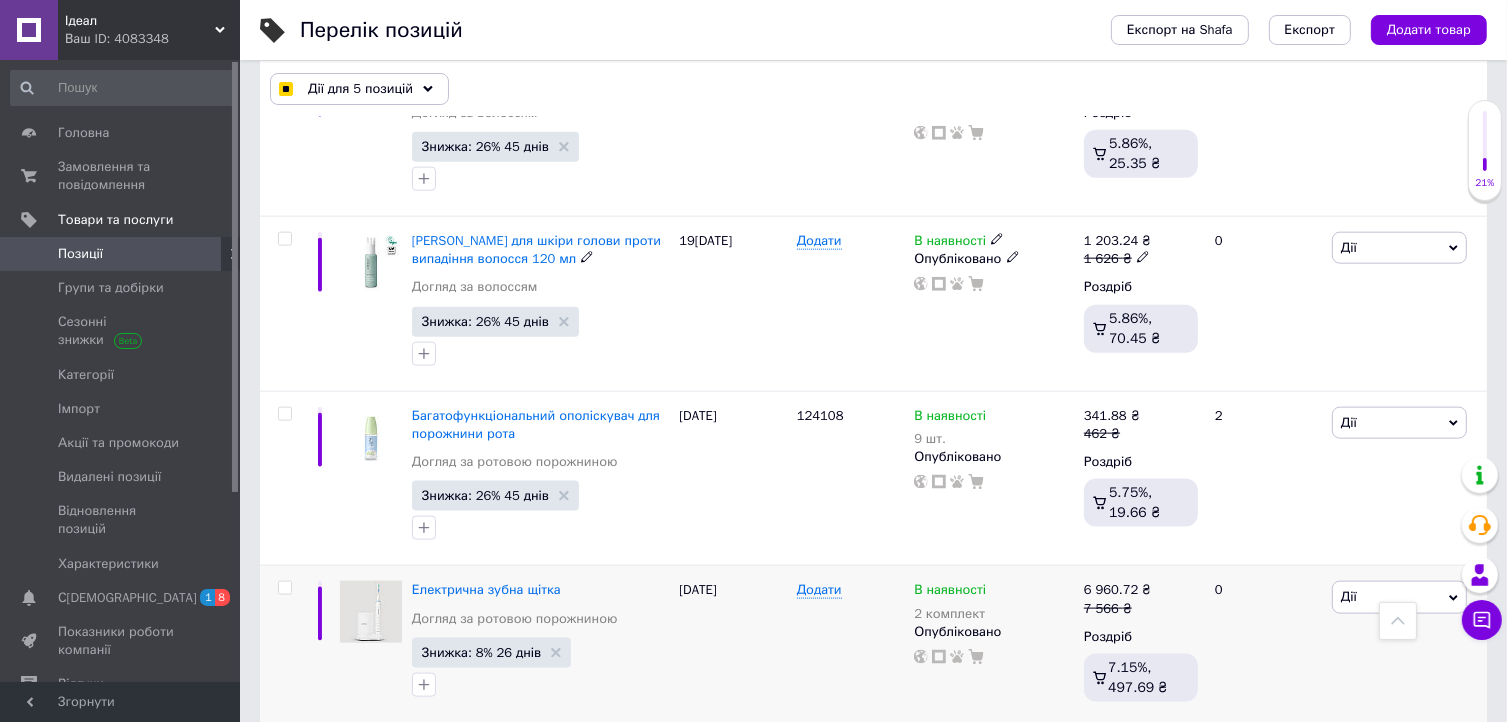 scroll, scrollTop: 10010, scrollLeft: 0, axis: vertical 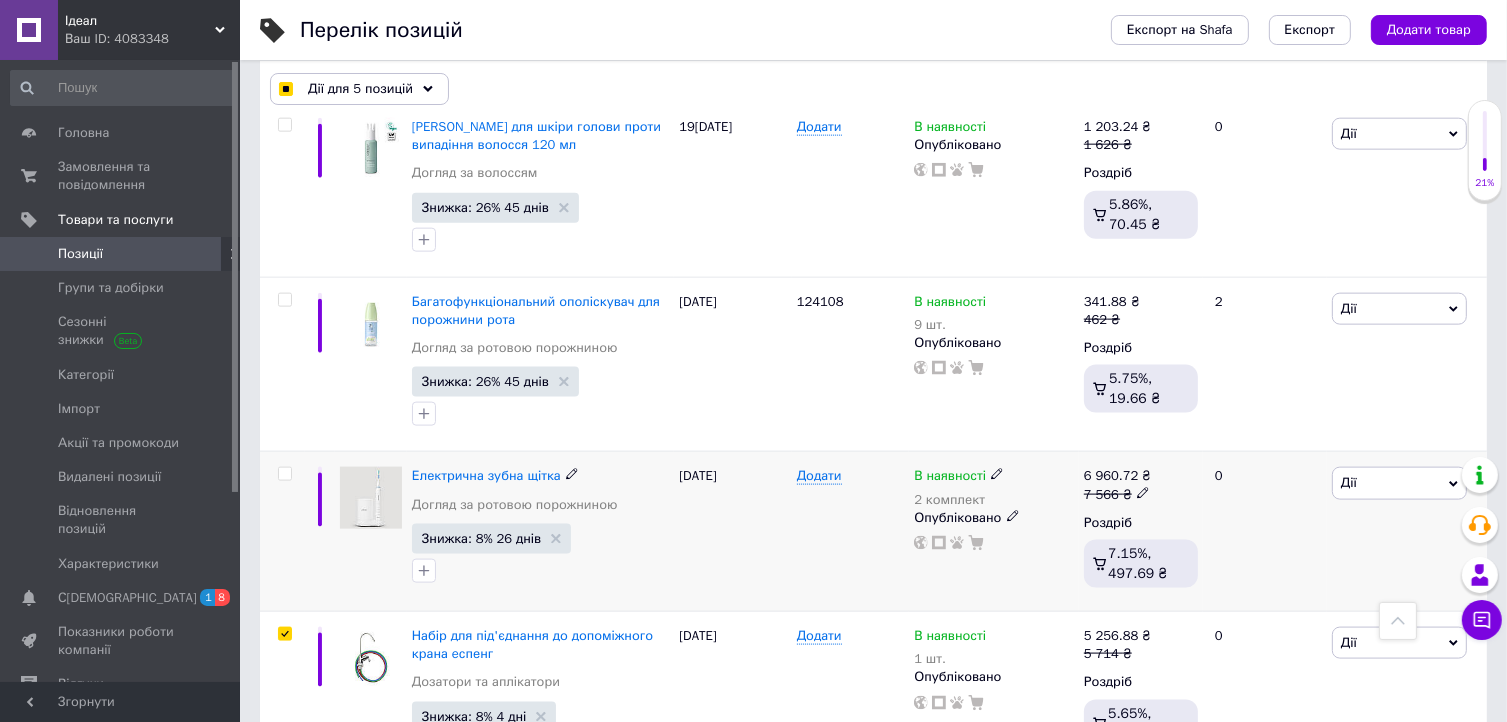 click at bounding box center [284, 474] 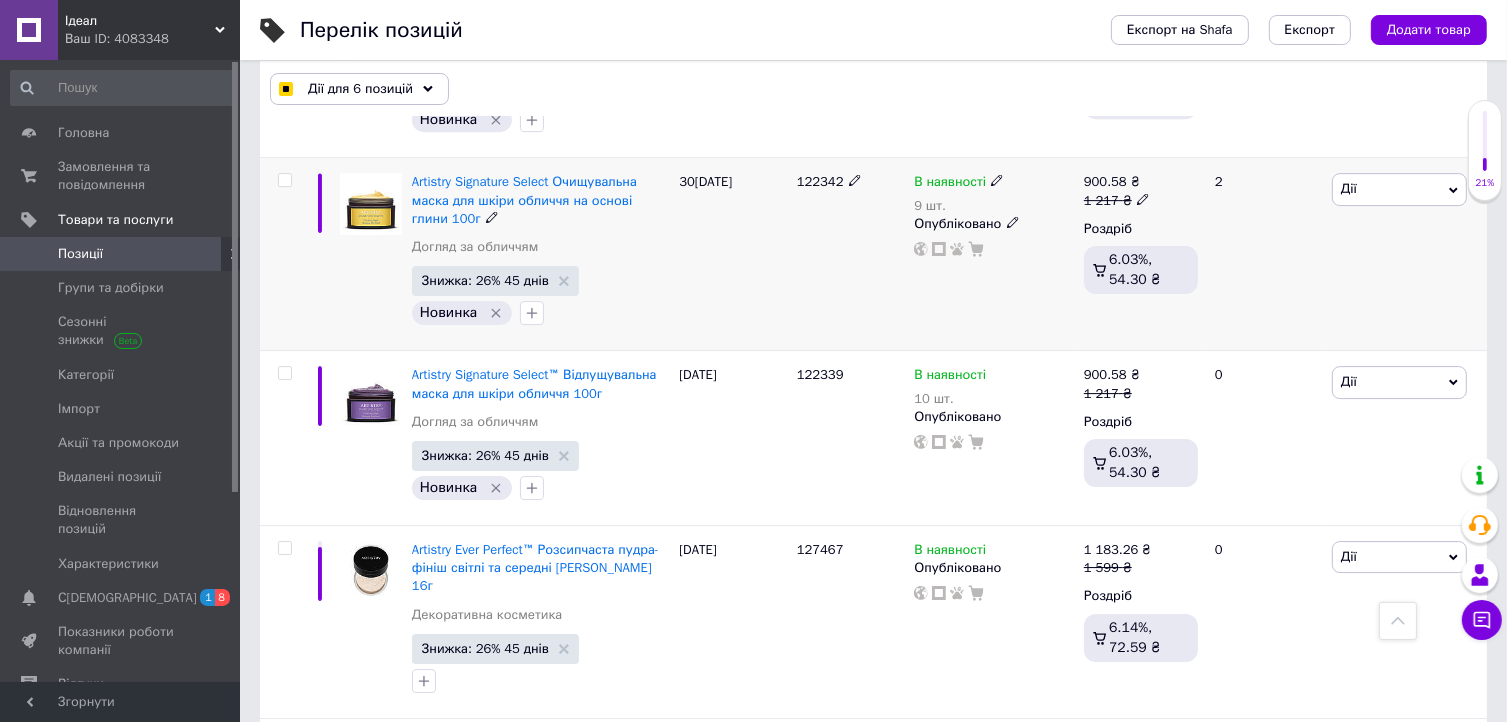 scroll, scrollTop: 6397, scrollLeft: 0, axis: vertical 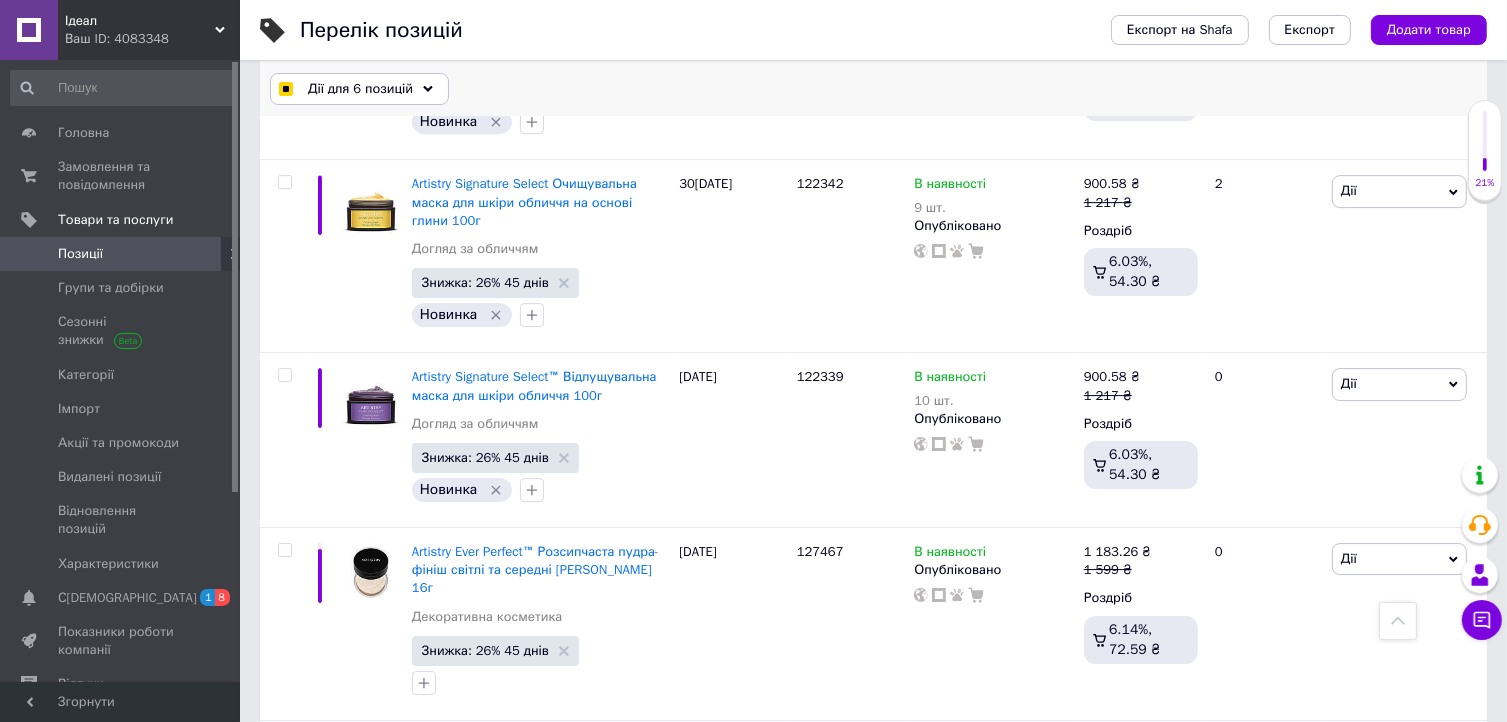 click on "Дії для 6 позицій" at bounding box center [360, 89] 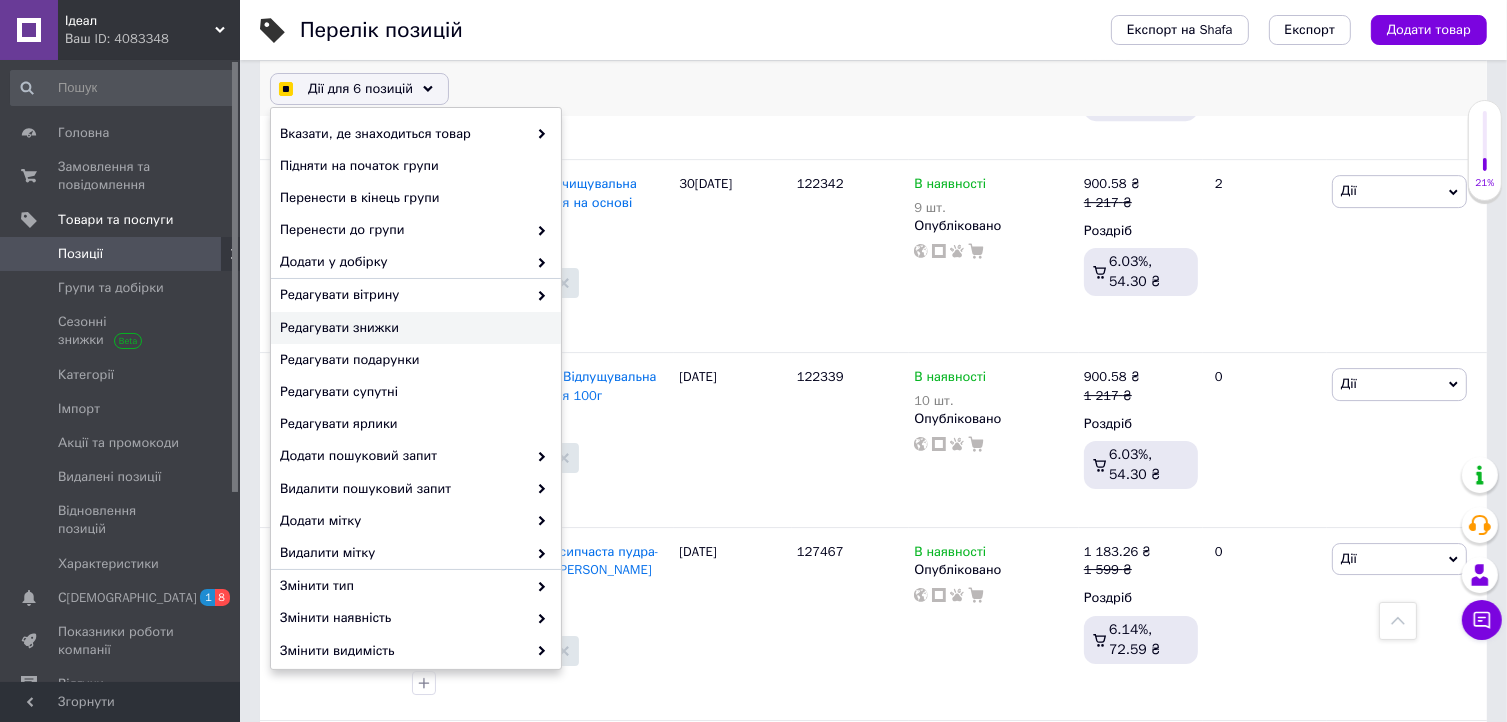 click on "Редагувати знижки" at bounding box center [413, 328] 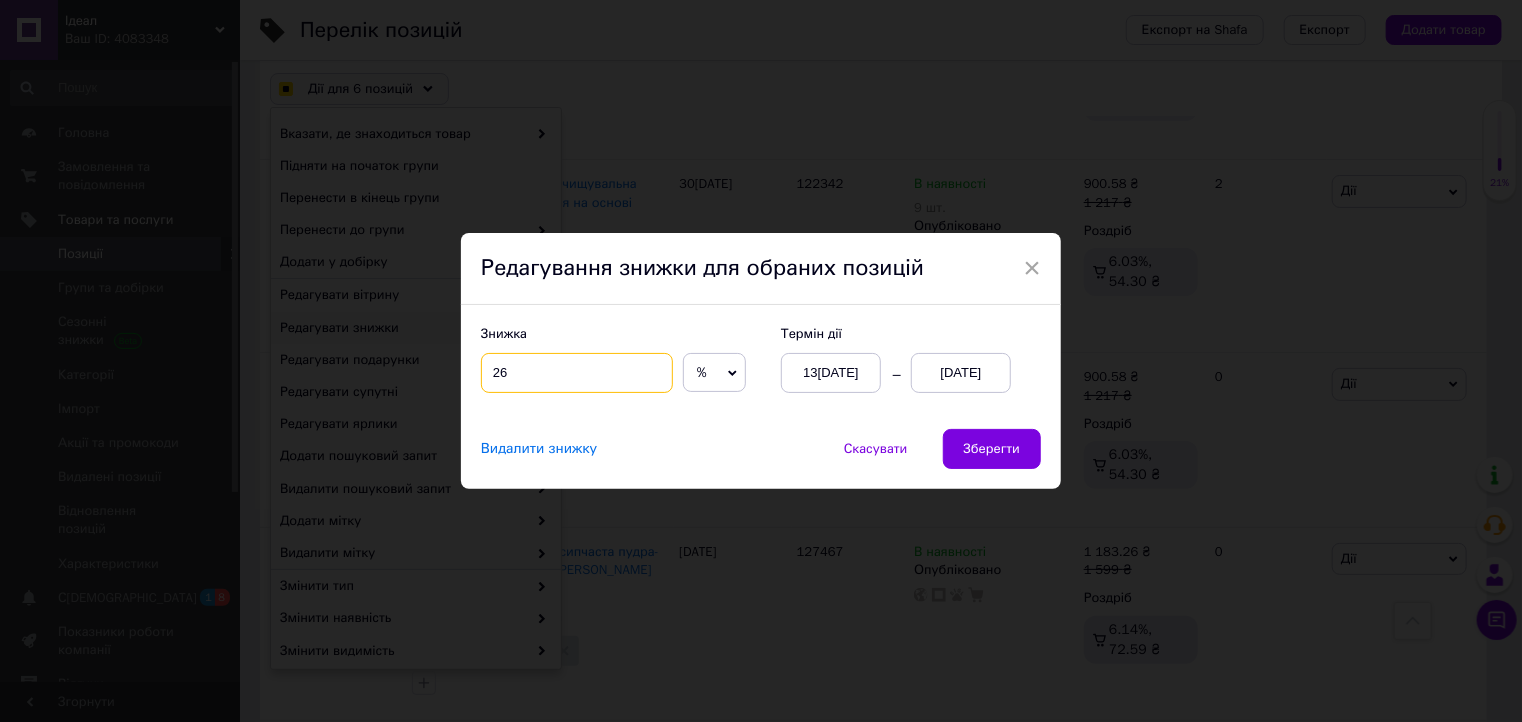 click on "26" at bounding box center [577, 373] 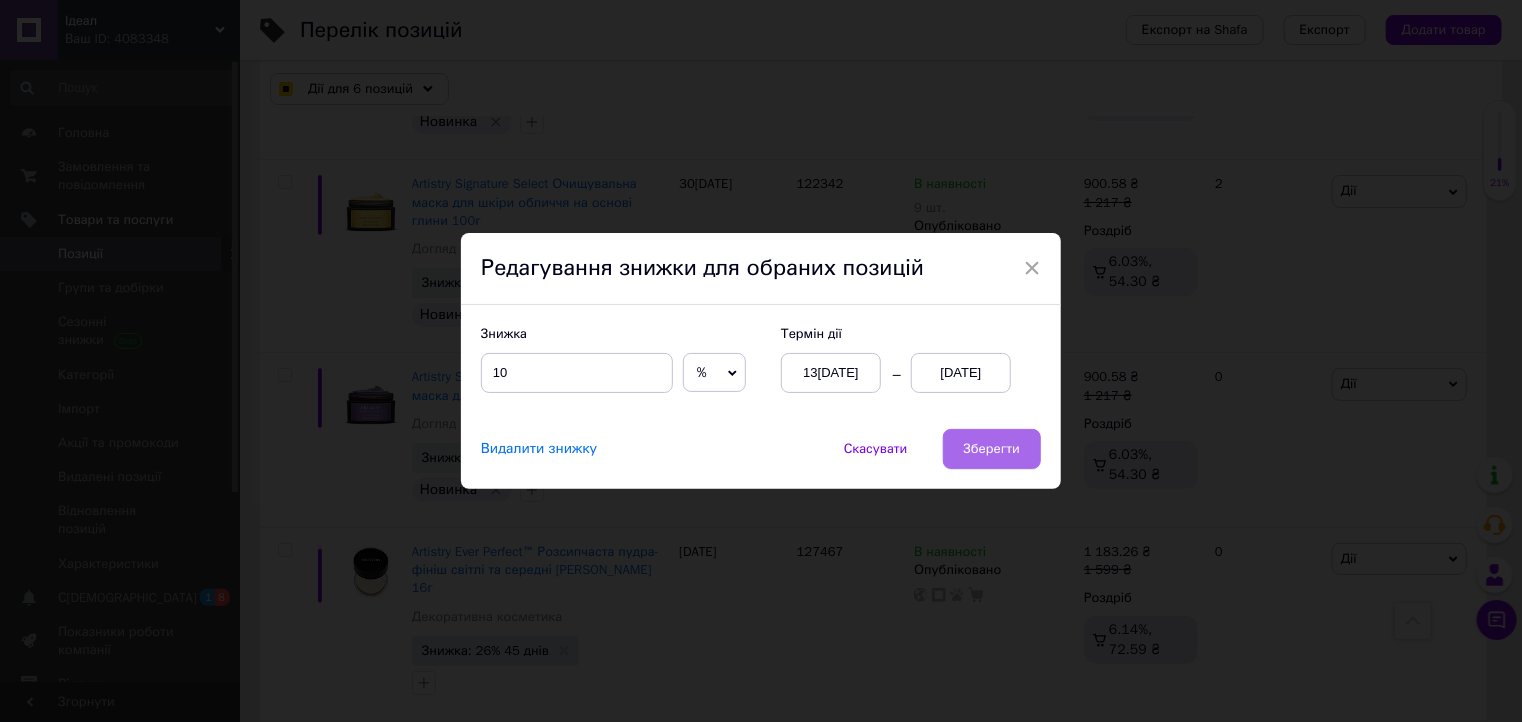 click on "Зберегти" at bounding box center [992, 449] 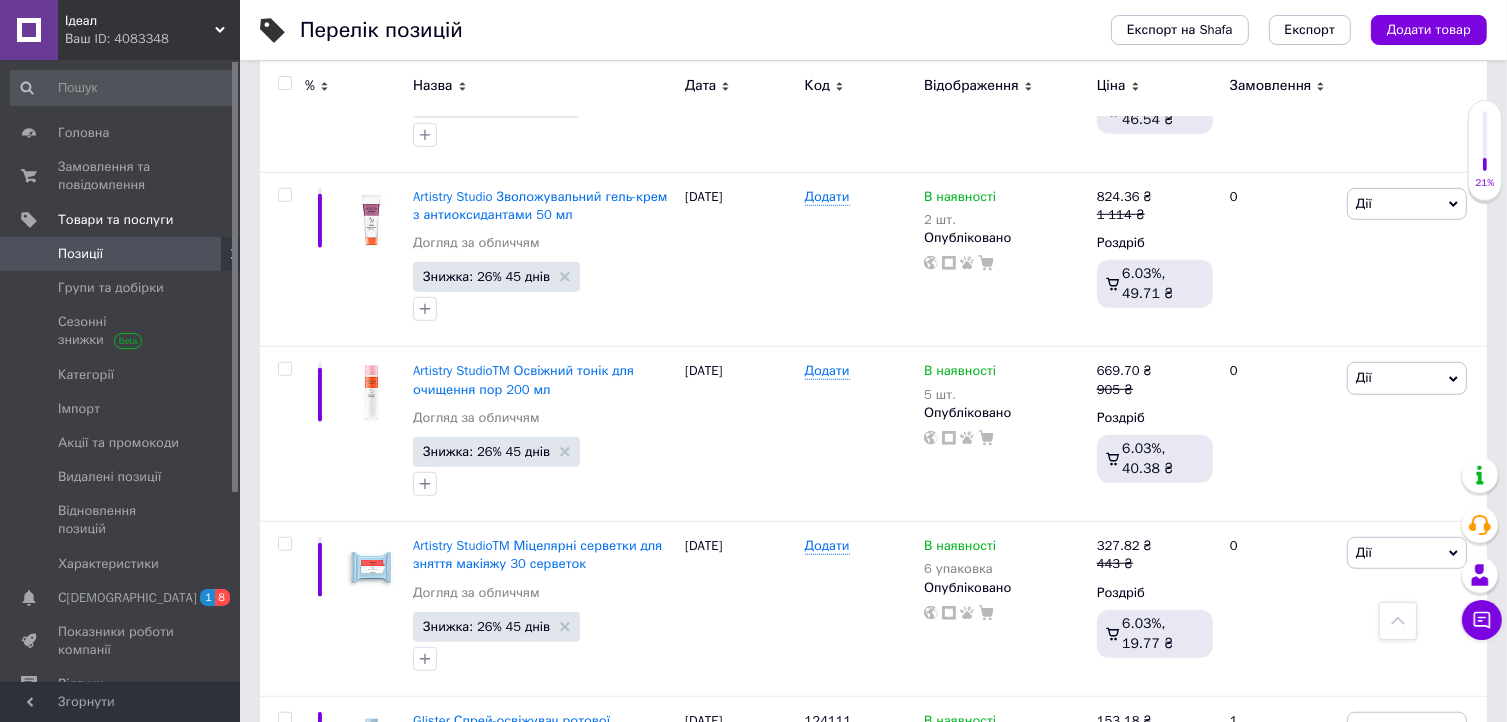 scroll, scrollTop: 17085, scrollLeft: 0, axis: vertical 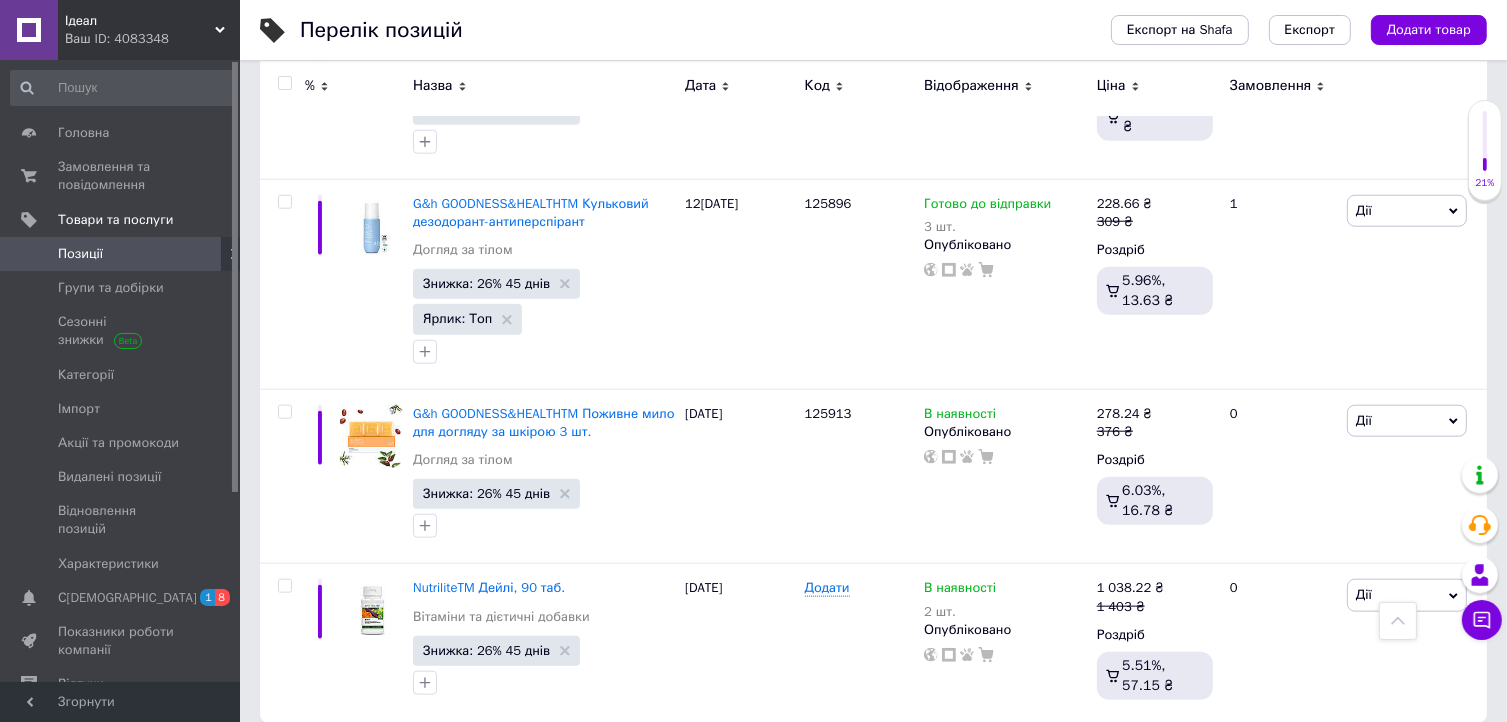 click on "2" at bounding box center [327, 764] 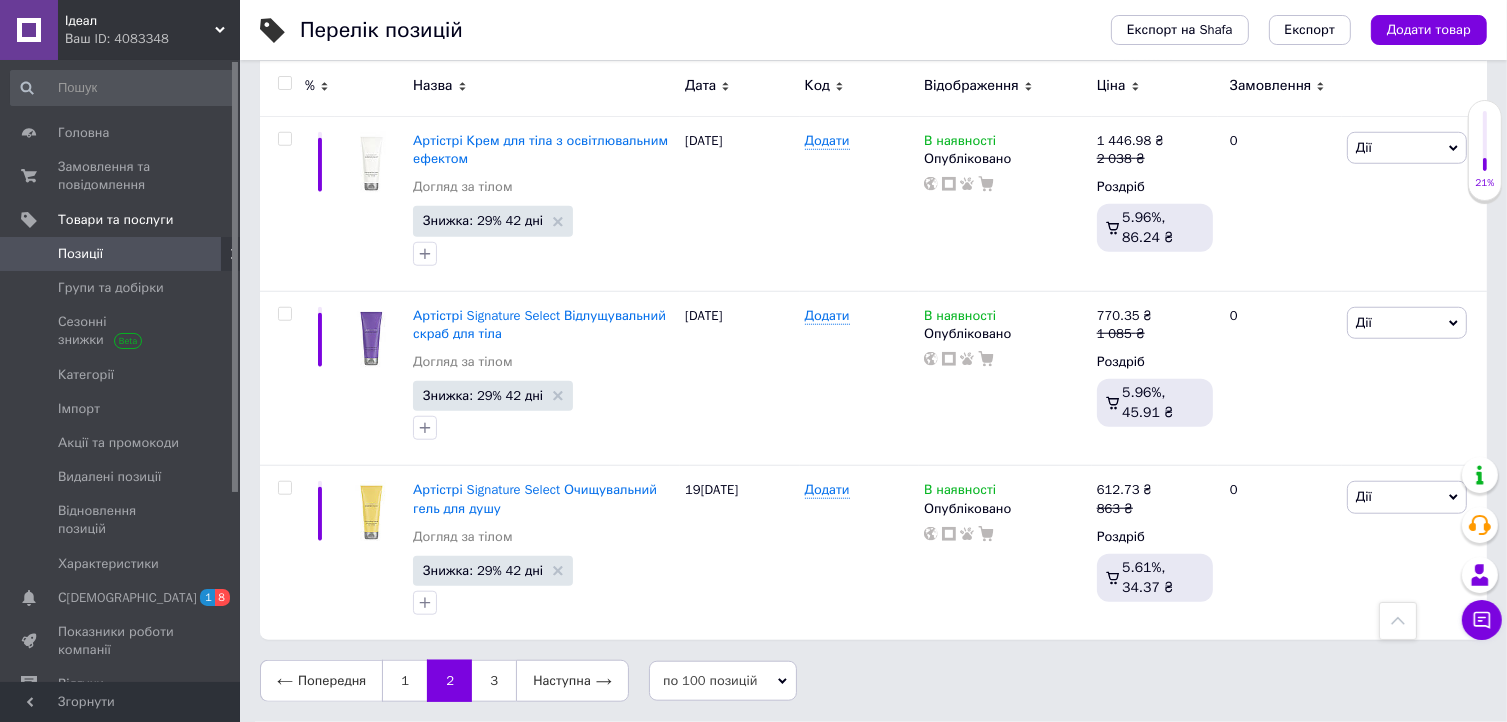 scroll, scrollTop: 16660, scrollLeft: 0, axis: vertical 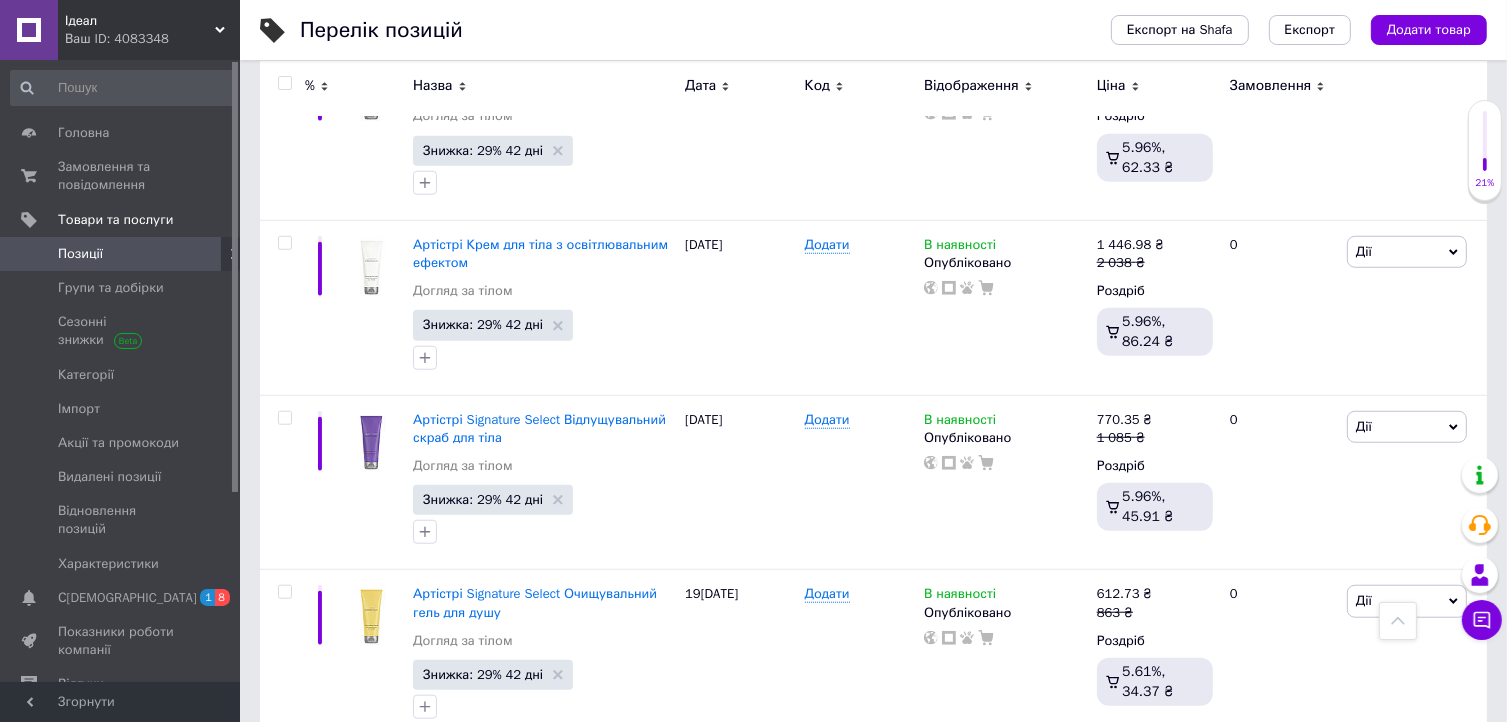 click at bounding box center (284, 83) 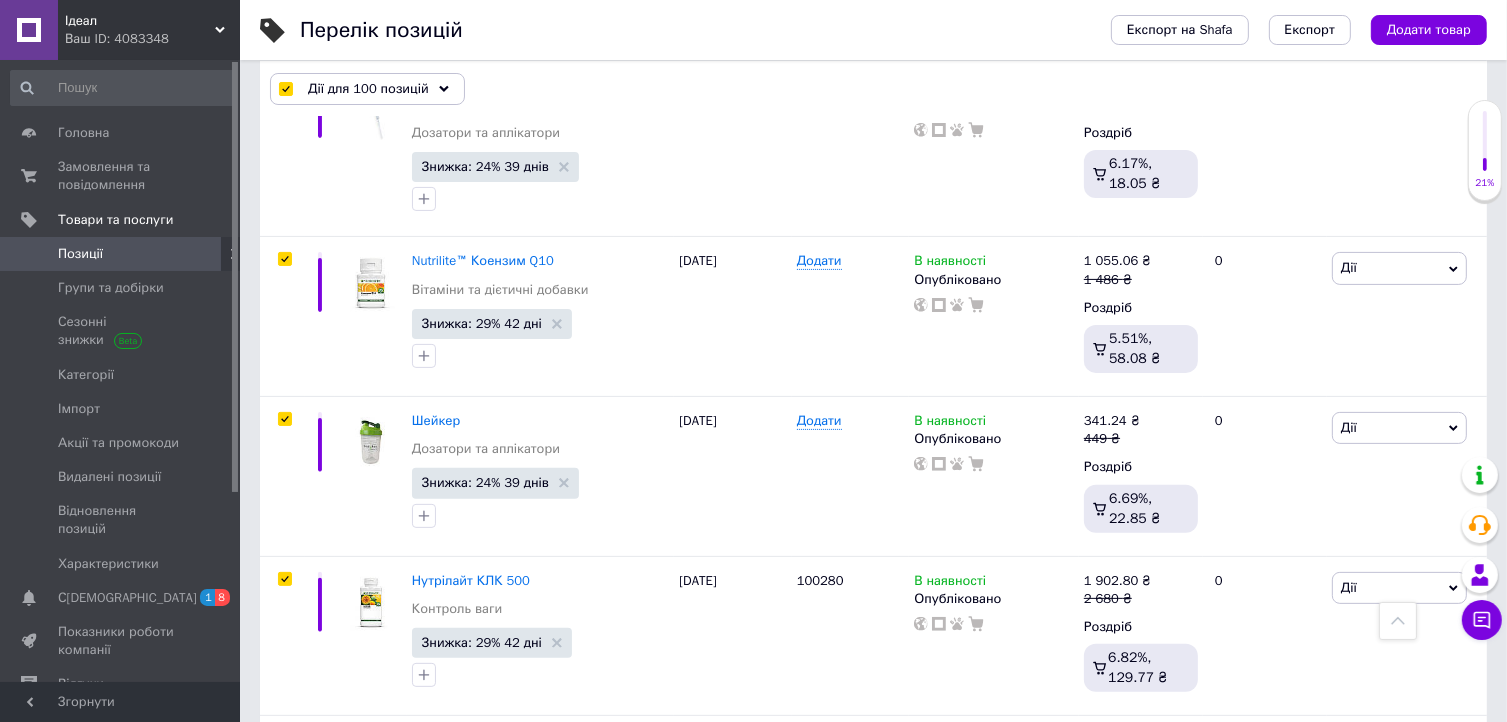 scroll, scrollTop: 7881, scrollLeft: 0, axis: vertical 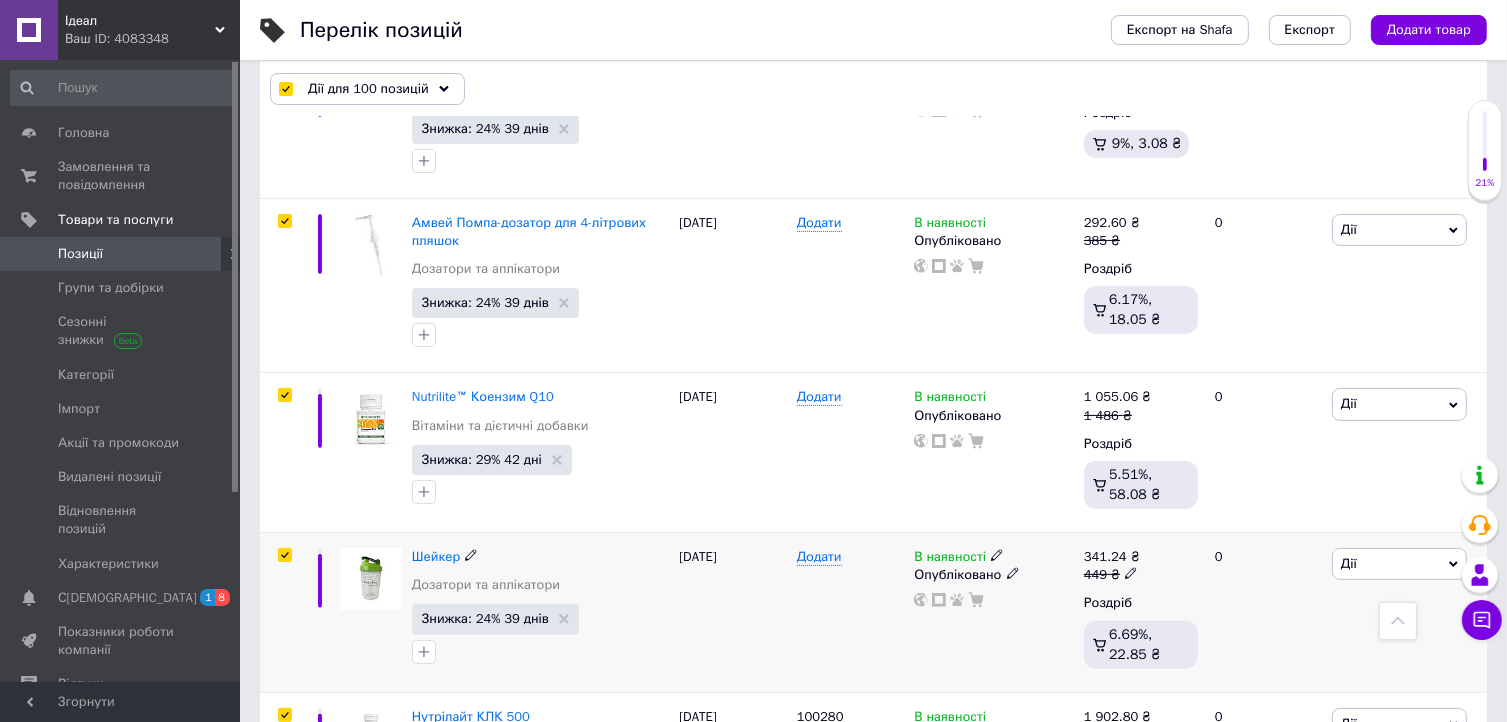 click at bounding box center [282, 613] 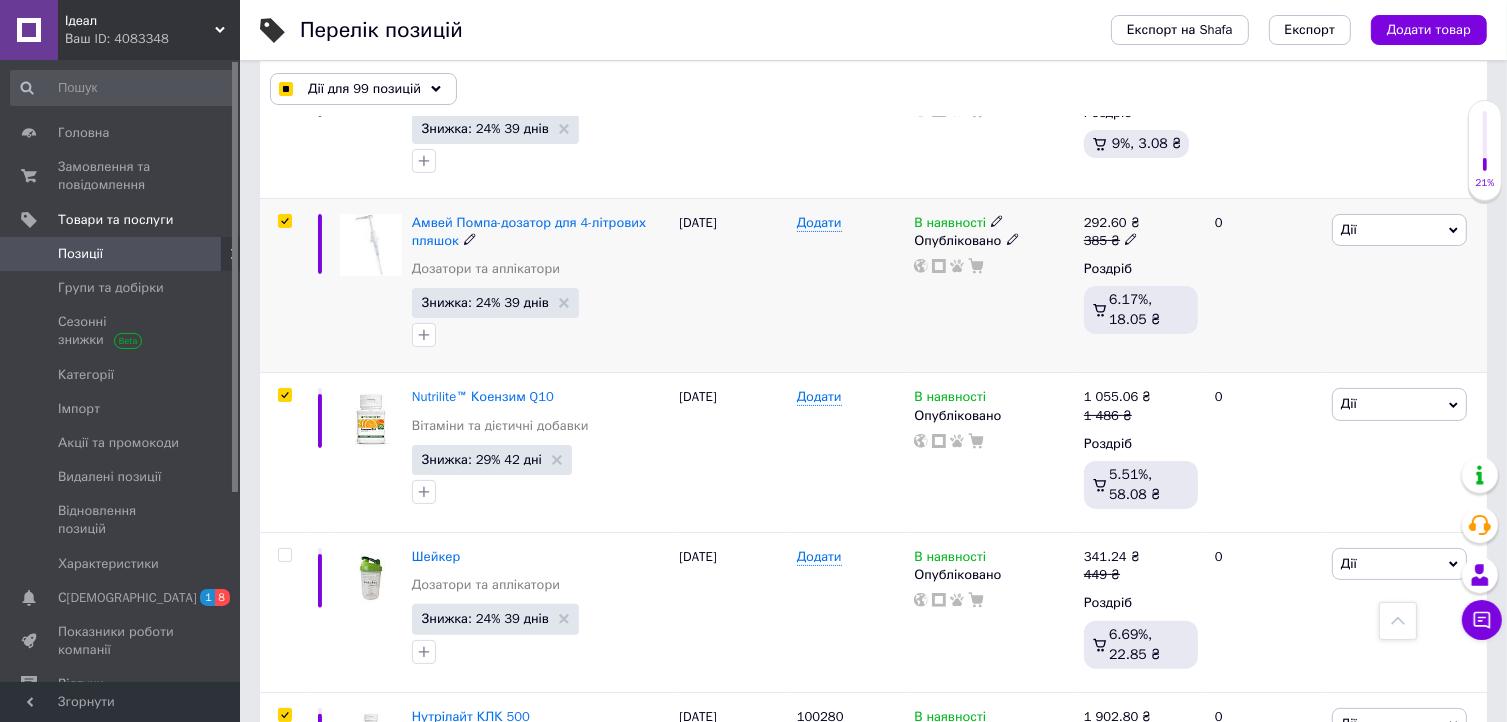 click at bounding box center (285, 221) 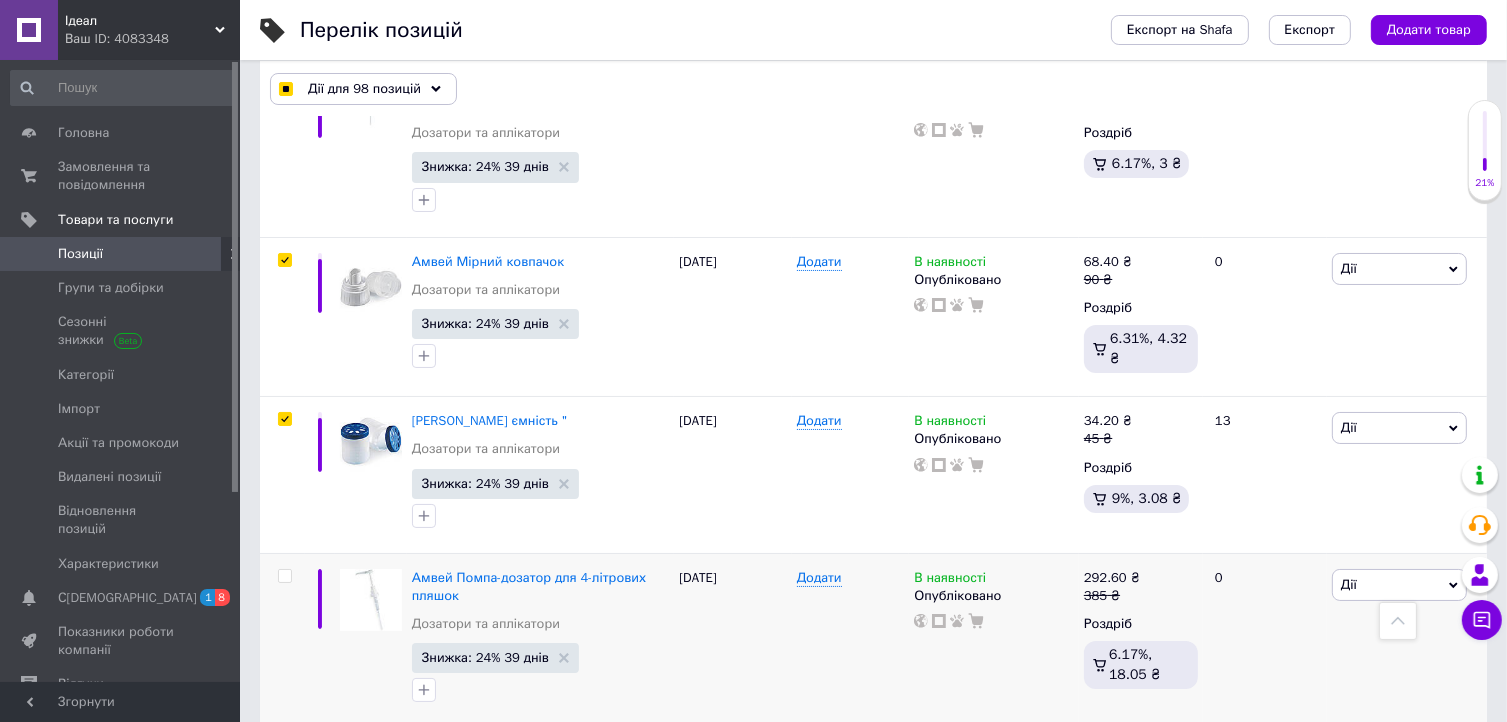 scroll, scrollTop: 7525, scrollLeft: 0, axis: vertical 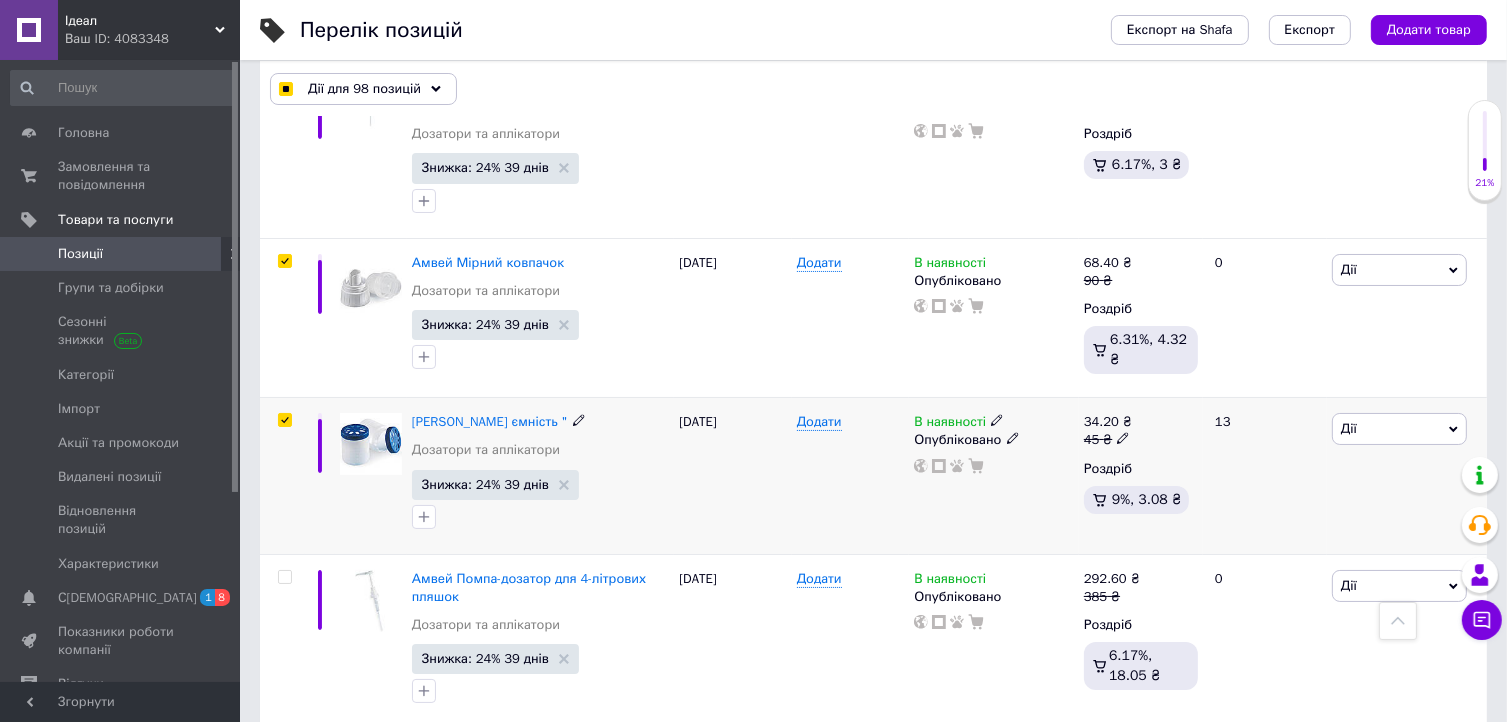 click at bounding box center [284, 420] 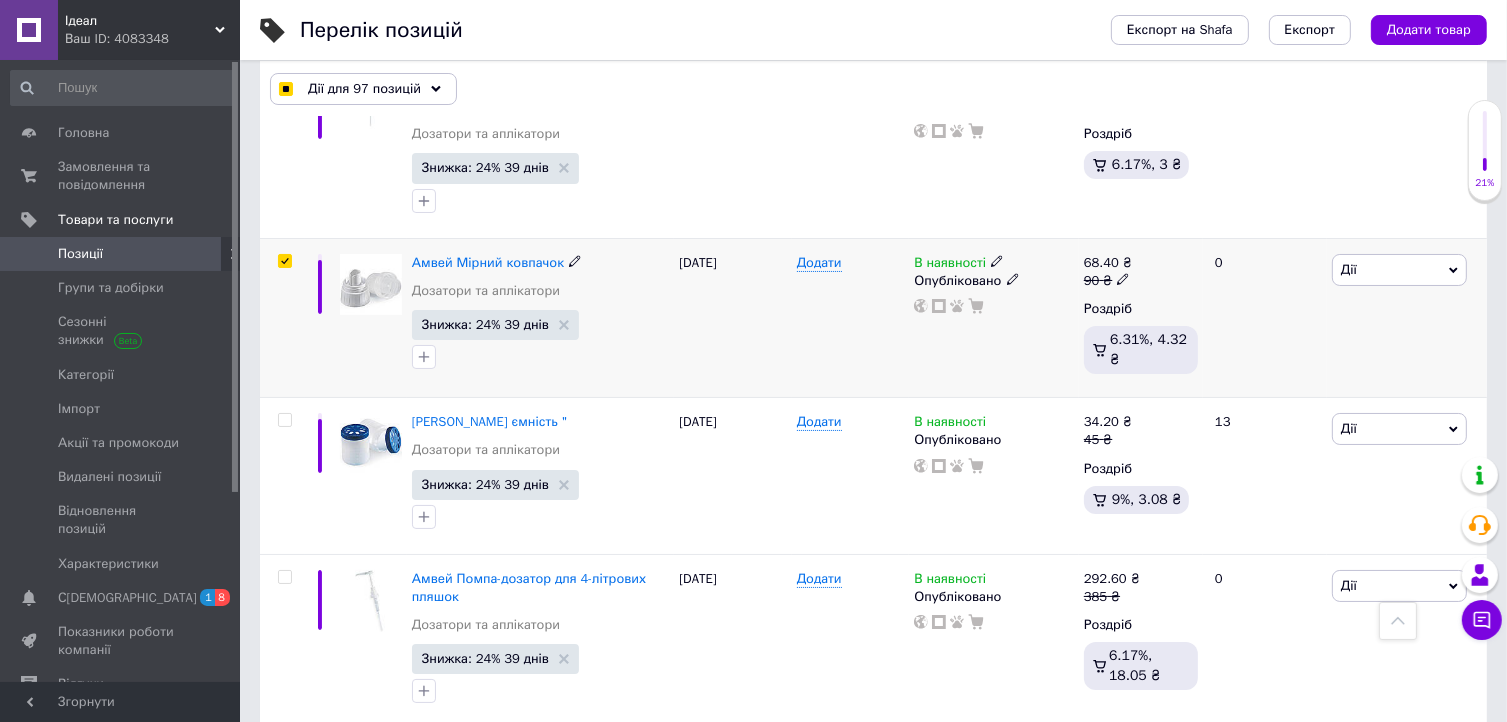 click at bounding box center (284, 261) 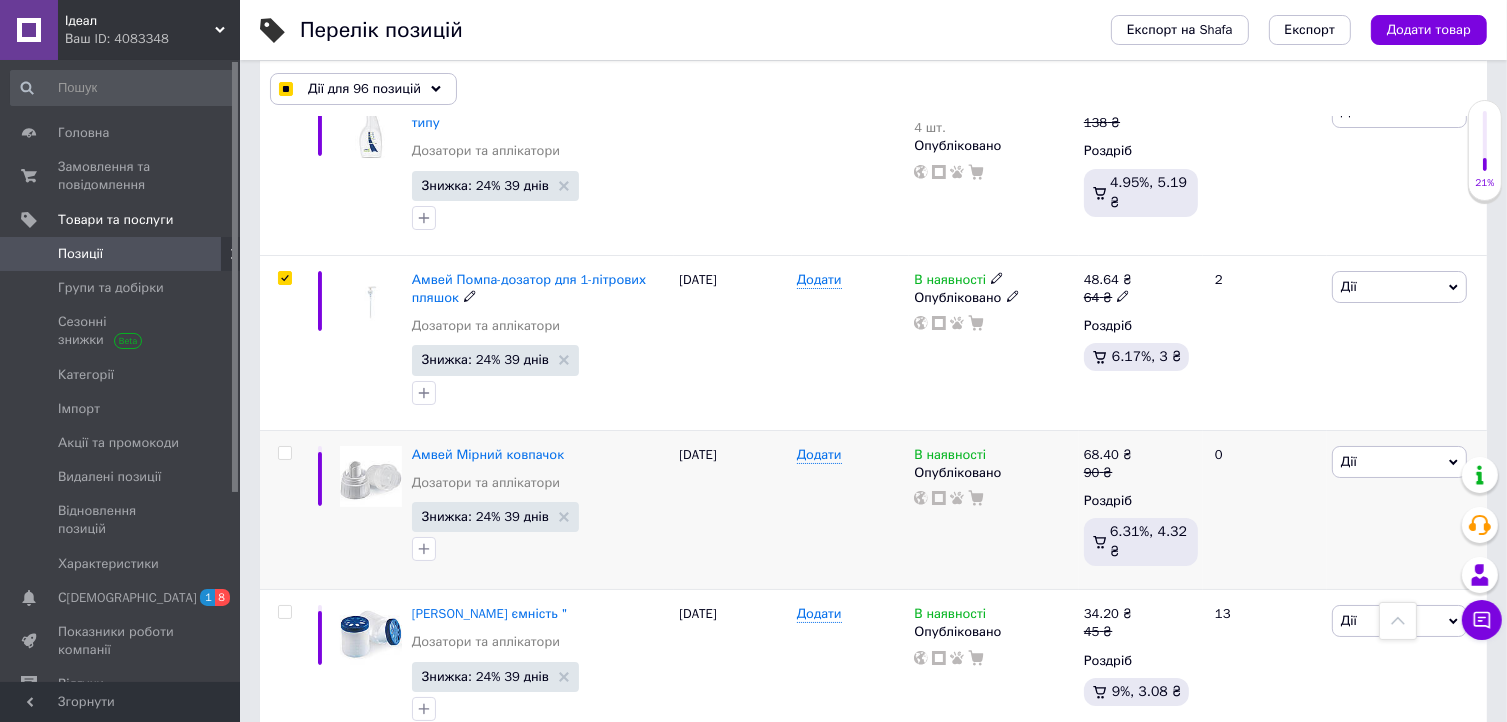 scroll, scrollTop: 7329, scrollLeft: 0, axis: vertical 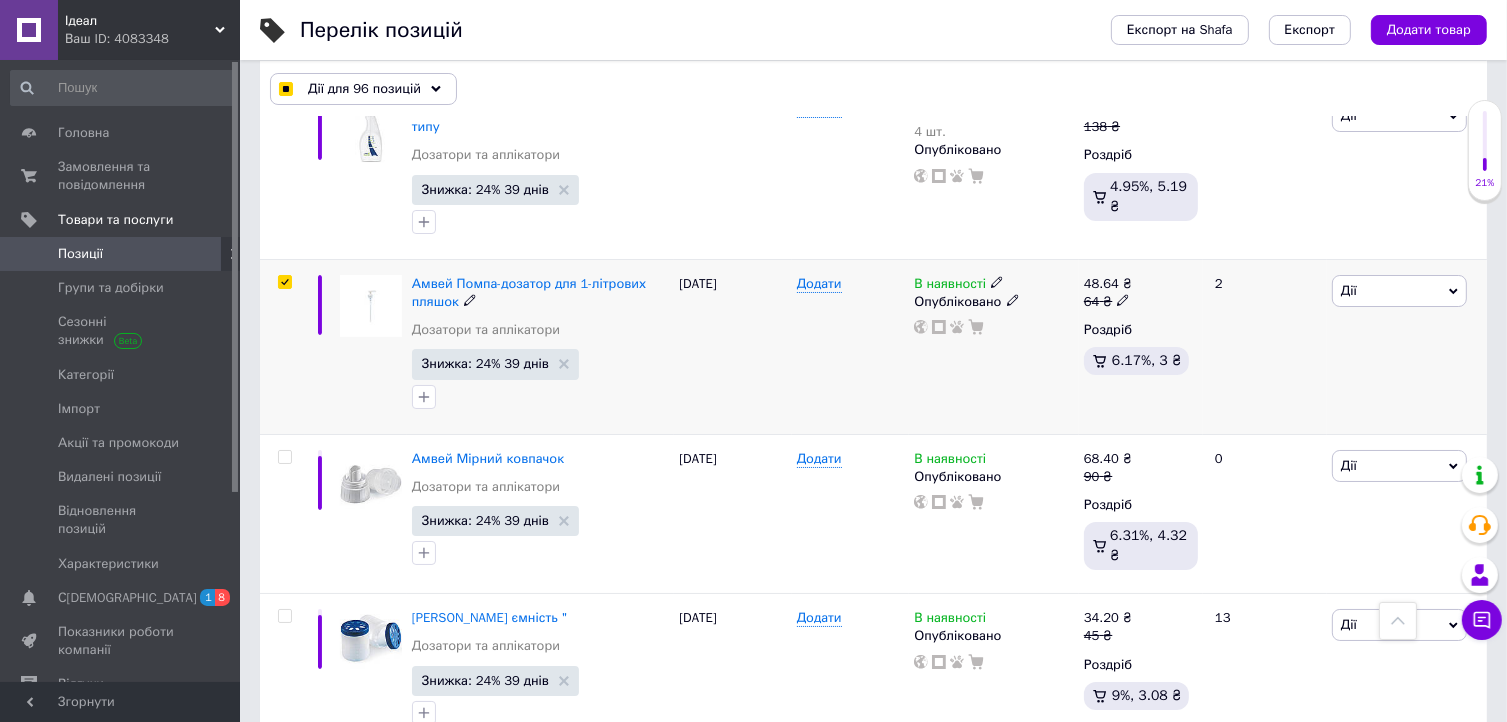 click at bounding box center (284, 282) 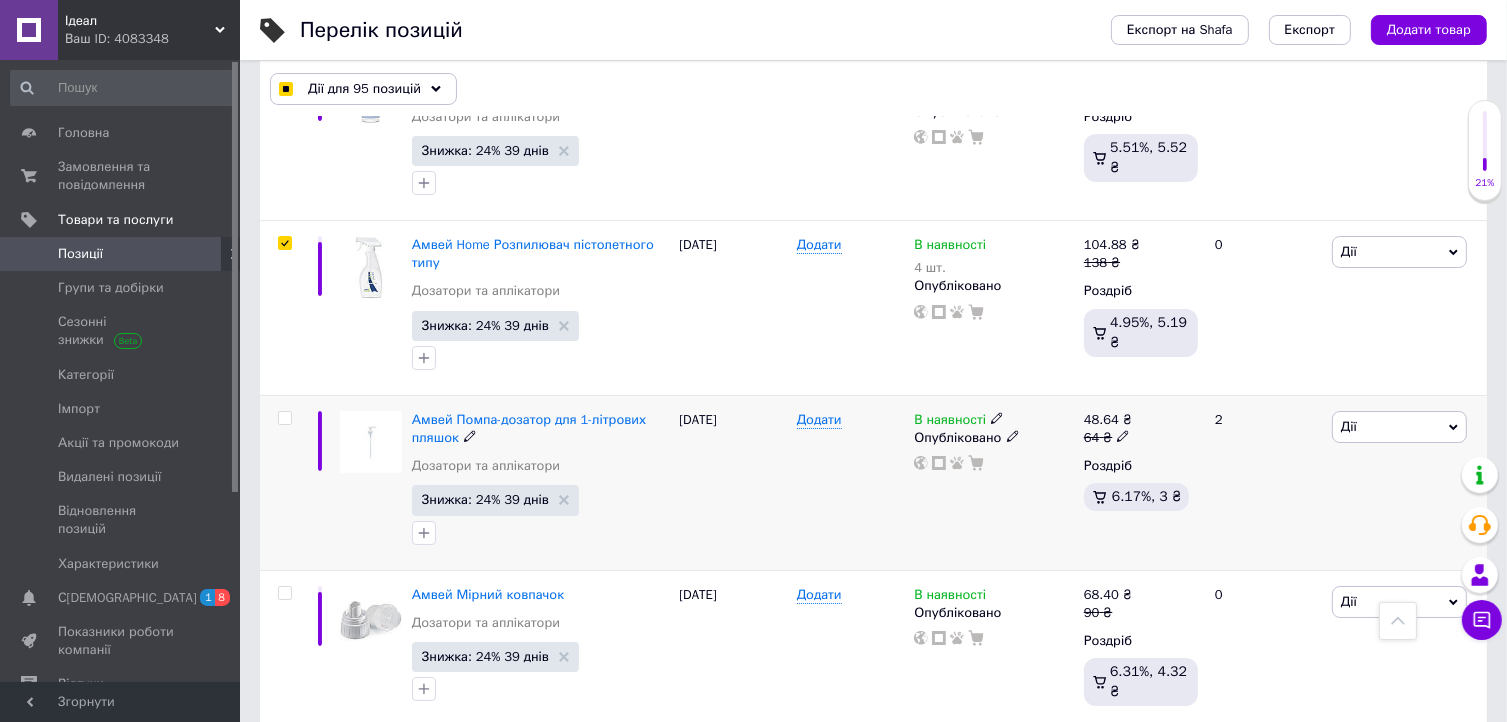 scroll, scrollTop: 7132, scrollLeft: 0, axis: vertical 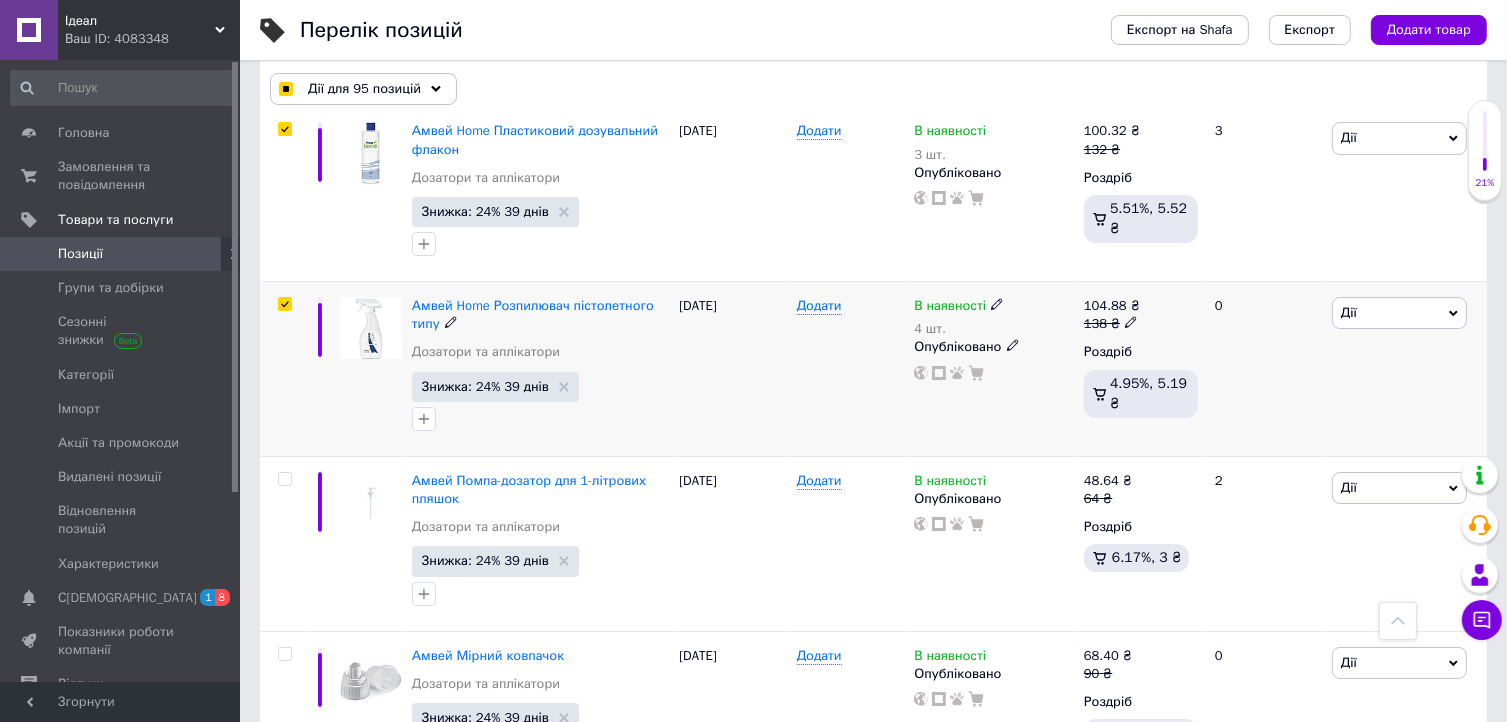click at bounding box center (284, 304) 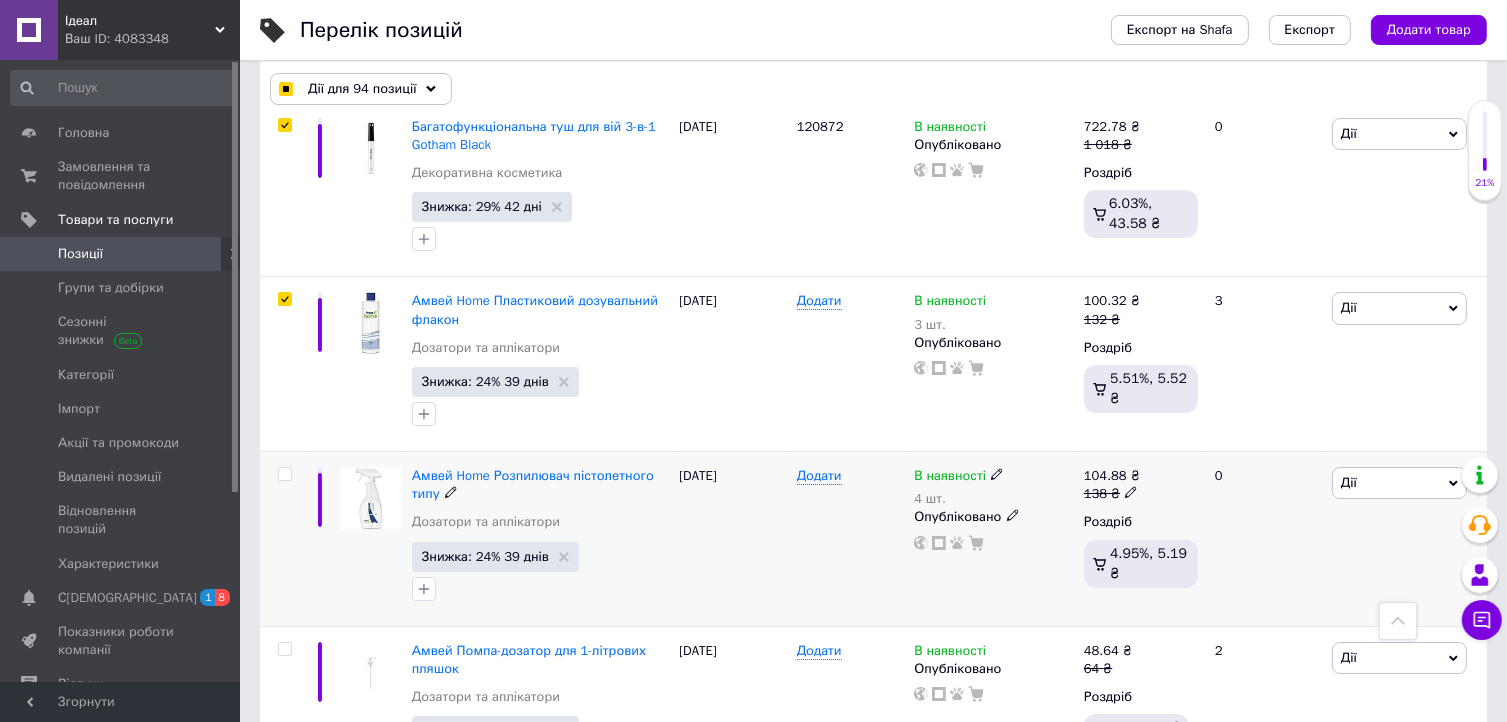 scroll, scrollTop: 6960, scrollLeft: 0, axis: vertical 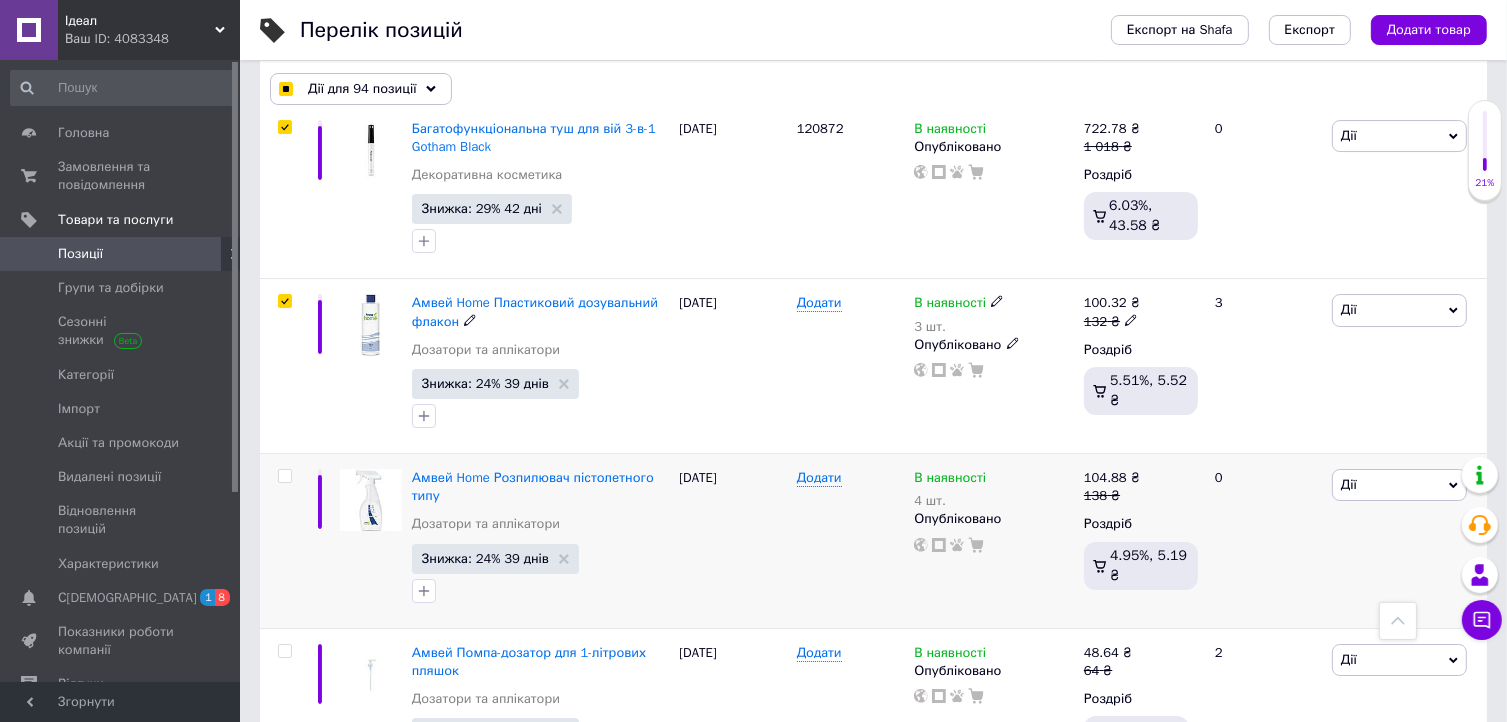click at bounding box center [284, 301] 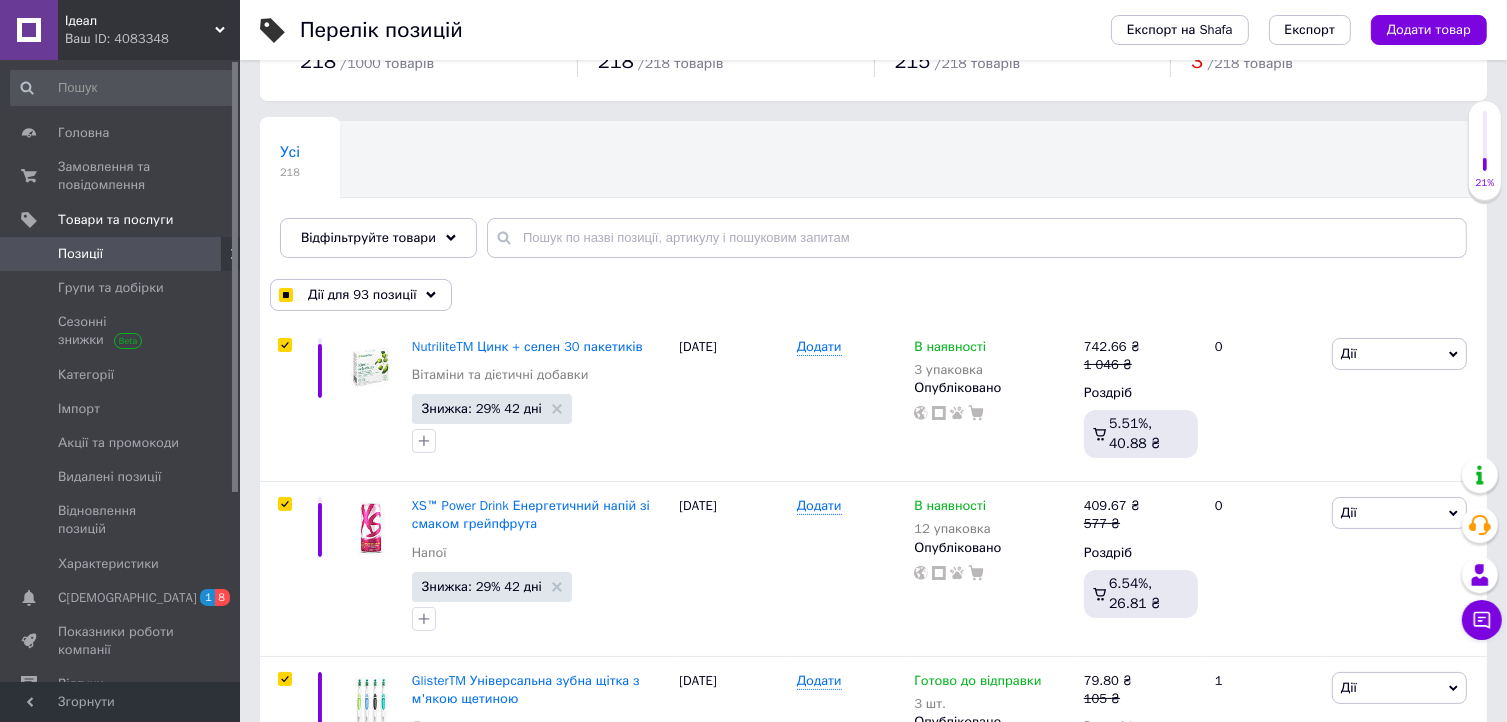 scroll, scrollTop: 80, scrollLeft: 0, axis: vertical 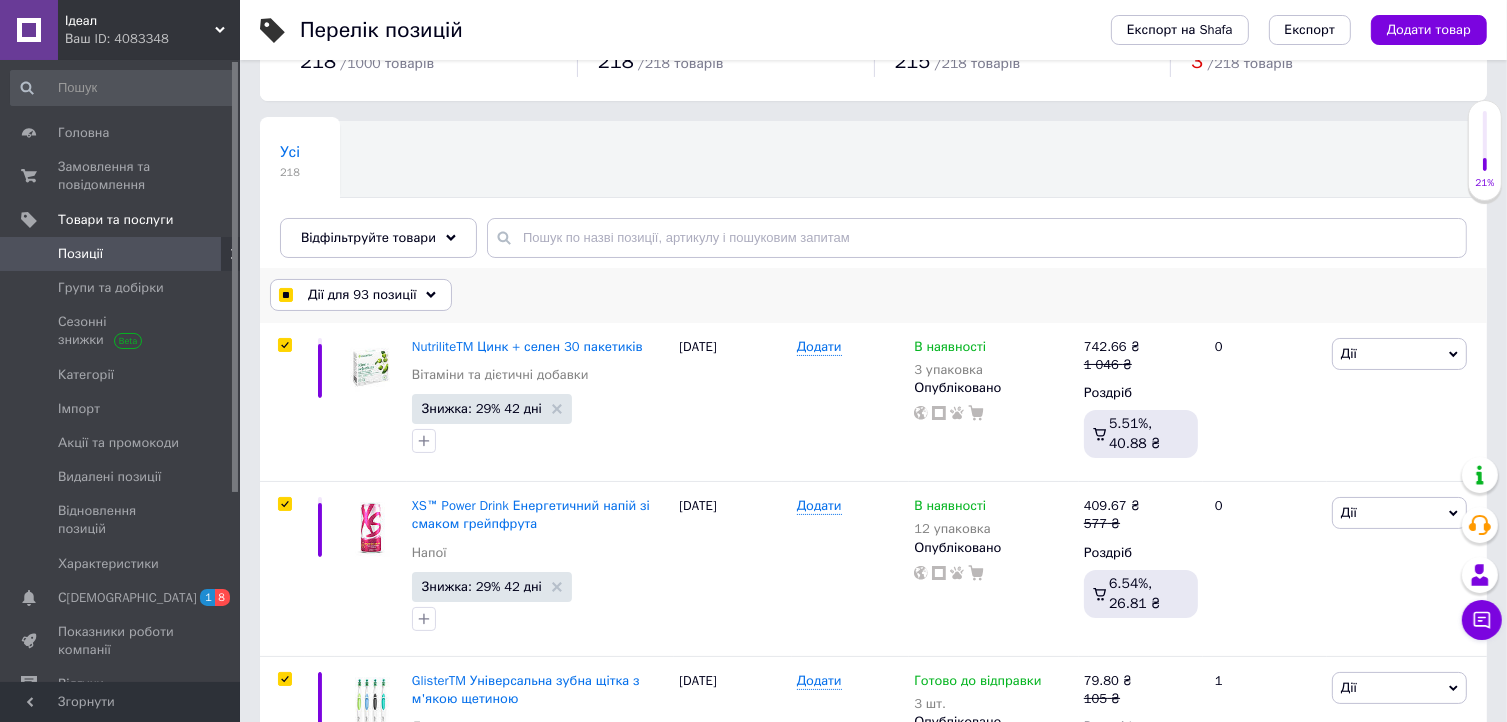 click on "Дії для 93 позиції" at bounding box center [362, 295] 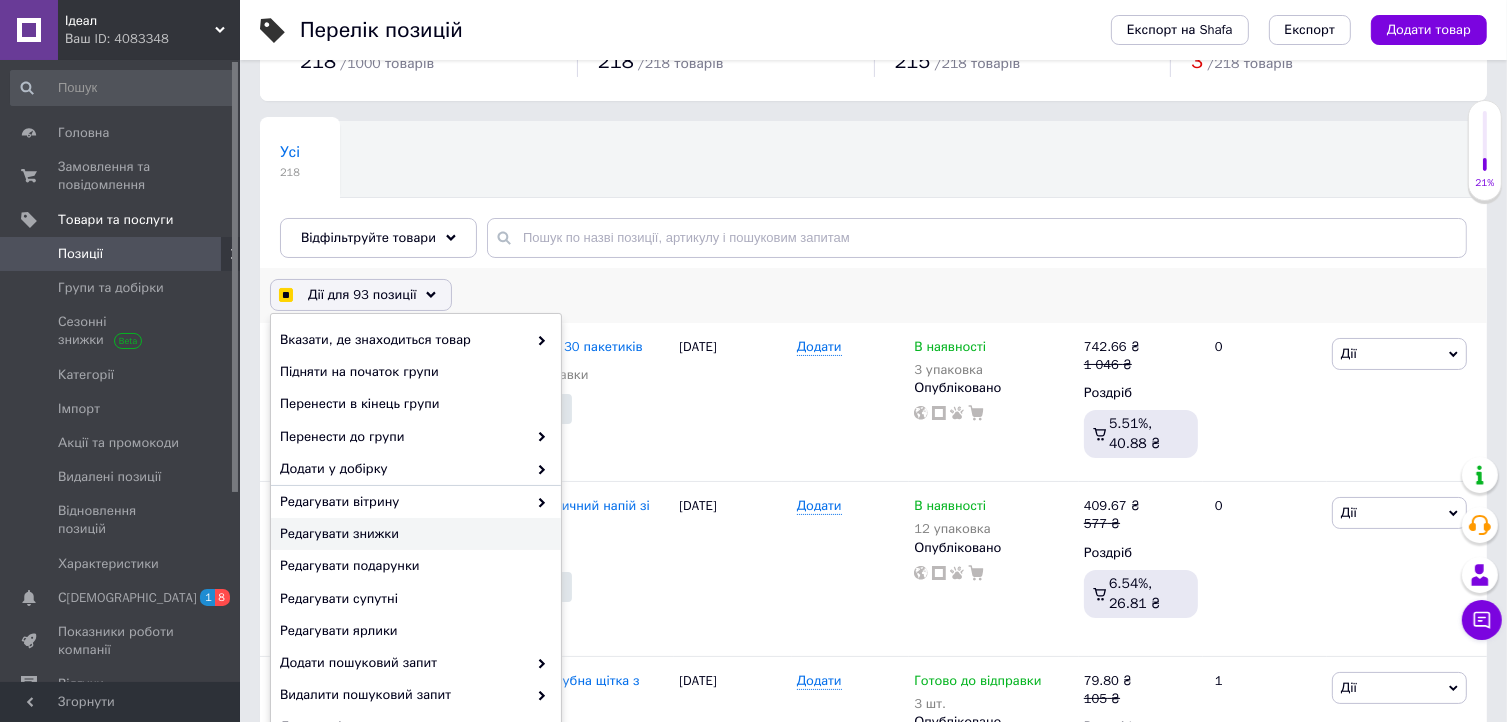 click on "Редагувати знижки" at bounding box center (413, 534) 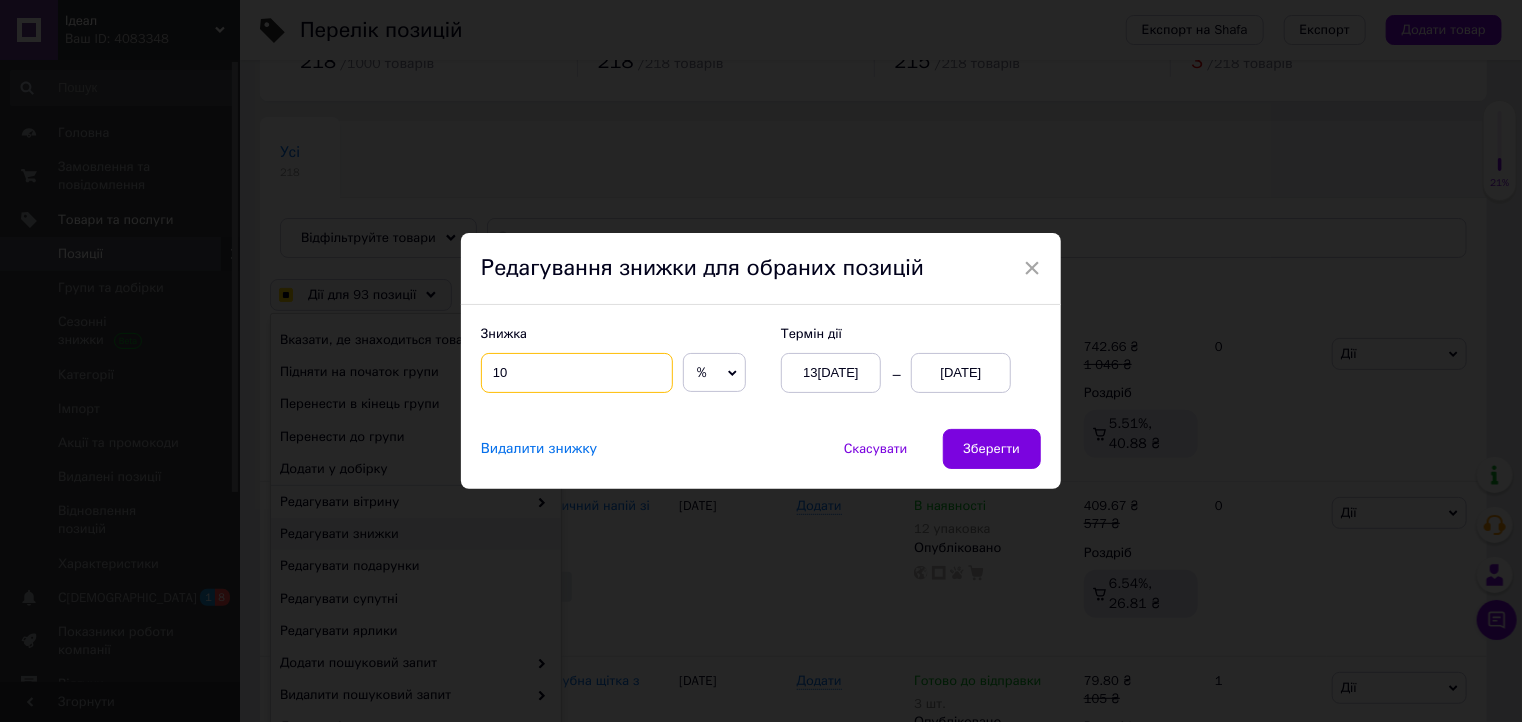 click on "10" at bounding box center (577, 373) 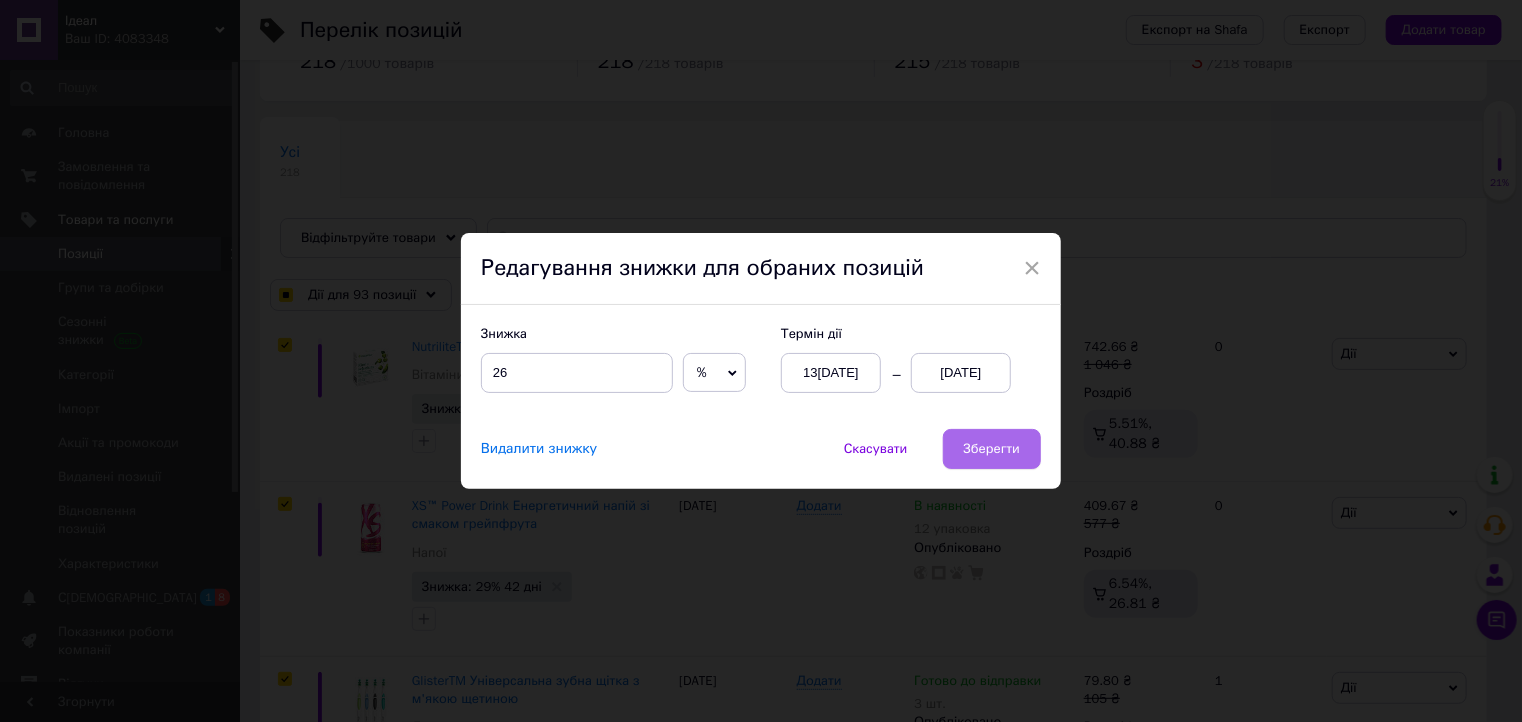 click on "Зберегти" at bounding box center (992, 449) 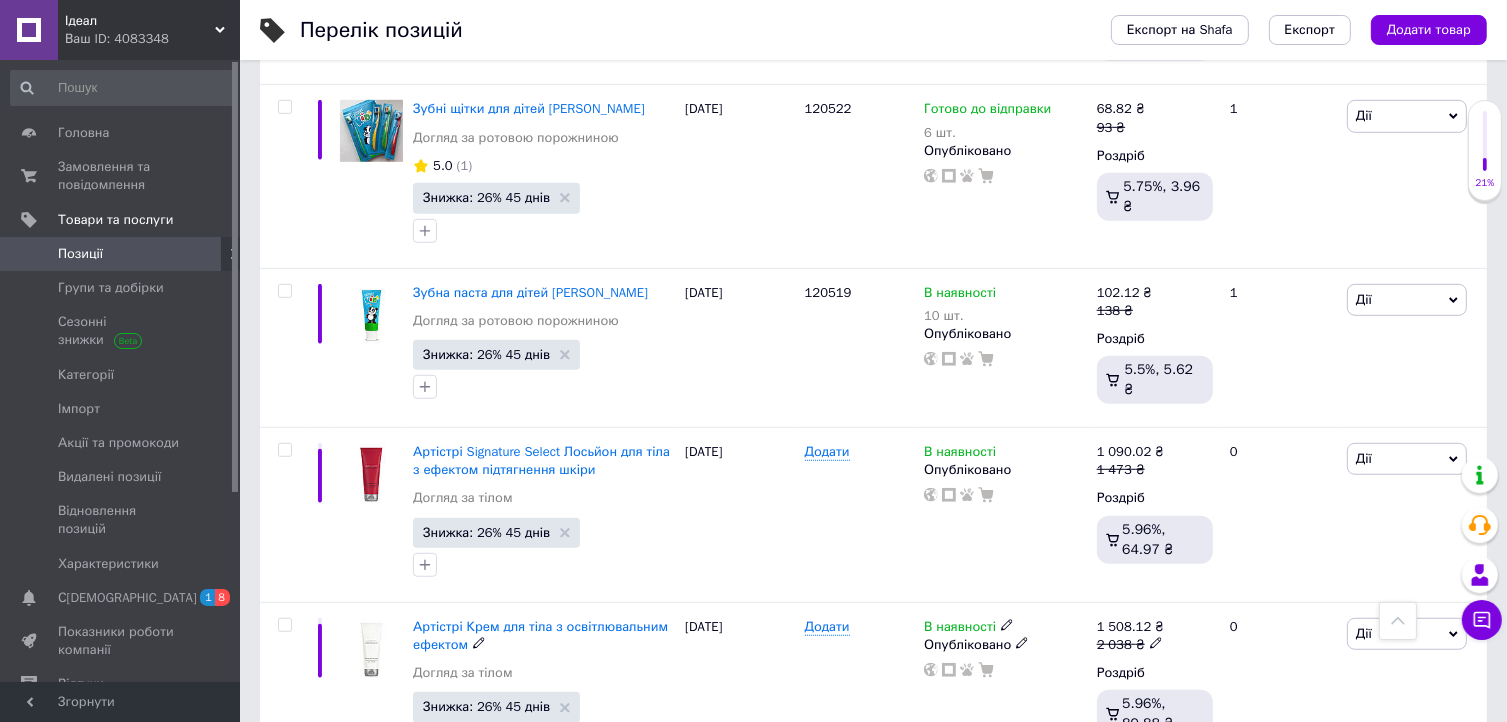 scroll, scrollTop: 16660, scrollLeft: 0, axis: vertical 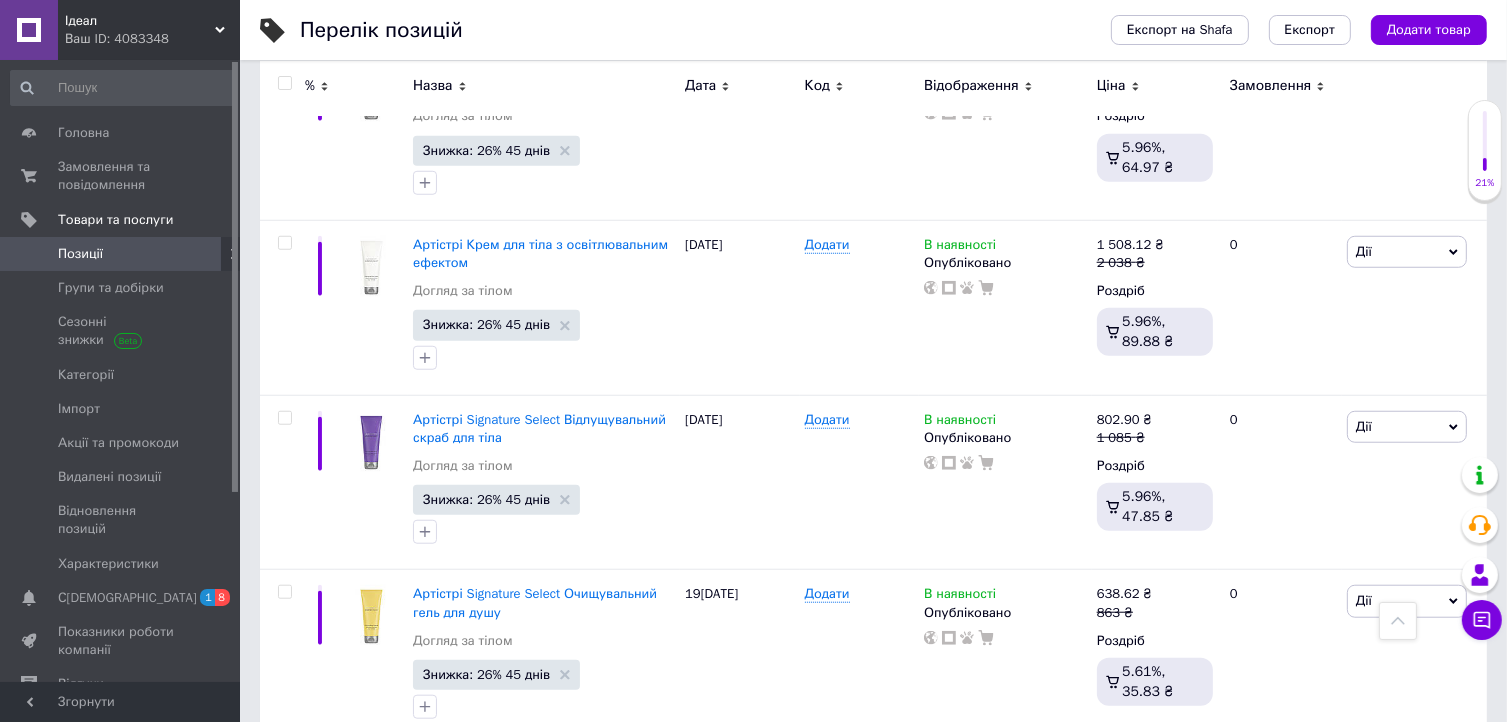 click on "3" at bounding box center (494, 785) 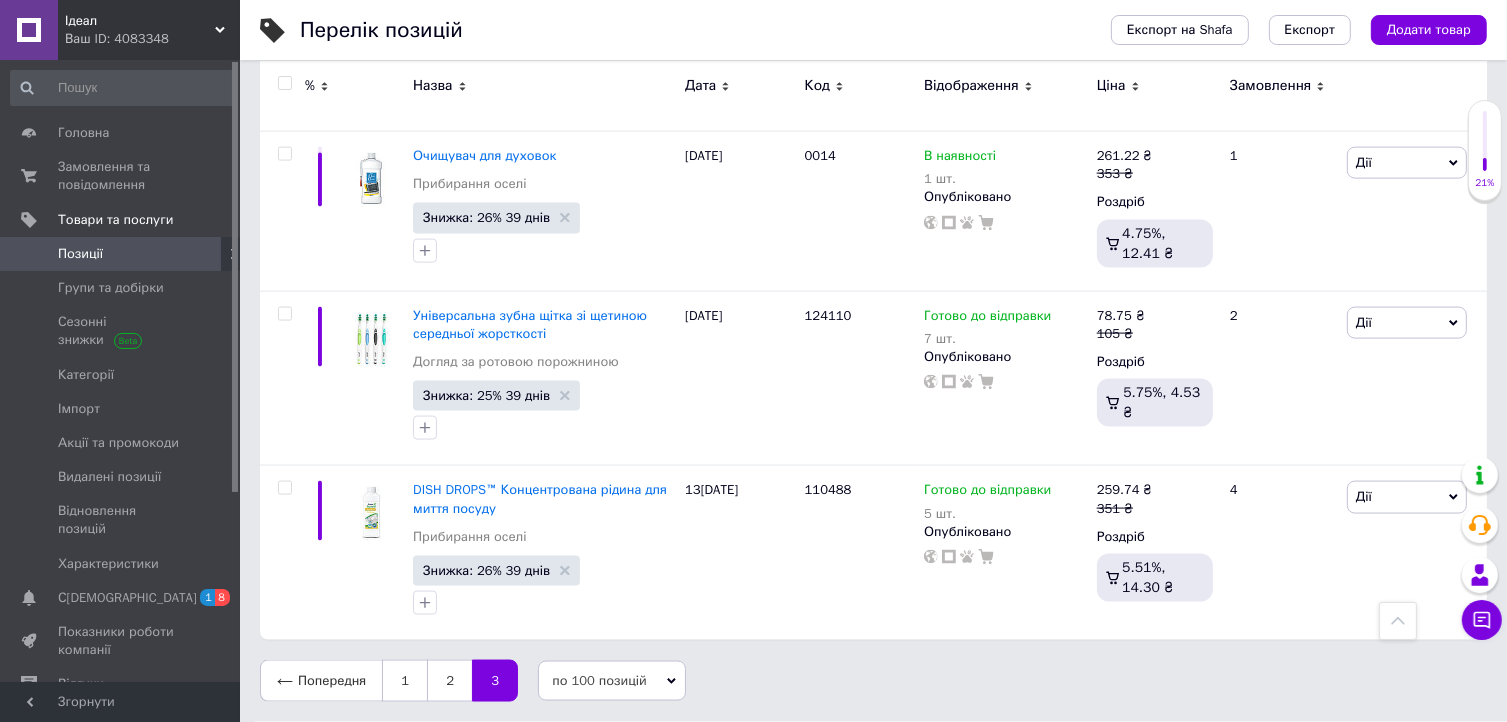 scroll, scrollTop: 2768, scrollLeft: 0, axis: vertical 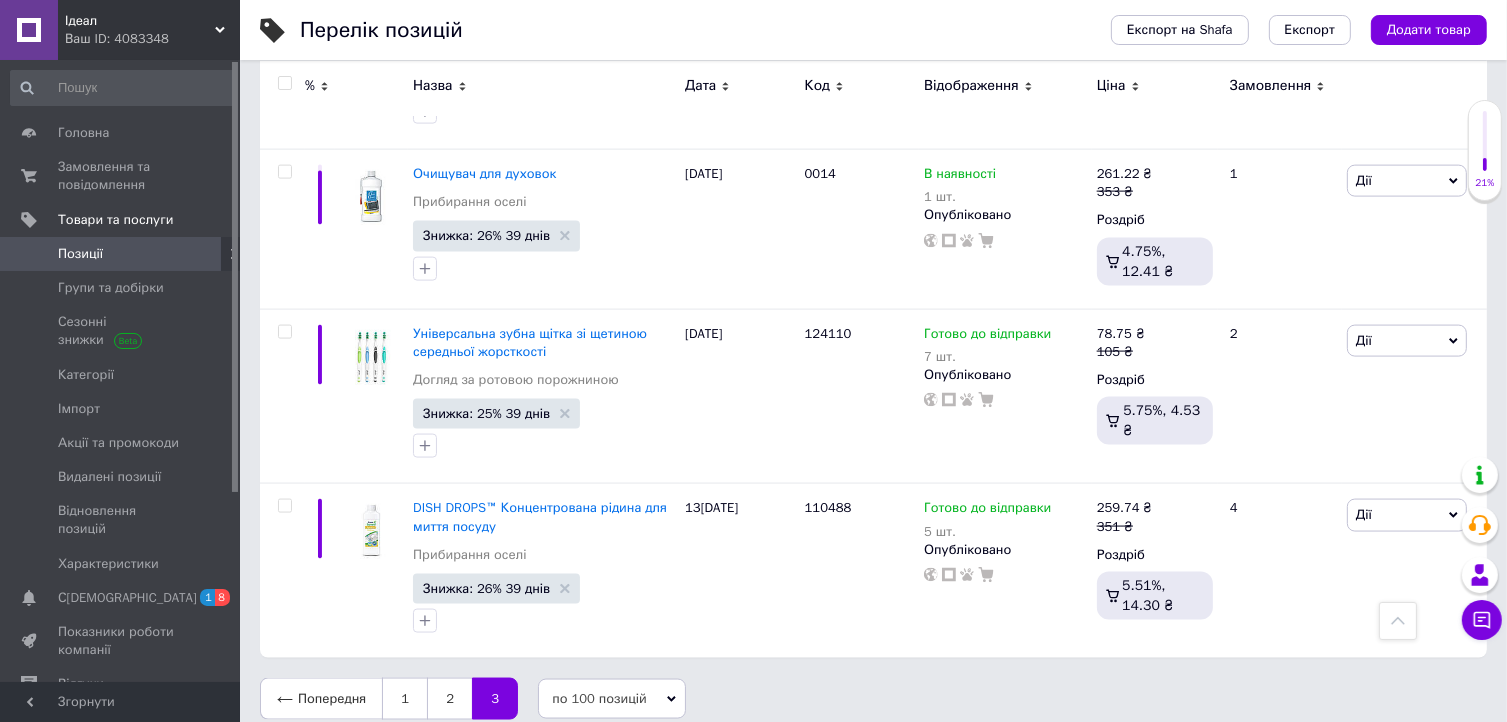 click at bounding box center (284, 83) 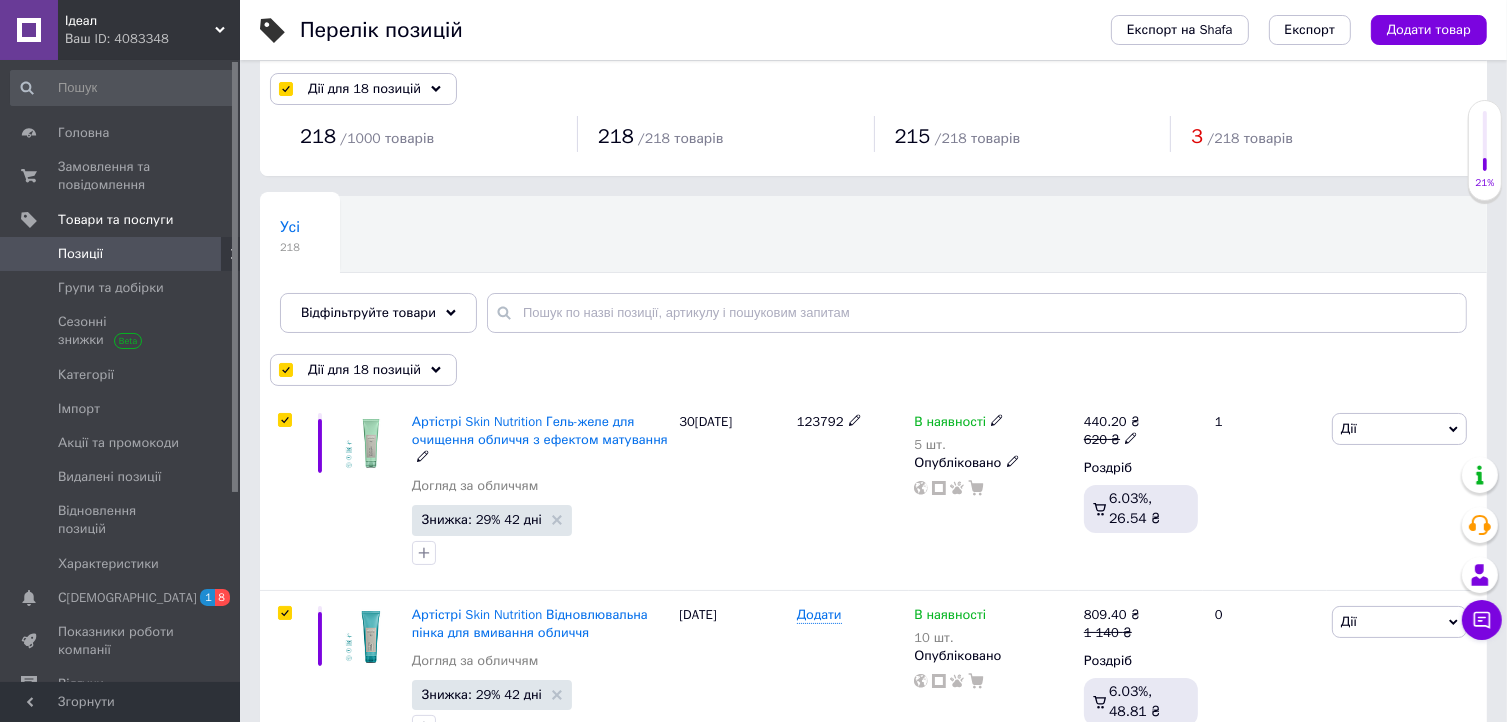 scroll, scrollTop: 0, scrollLeft: 0, axis: both 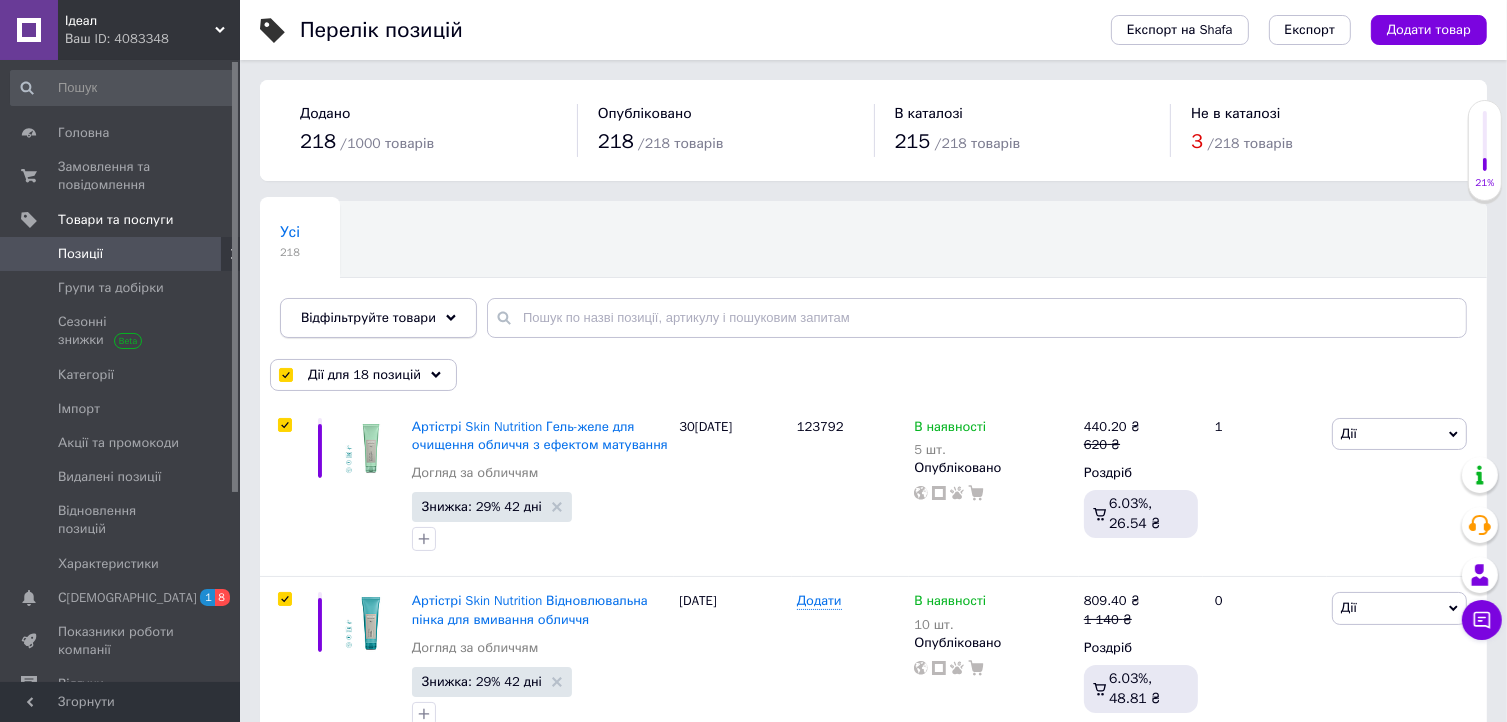click on "Відфільтруйте товари" at bounding box center [368, 317] 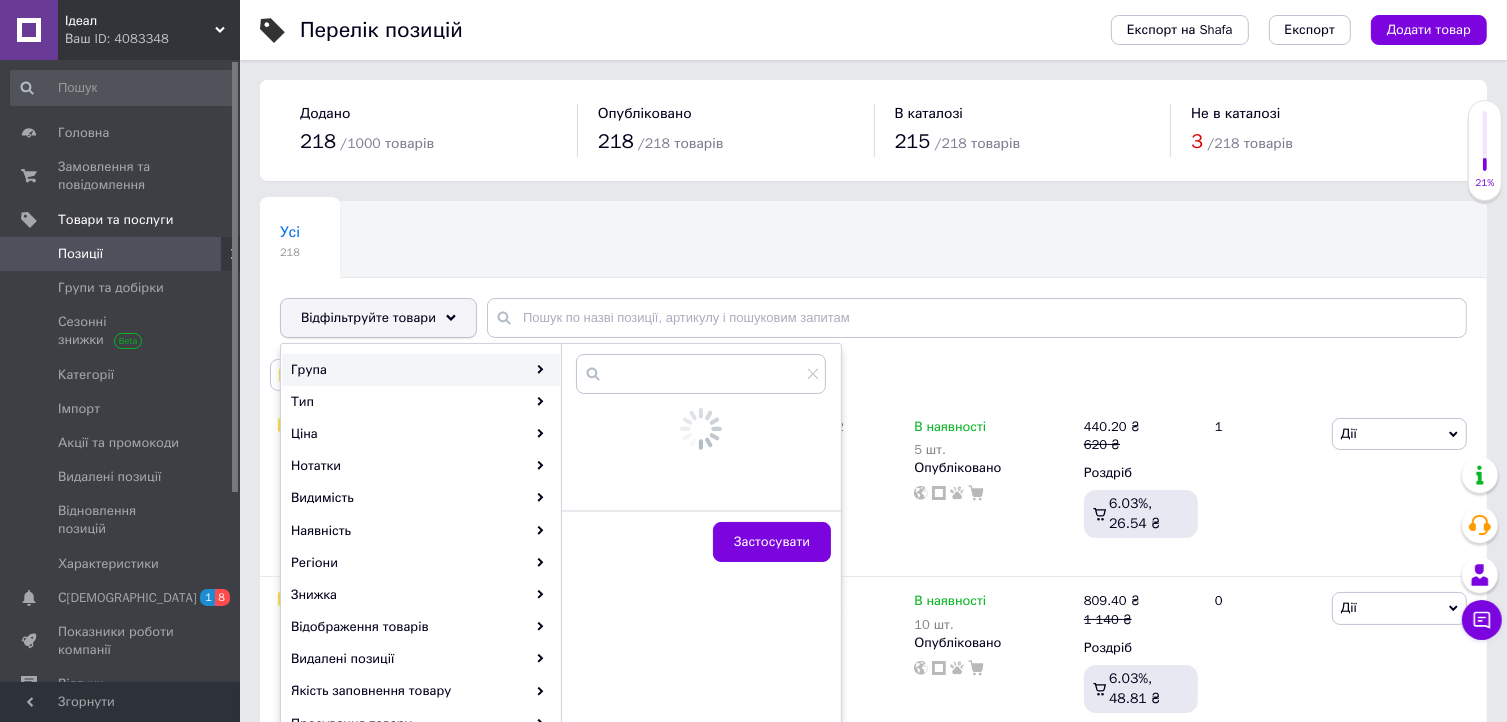 click on "Відфільтруйте товари" at bounding box center [368, 317] 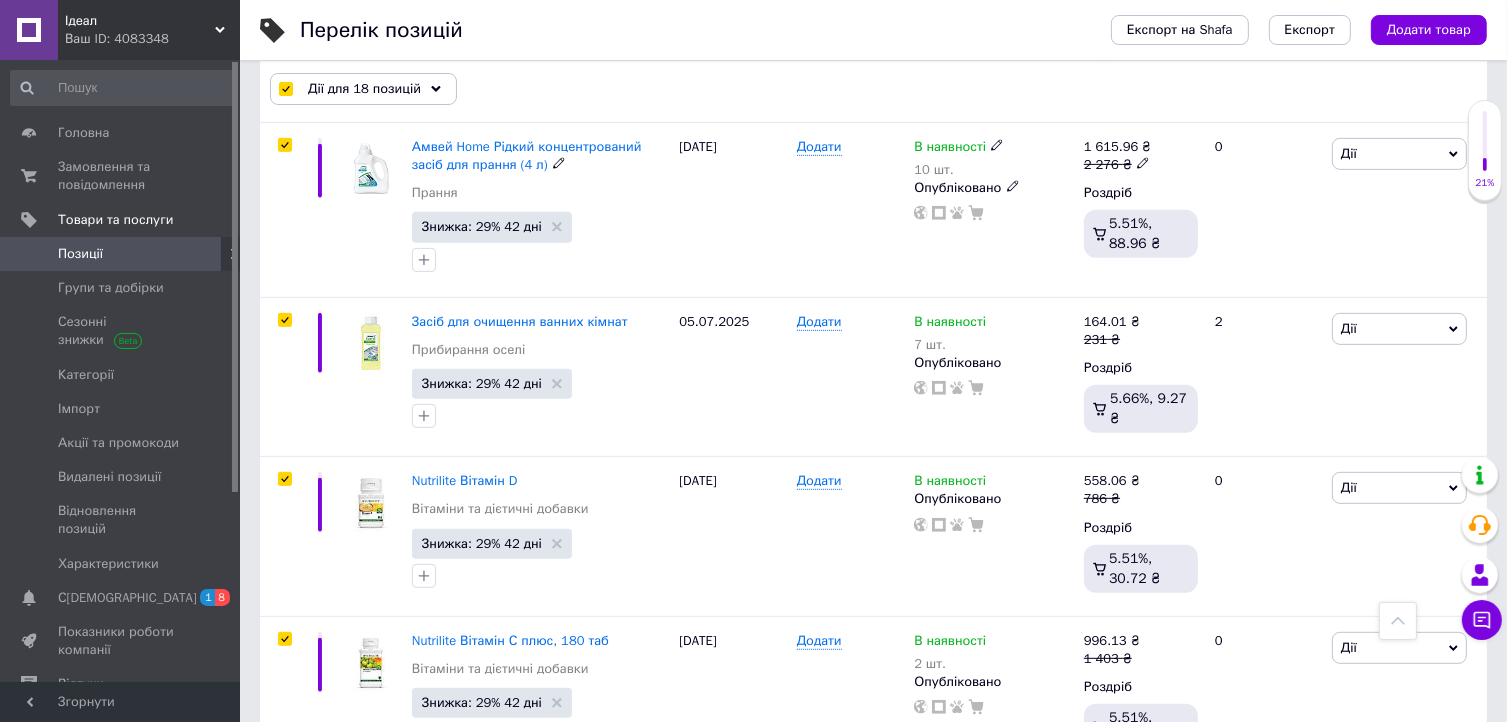 scroll, scrollTop: 808, scrollLeft: 0, axis: vertical 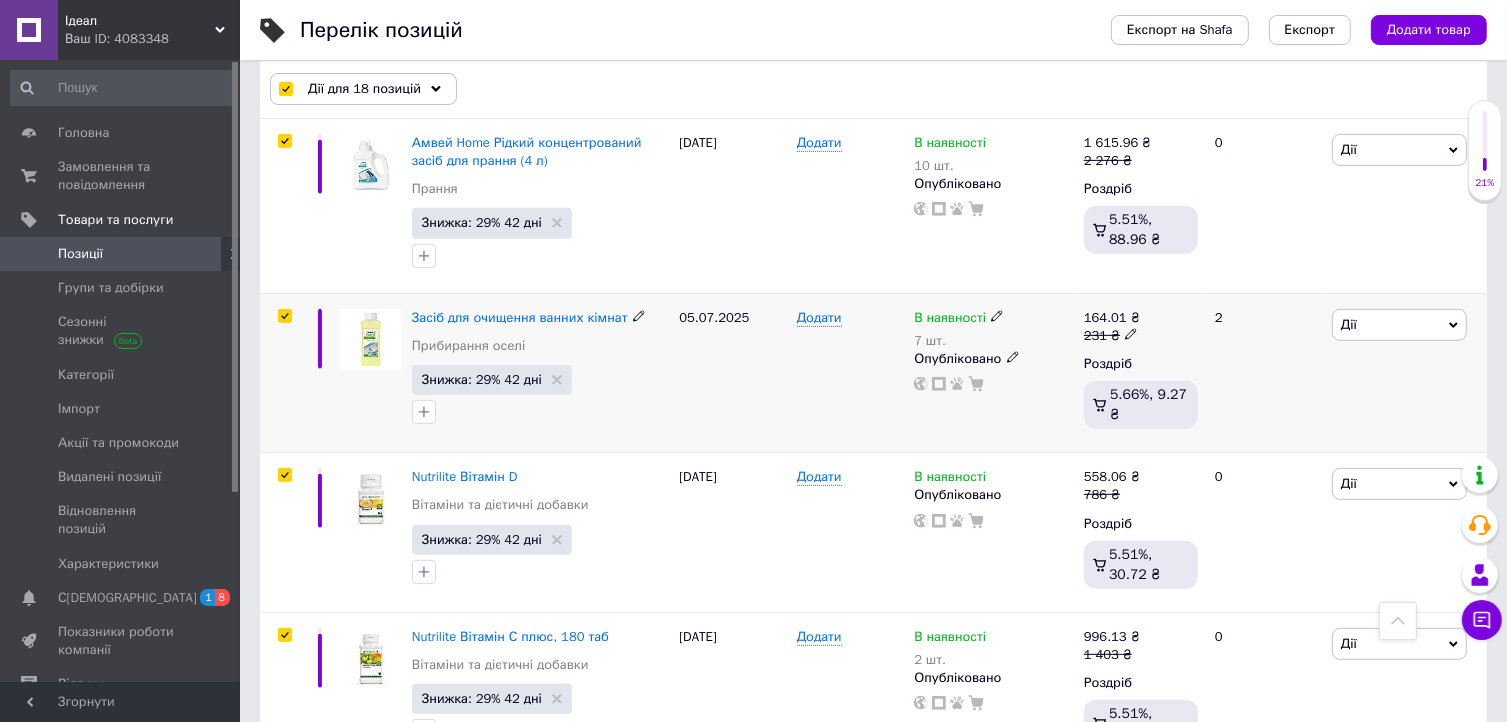click at bounding box center (284, 316) 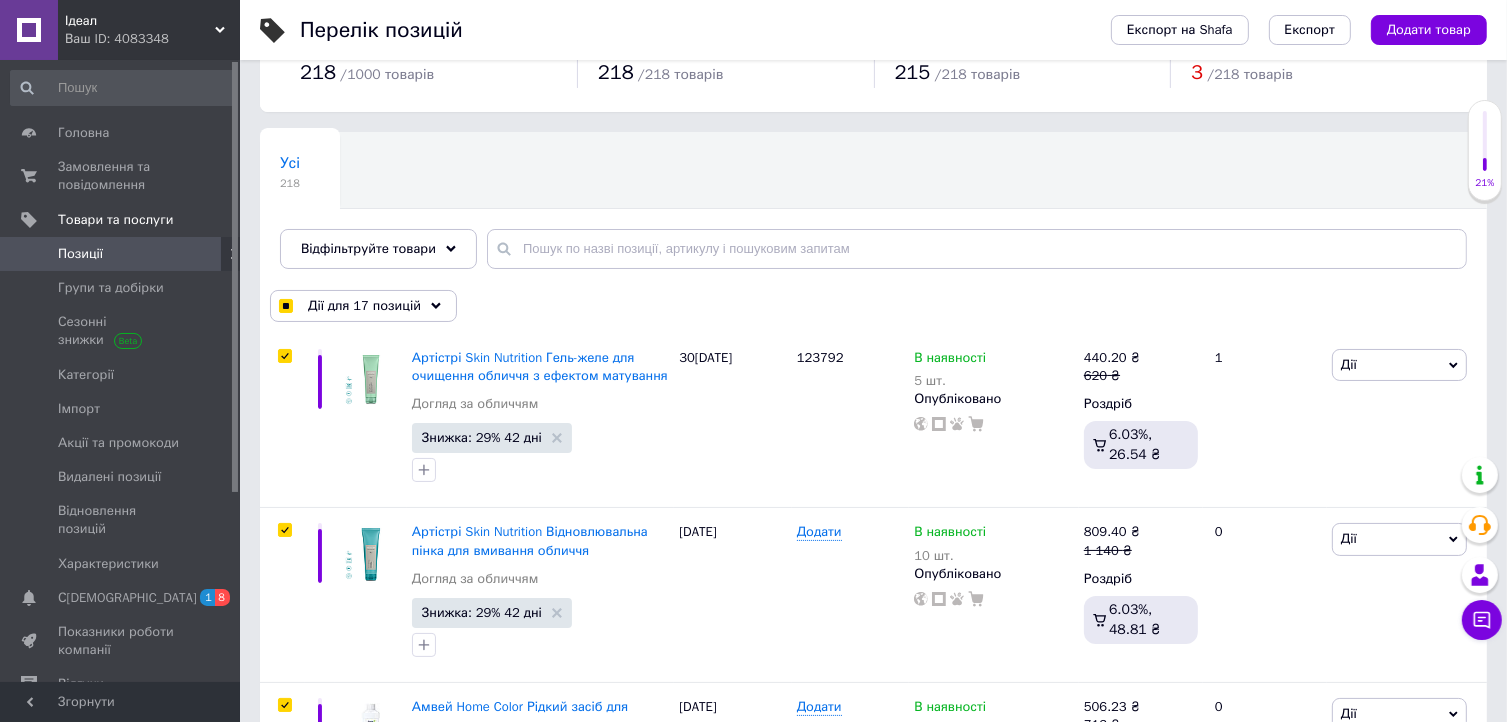 scroll, scrollTop: 59, scrollLeft: 0, axis: vertical 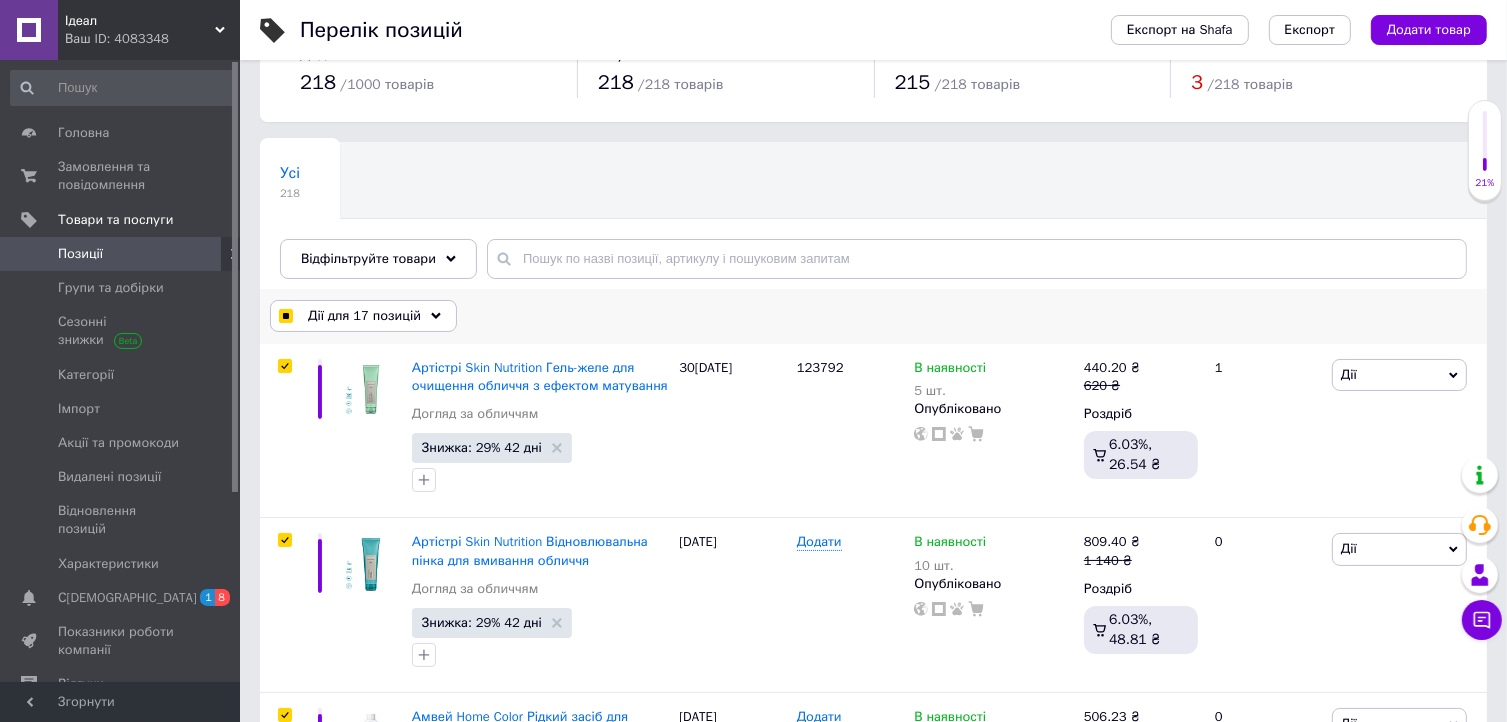 click on "Дії для 17 позицій" at bounding box center [364, 316] 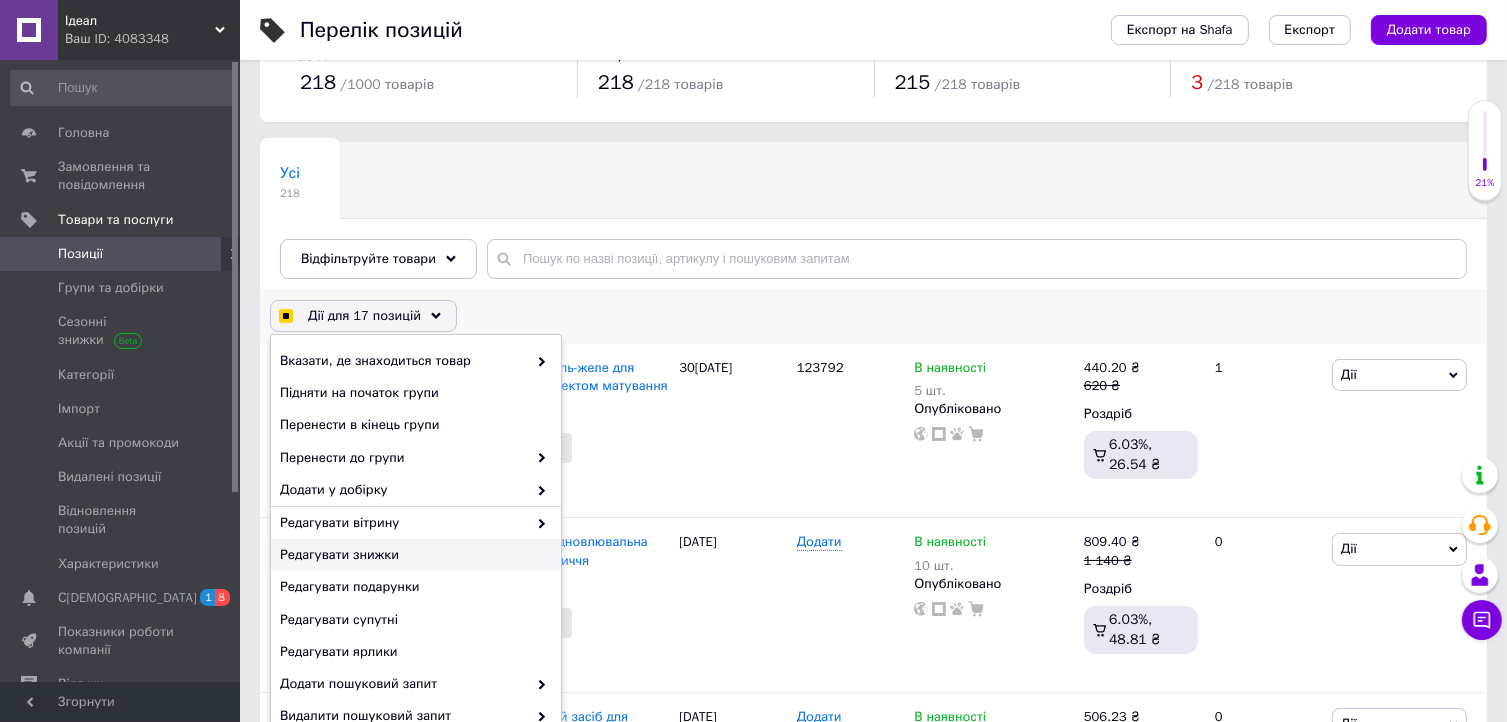 click on "Редагувати знижки" at bounding box center [413, 555] 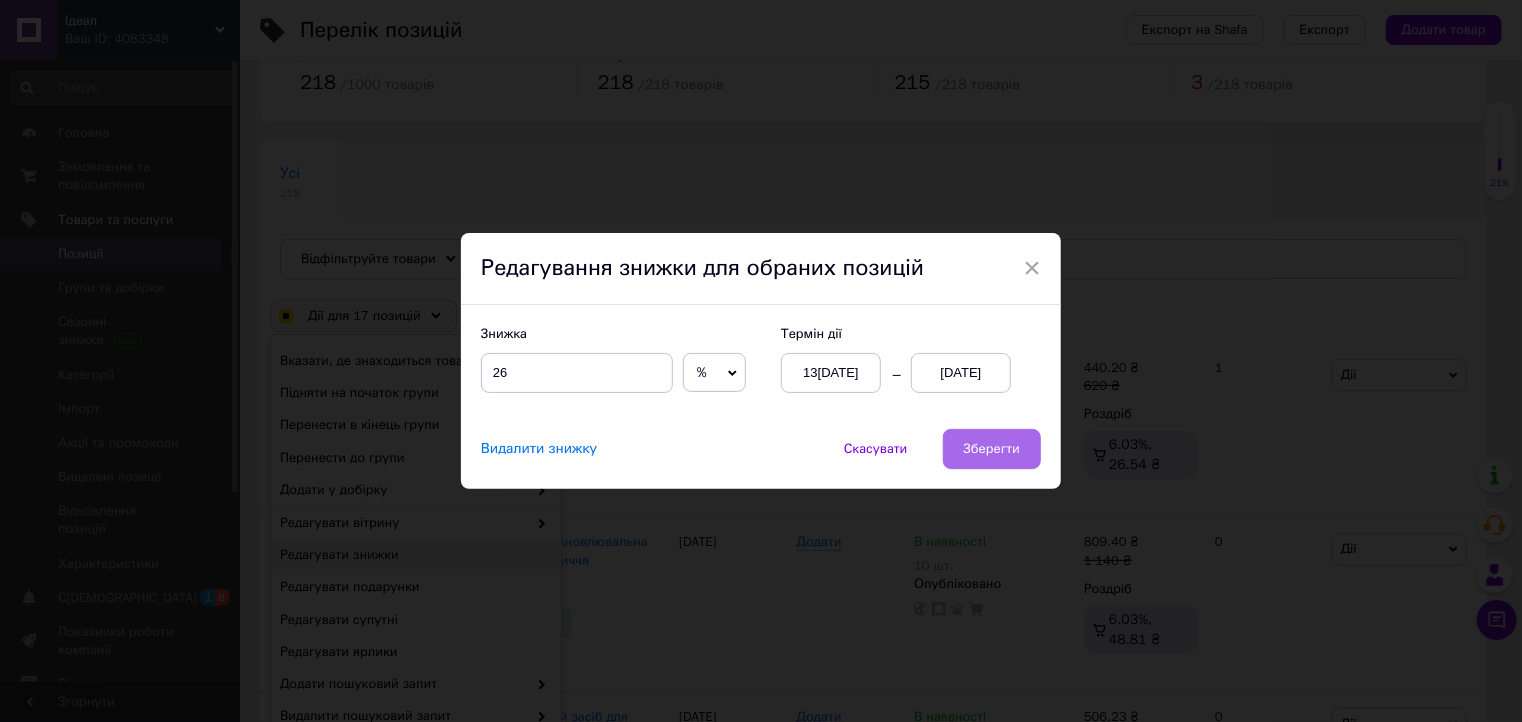 click on "Зберегти" at bounding box center [992, 449] 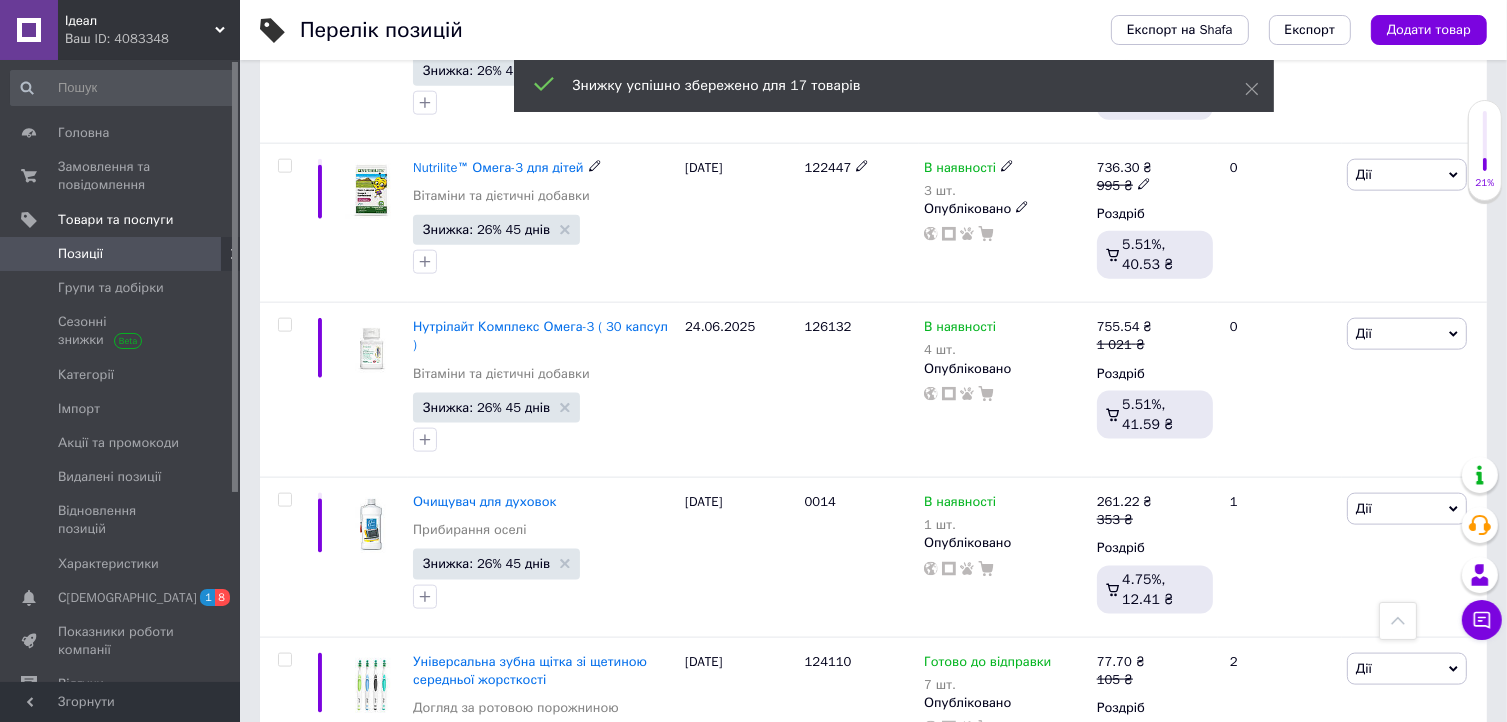scroll, scrollTop: 2768, scrollLeft: 0, axis: vertical 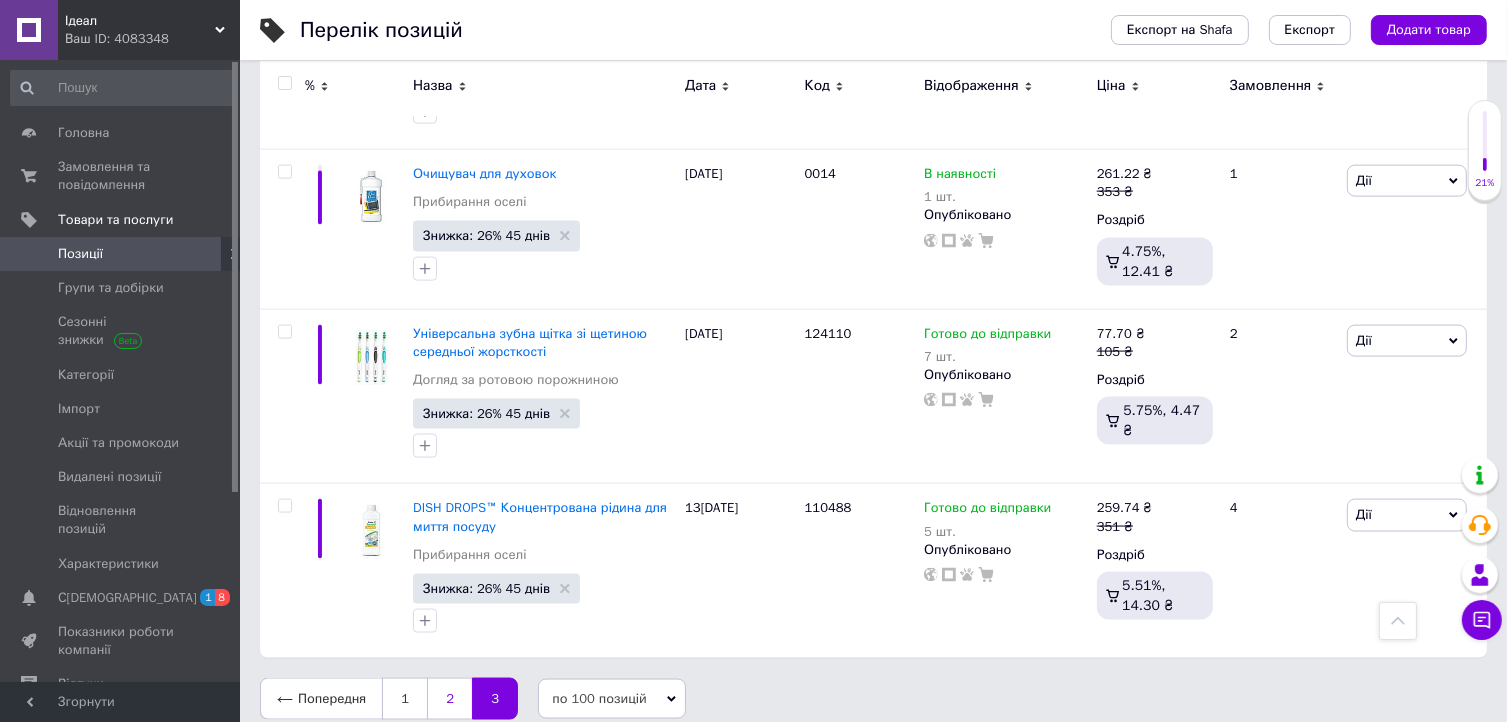 click on "2" at bounding box center [449, 699] 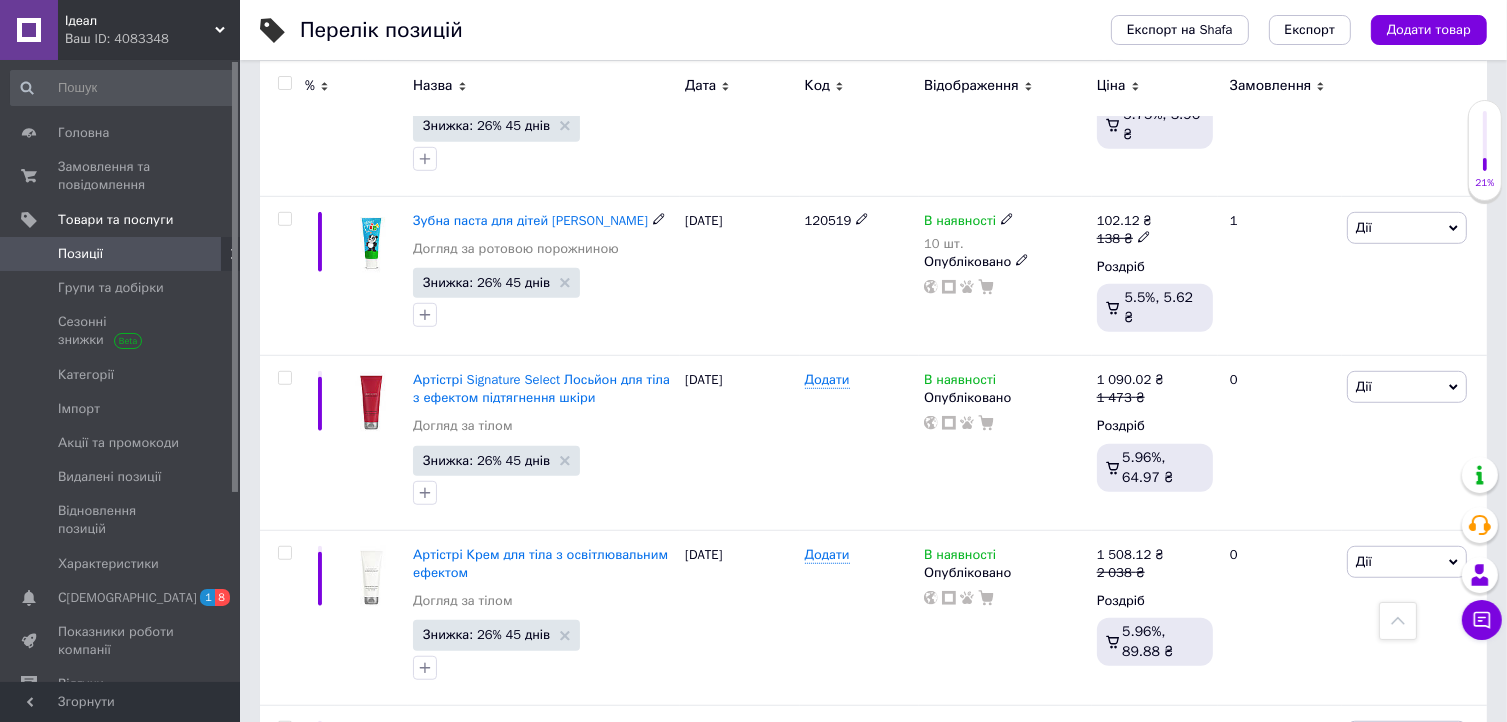 scroll, scrollTop: 16339, scrollLeft: 0, axis: vertical 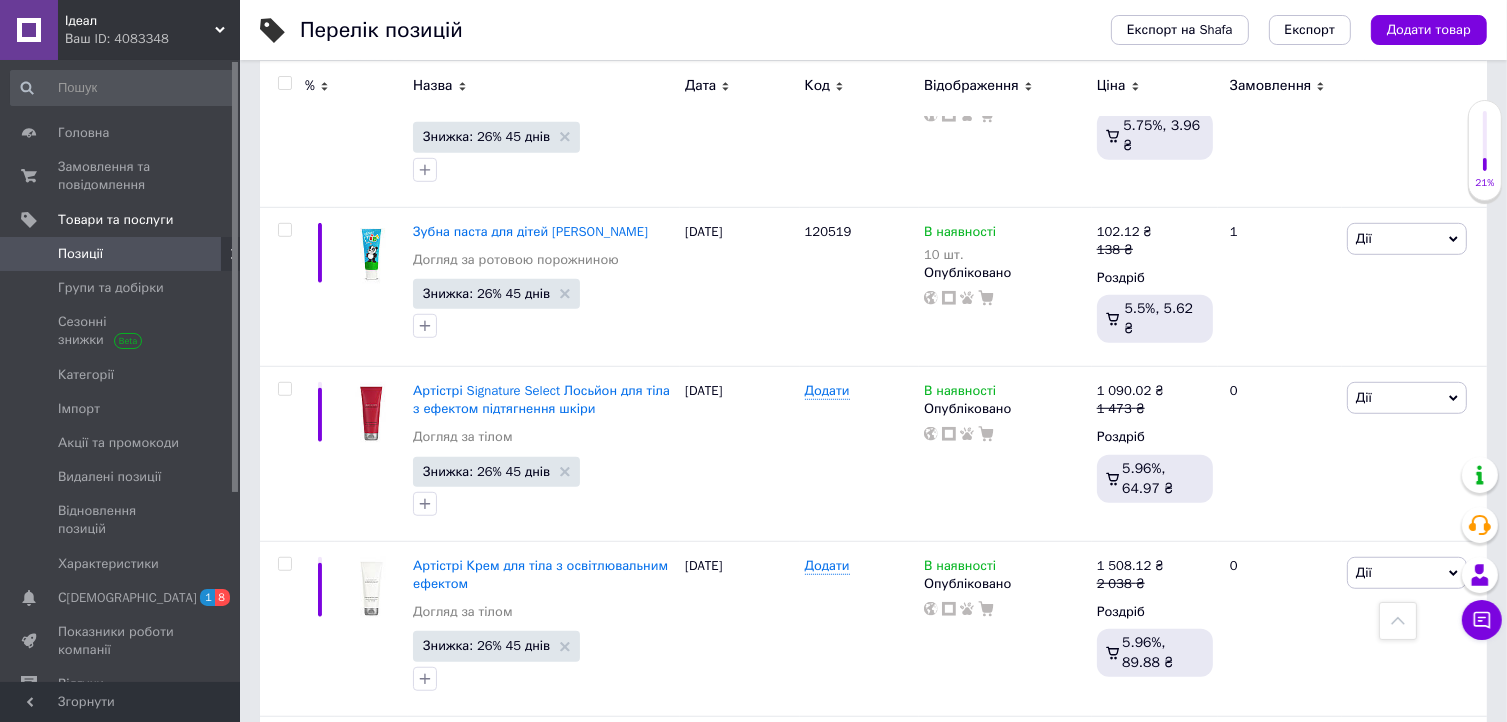 click 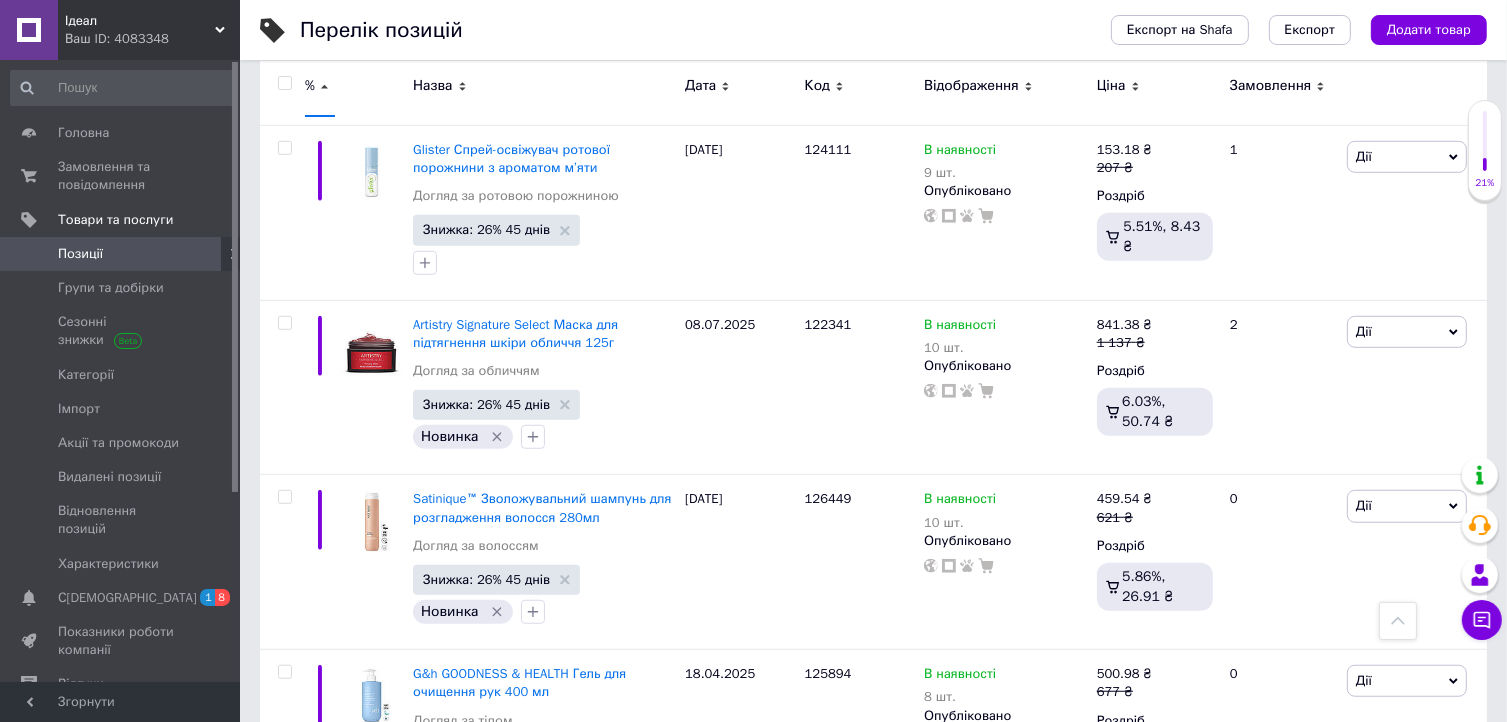 click 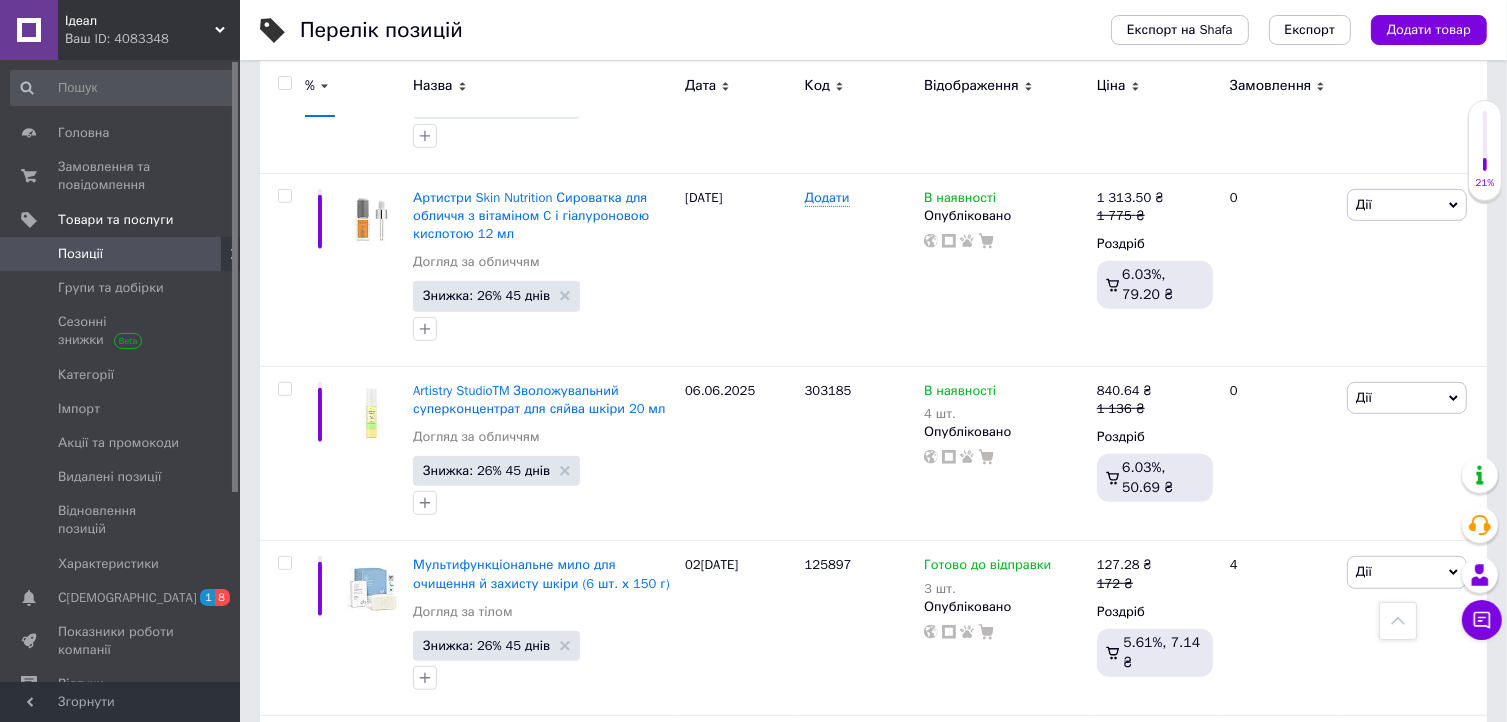 scroll, scrollTop: 0, scrollLeft: 0, axis: both 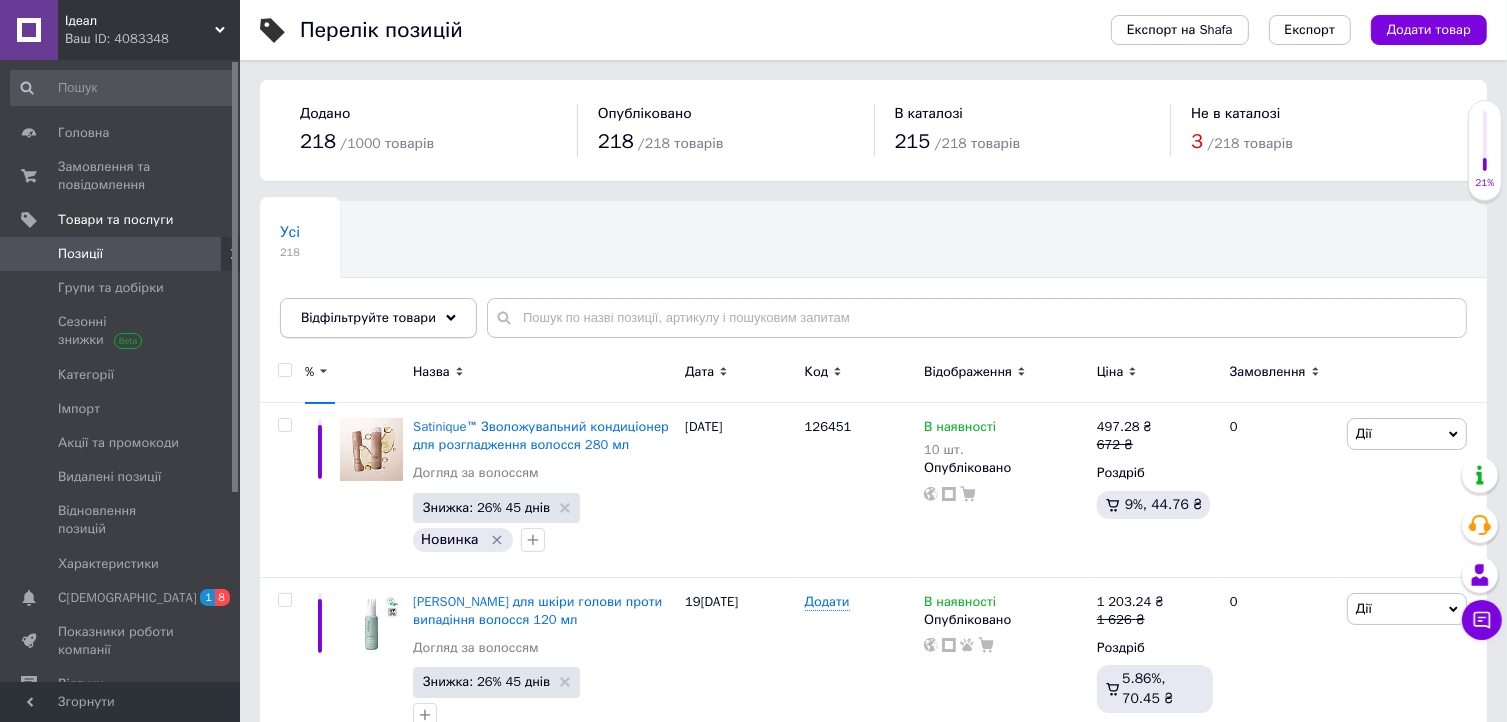 click 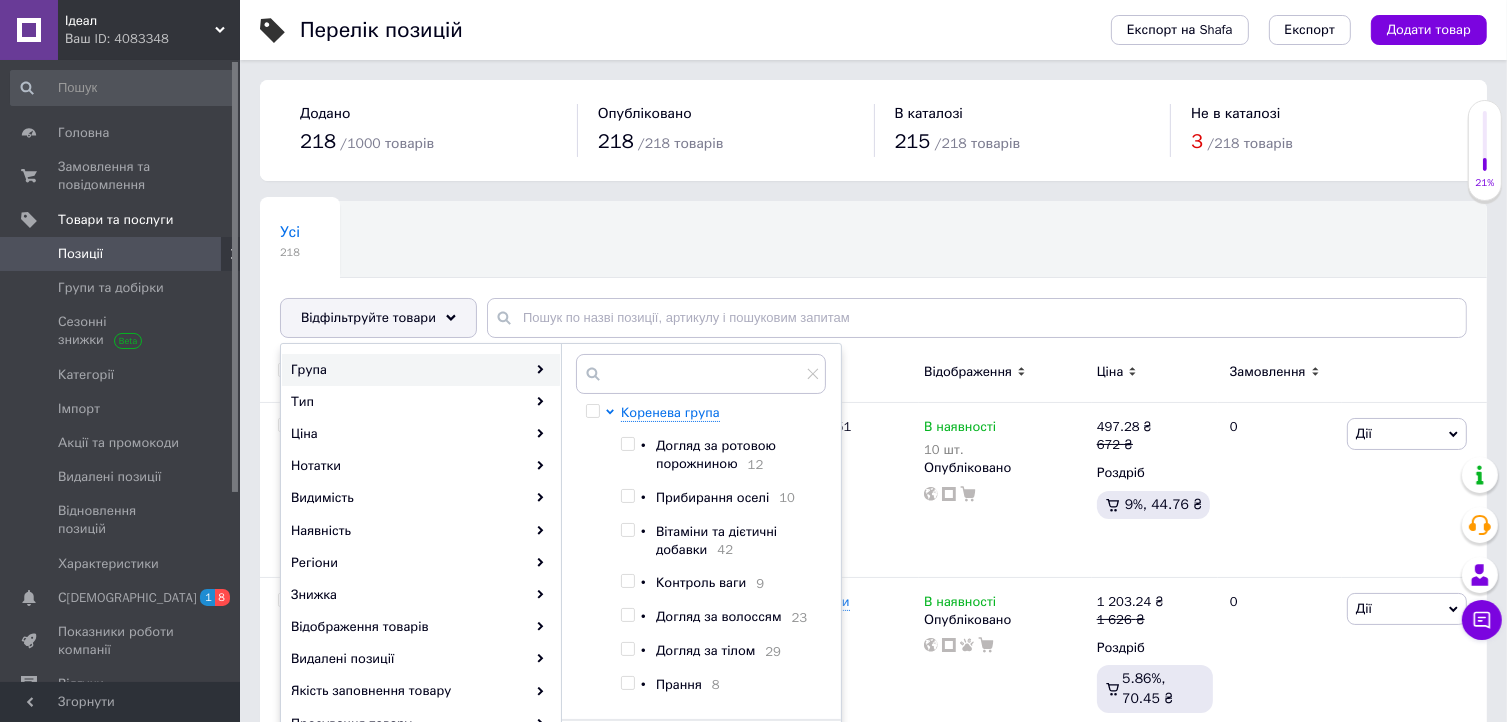 click at bounding box center (627, 496) 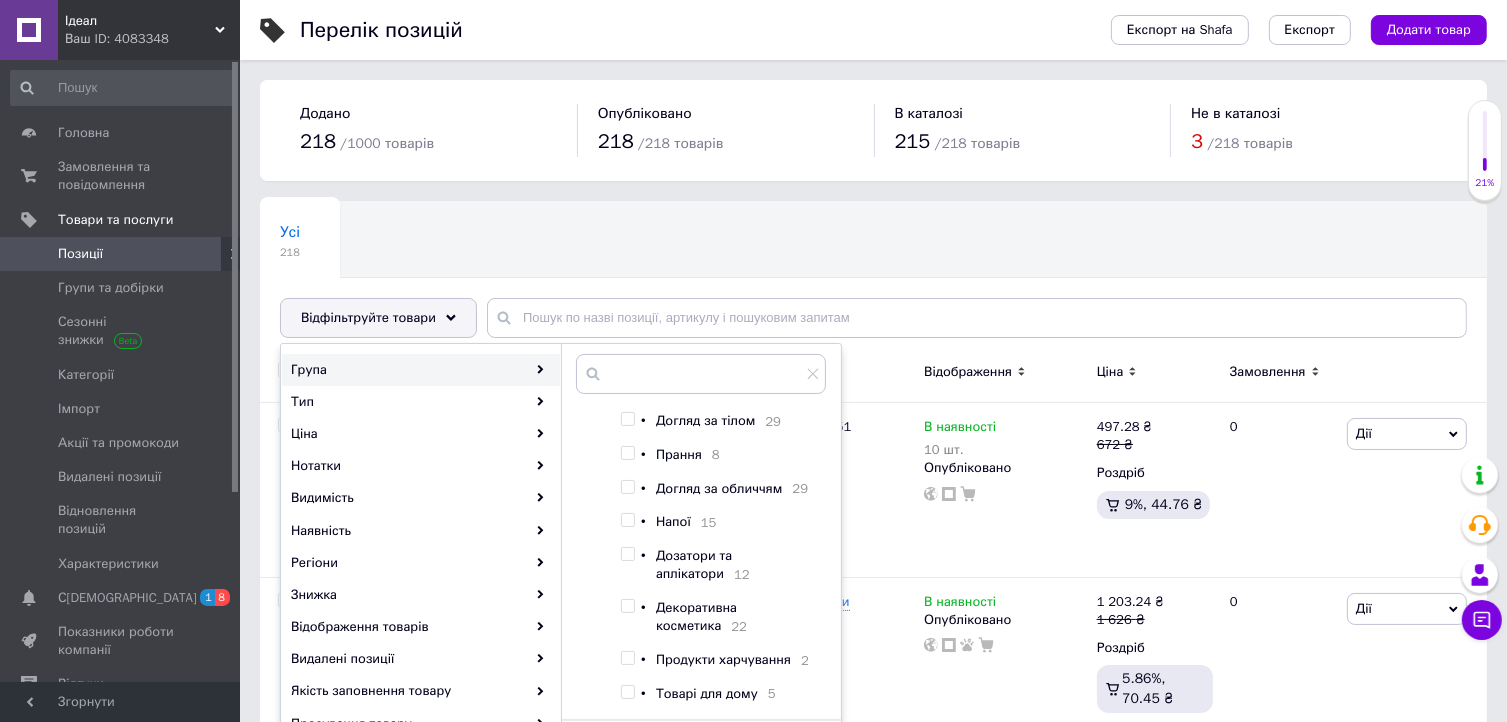 scroll, scrollTop: 248, scrollLeft: 0, axis: vertical 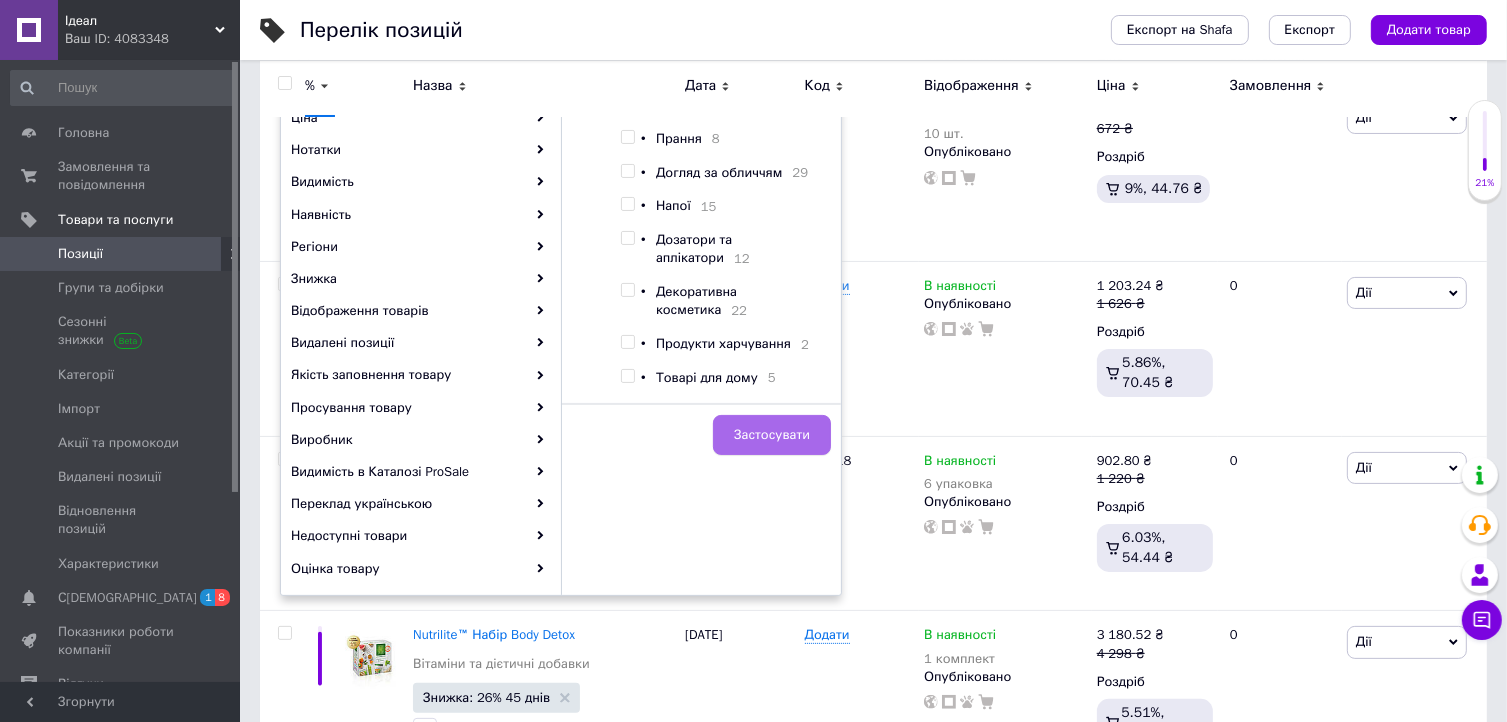 click on "Застосувати" at bounding box center [772, 435] 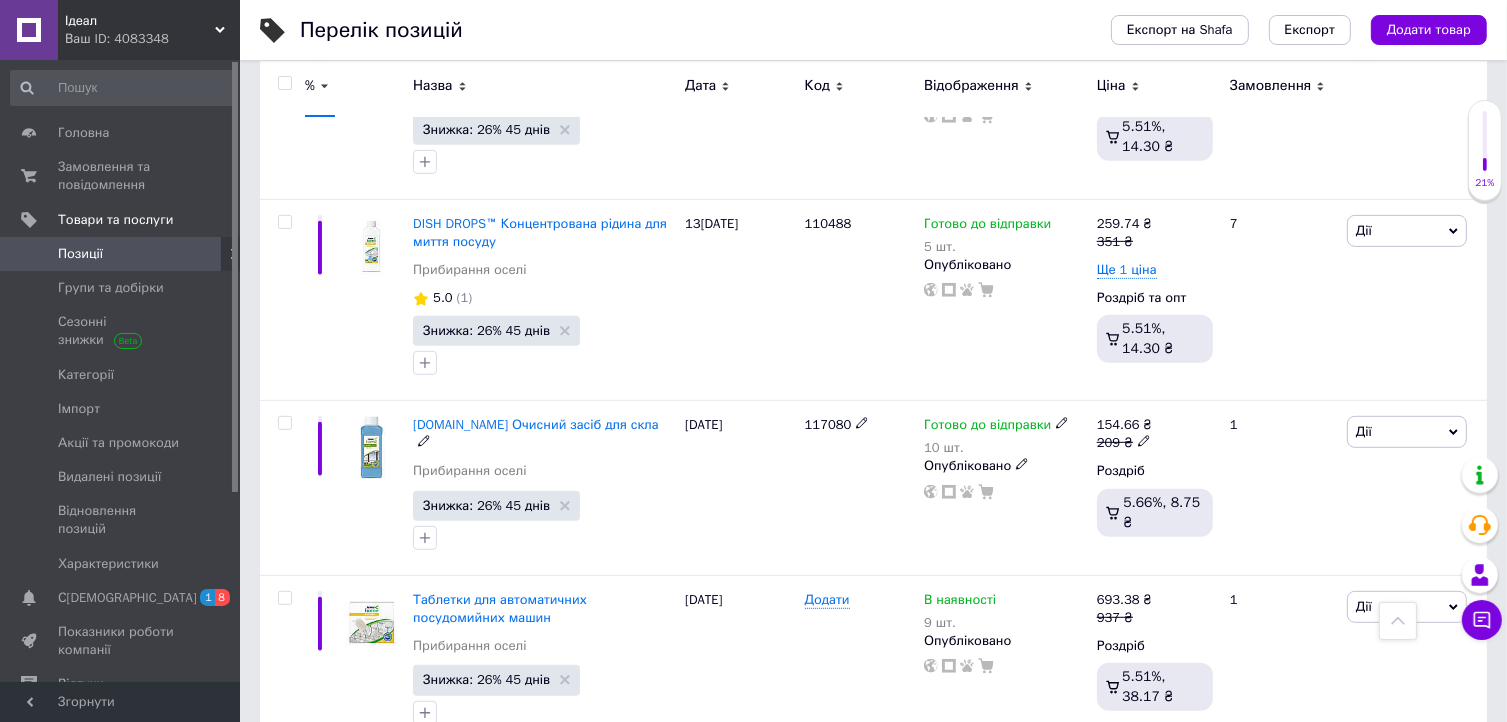 scroll, scrollTop: 904, scrollLeft: 0, axis: vertical 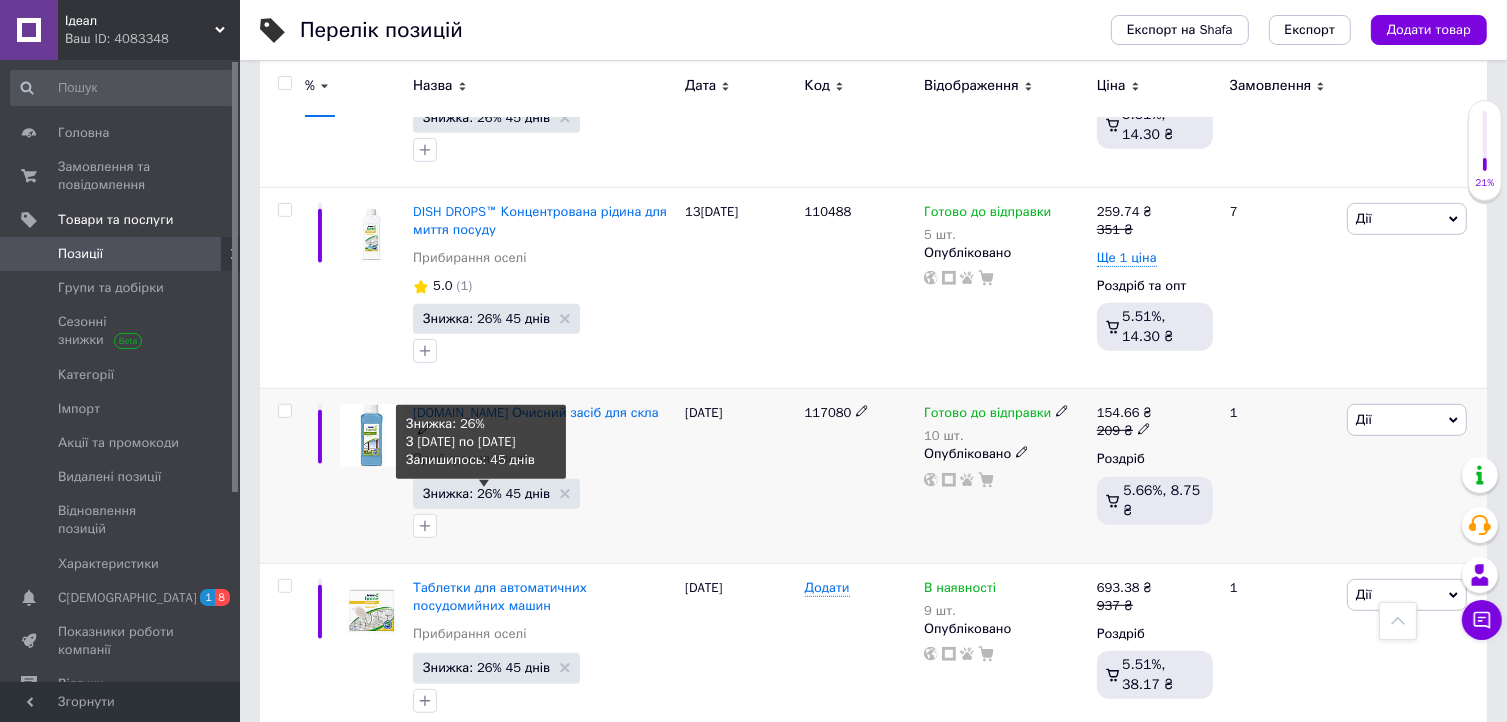 click on "Знижка: 26% 45 днів" at bounding box center (486, 493) 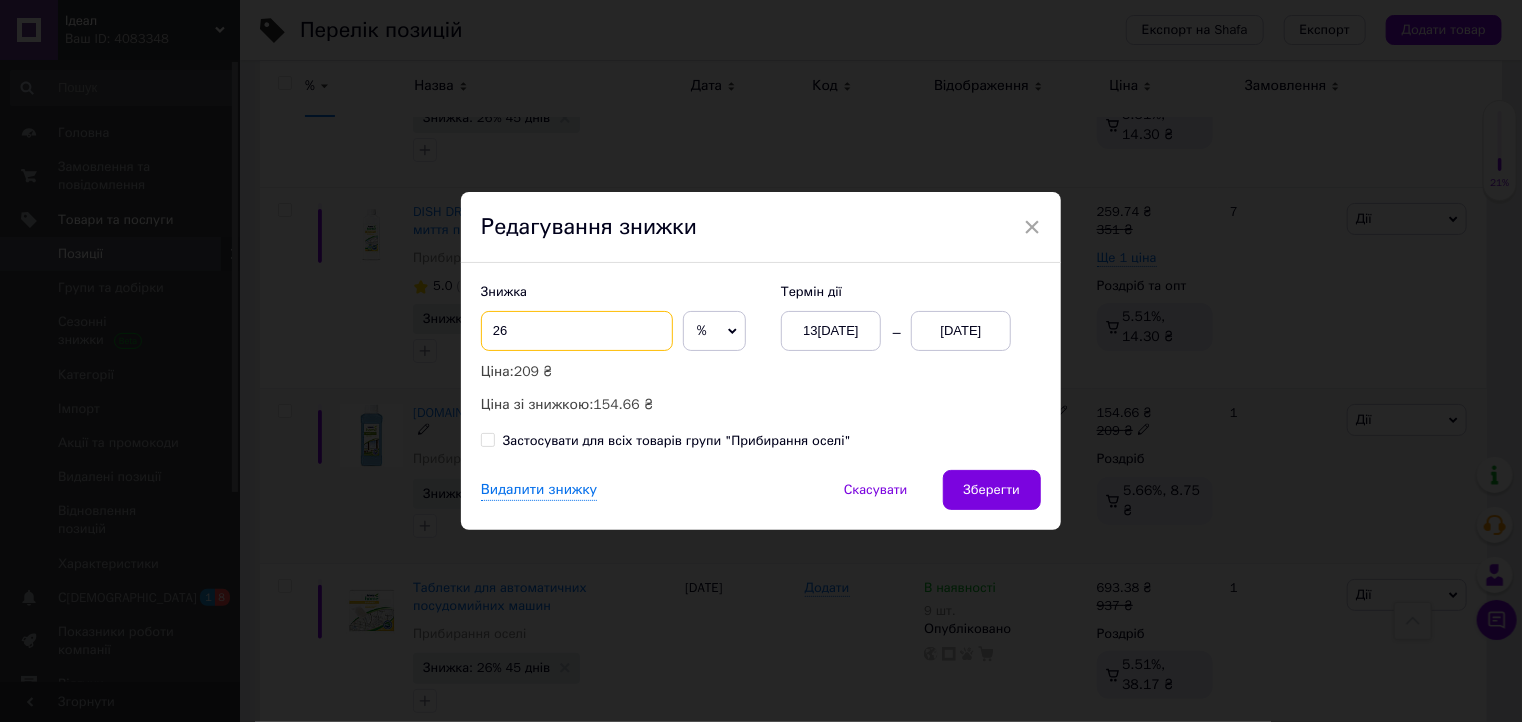 click on "26" at bounding box center [577, 331] 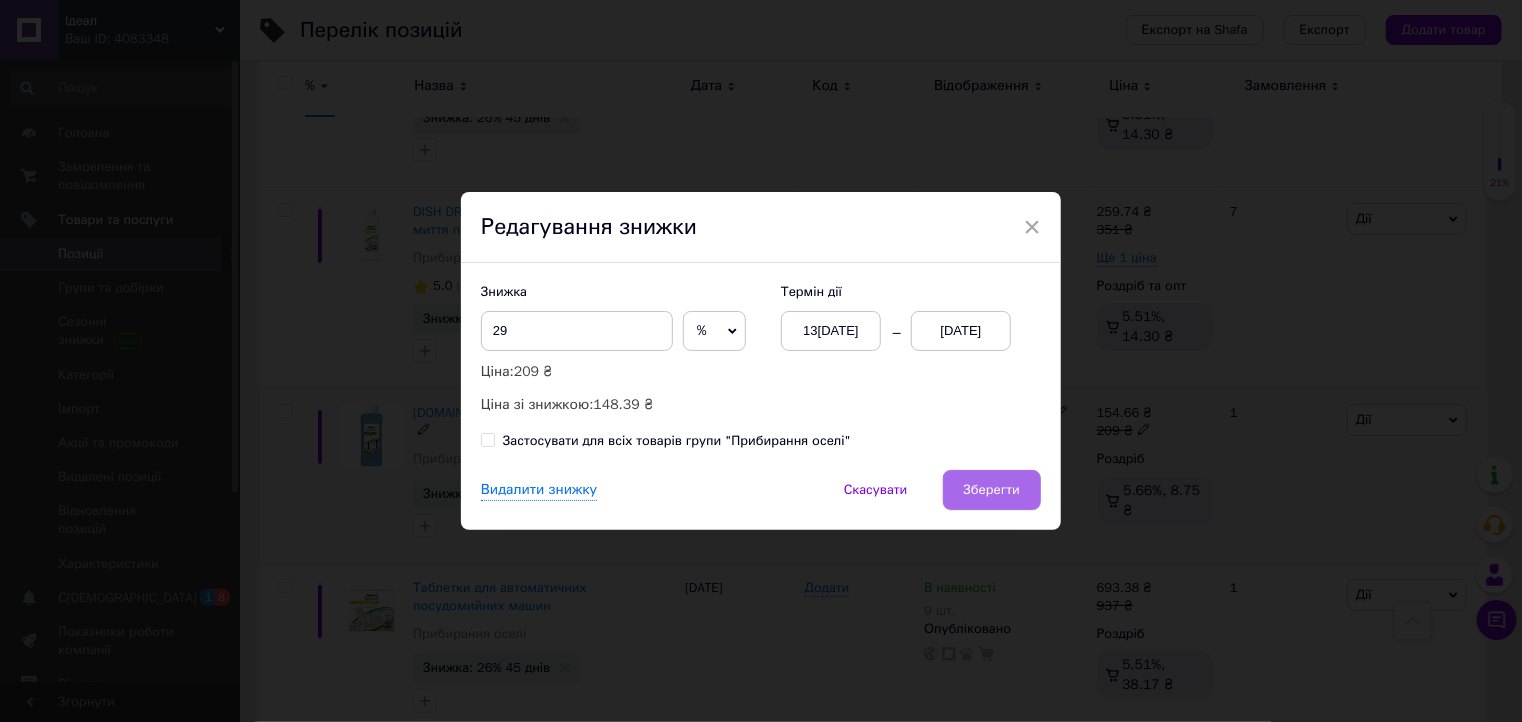click on "Зберегти" at bounding box center [992, 490] 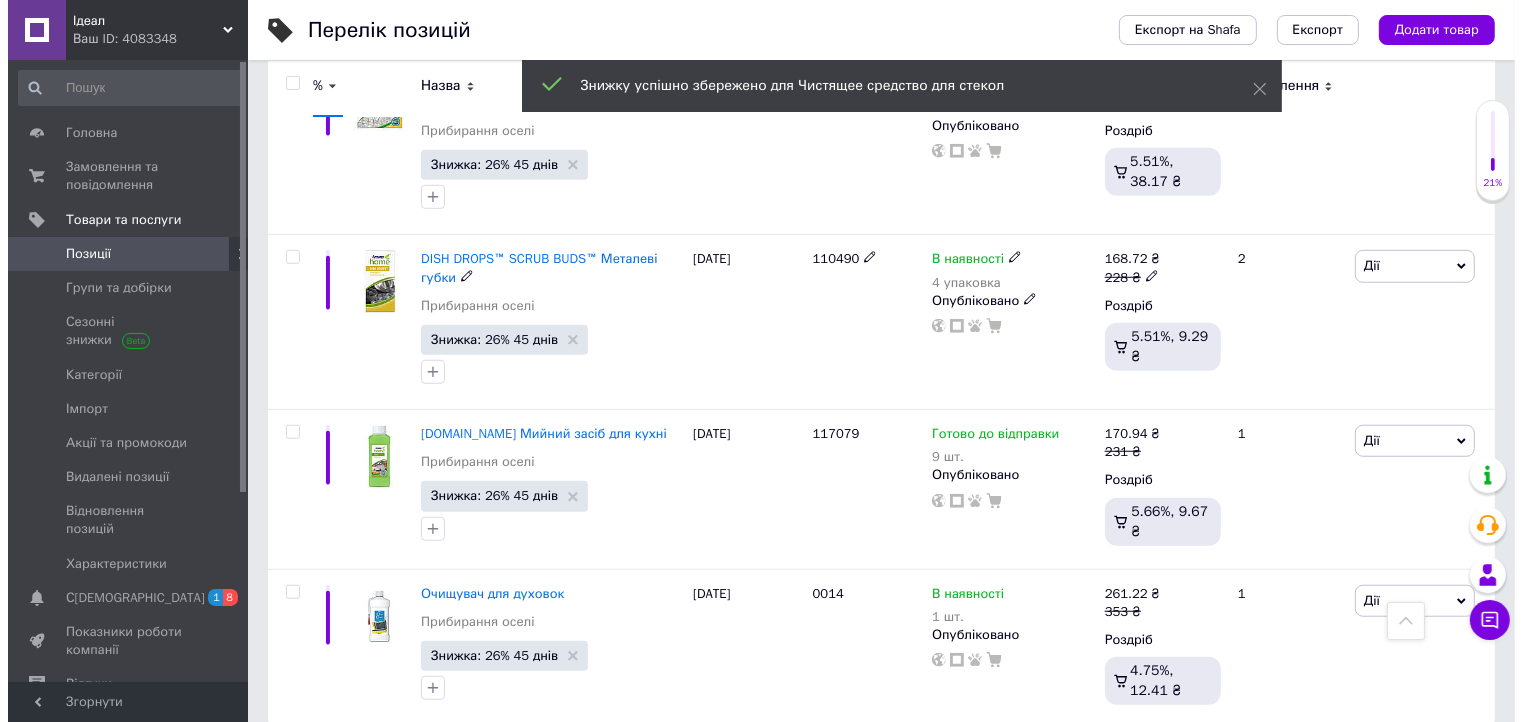 scroll, scrollTop: 1394, scrollLeft: 0, axis: vertical 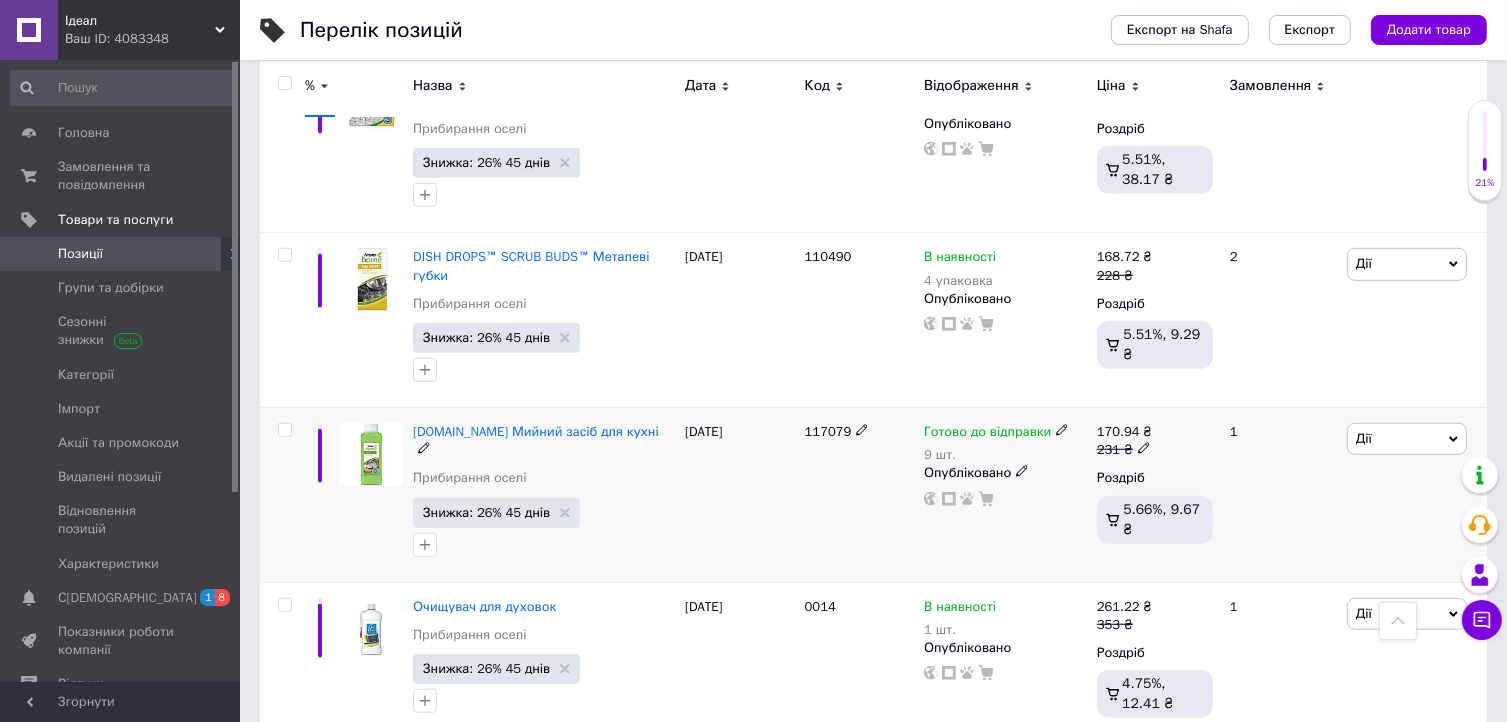 click on "Знижка: 26% 45 днів" at bounding box center [496, 513] 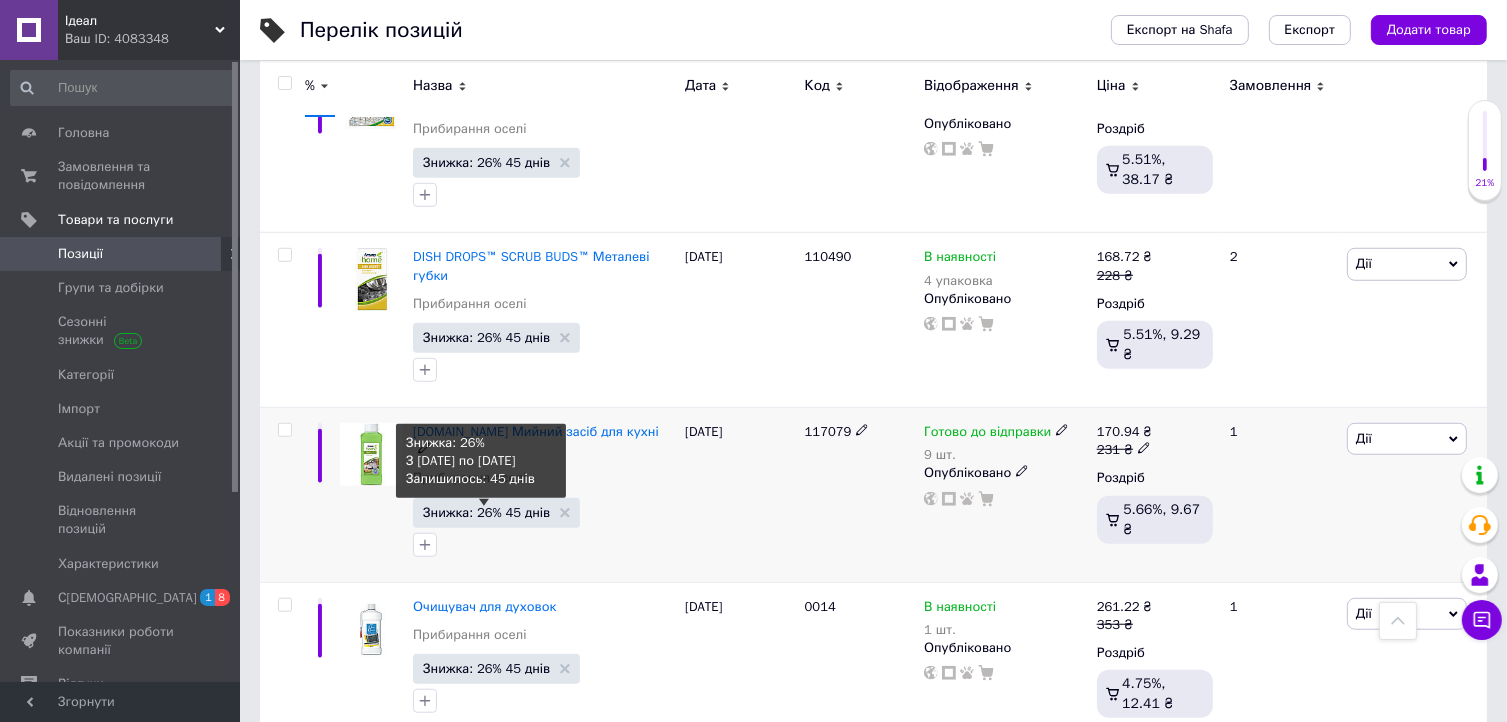 click on "Знижка: 26% 45 днів" at bounding box center [486, 512] 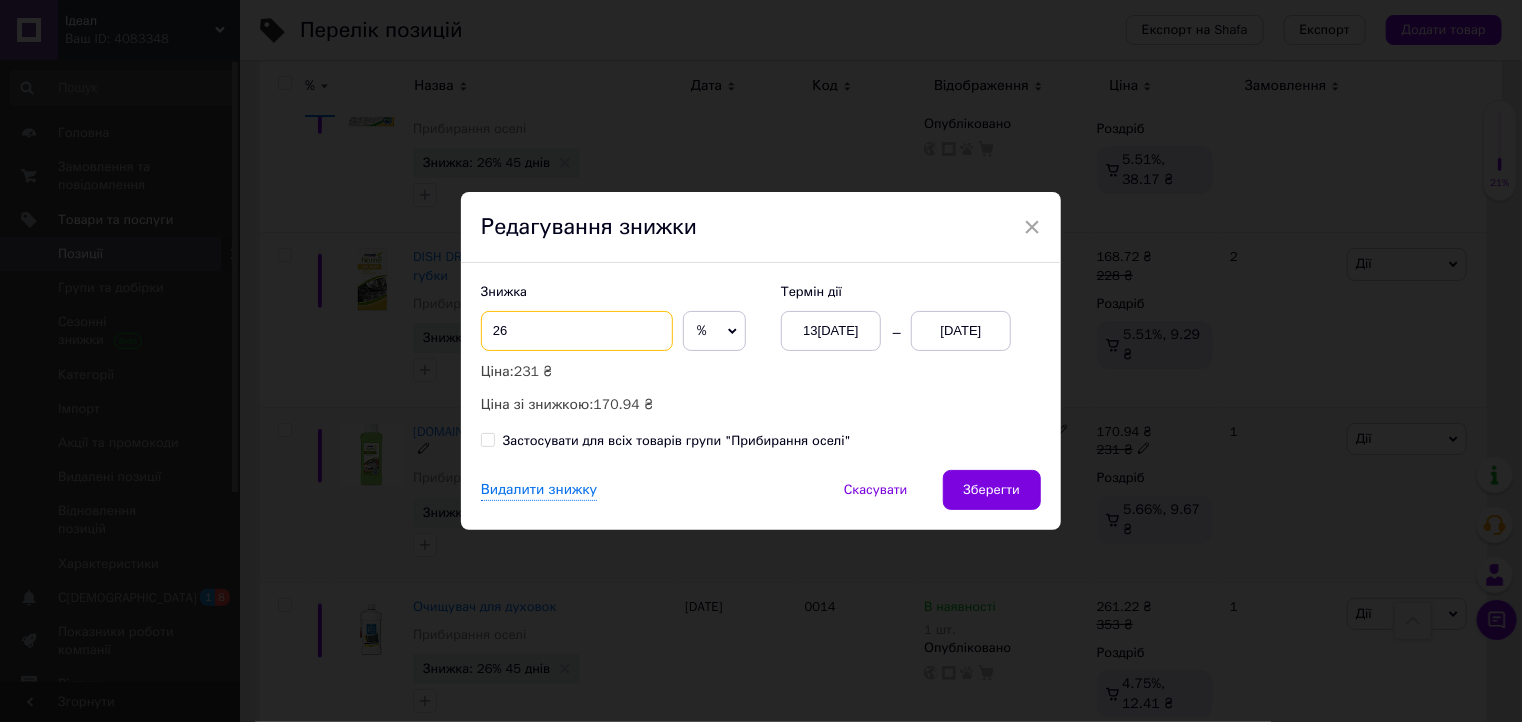 click on "26" at bounding box center [577, 331] 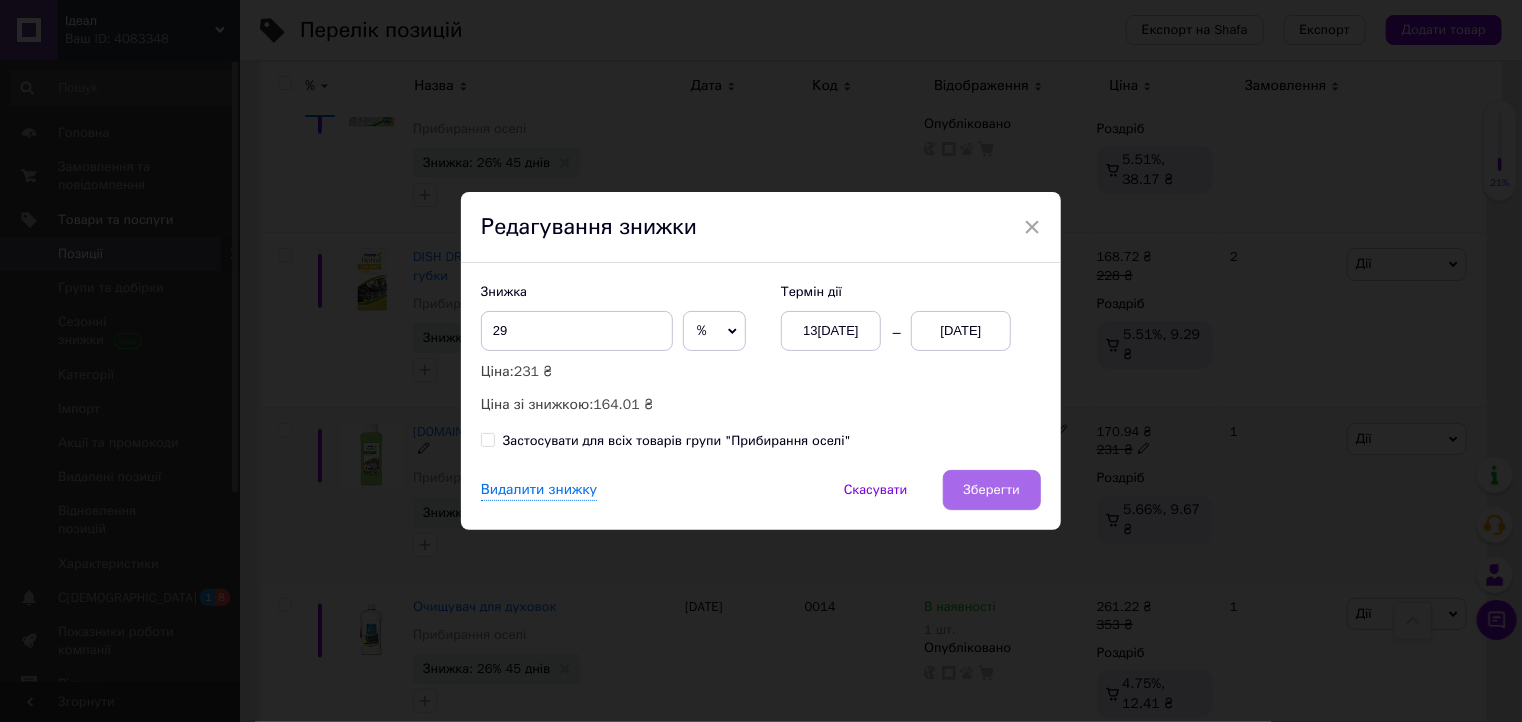 click on "Зберегти" at bounding box center [992, 490] 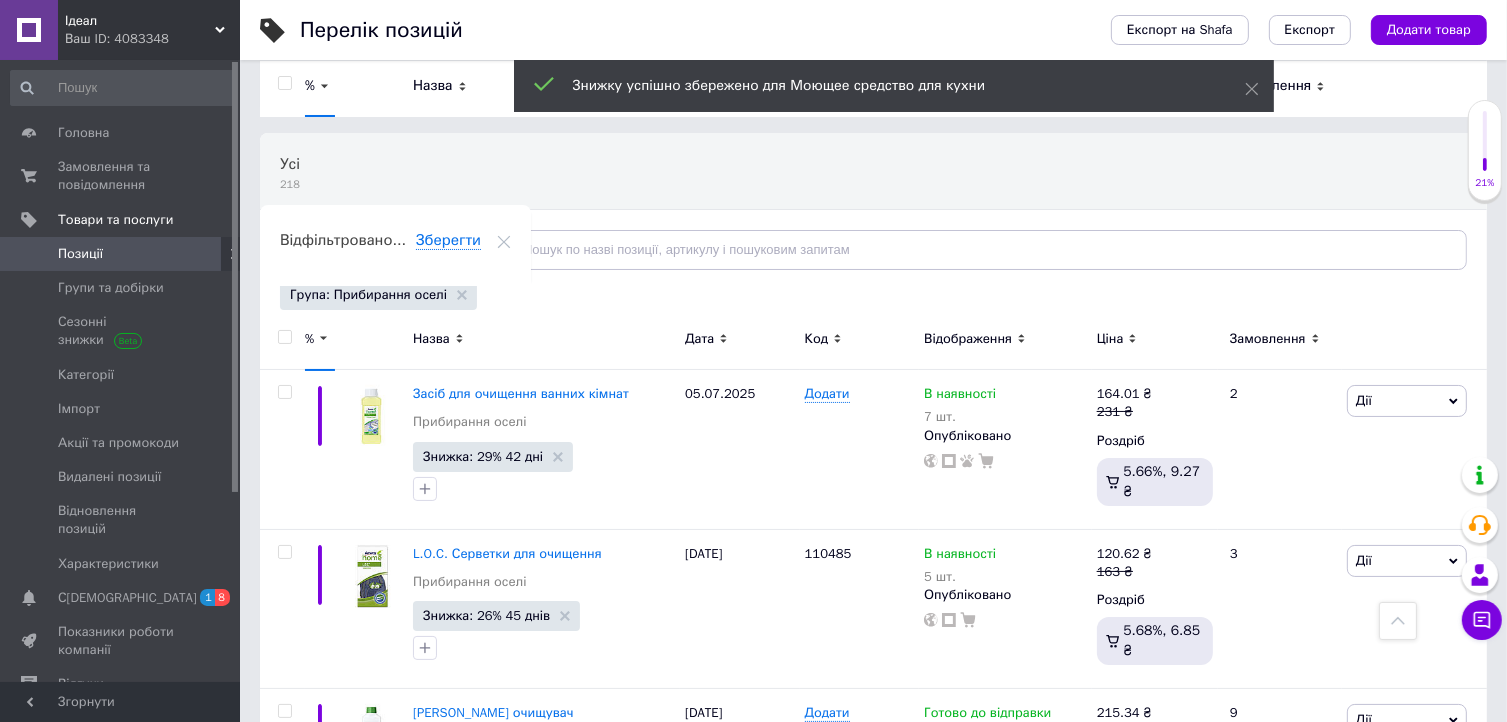 scroll, scrollTop: 0, scrollLeft: 0, axis: both 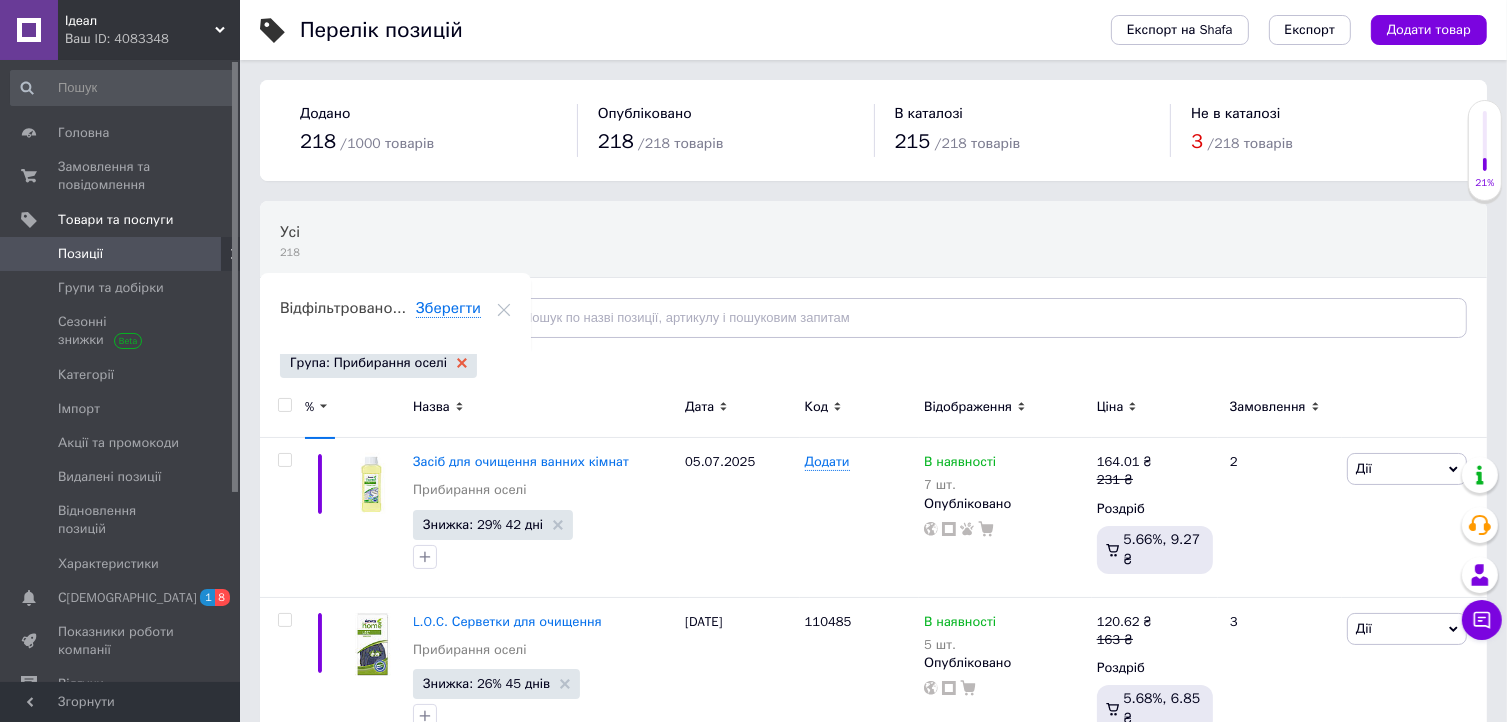 click 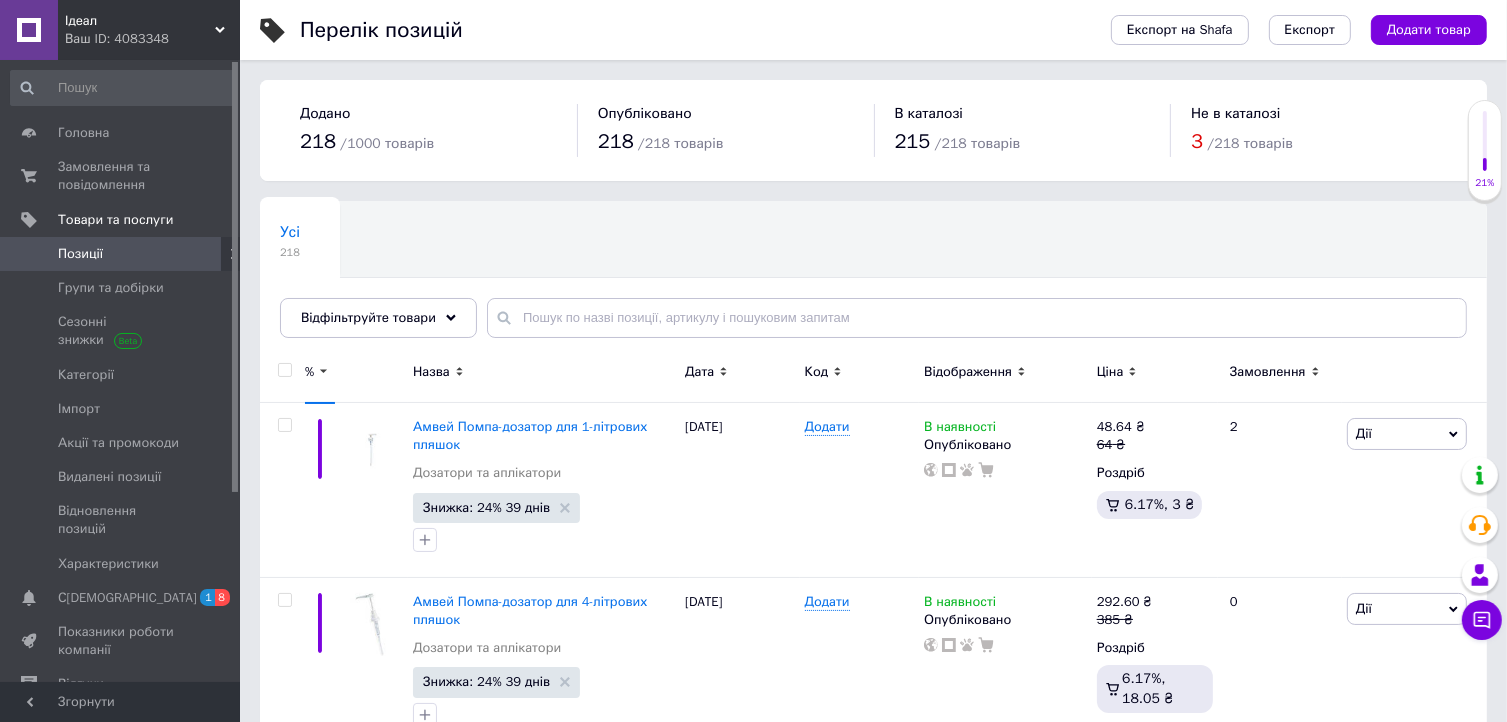 click on "Відфільтруйте товари" at bounding box center (378, 318) 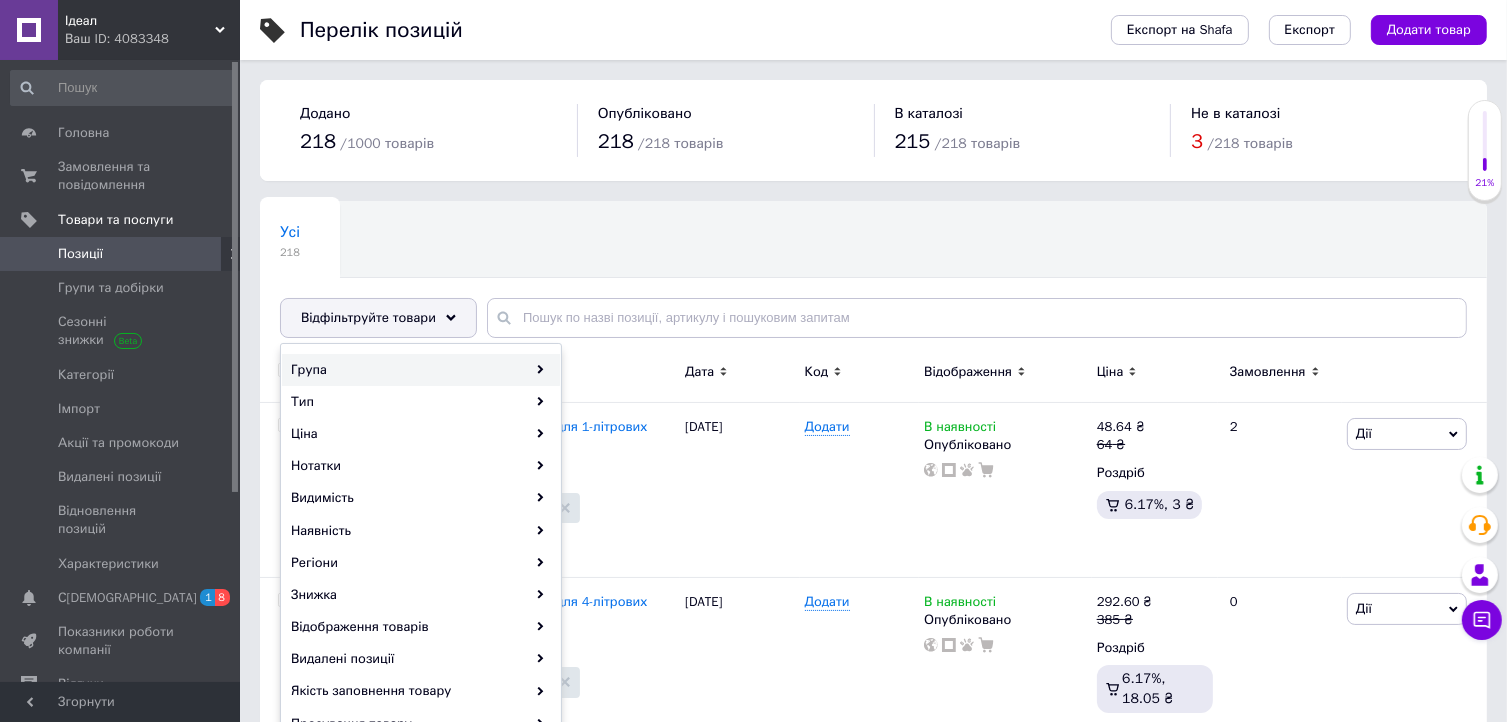 click on "Група" at bounding box center (421, 370) 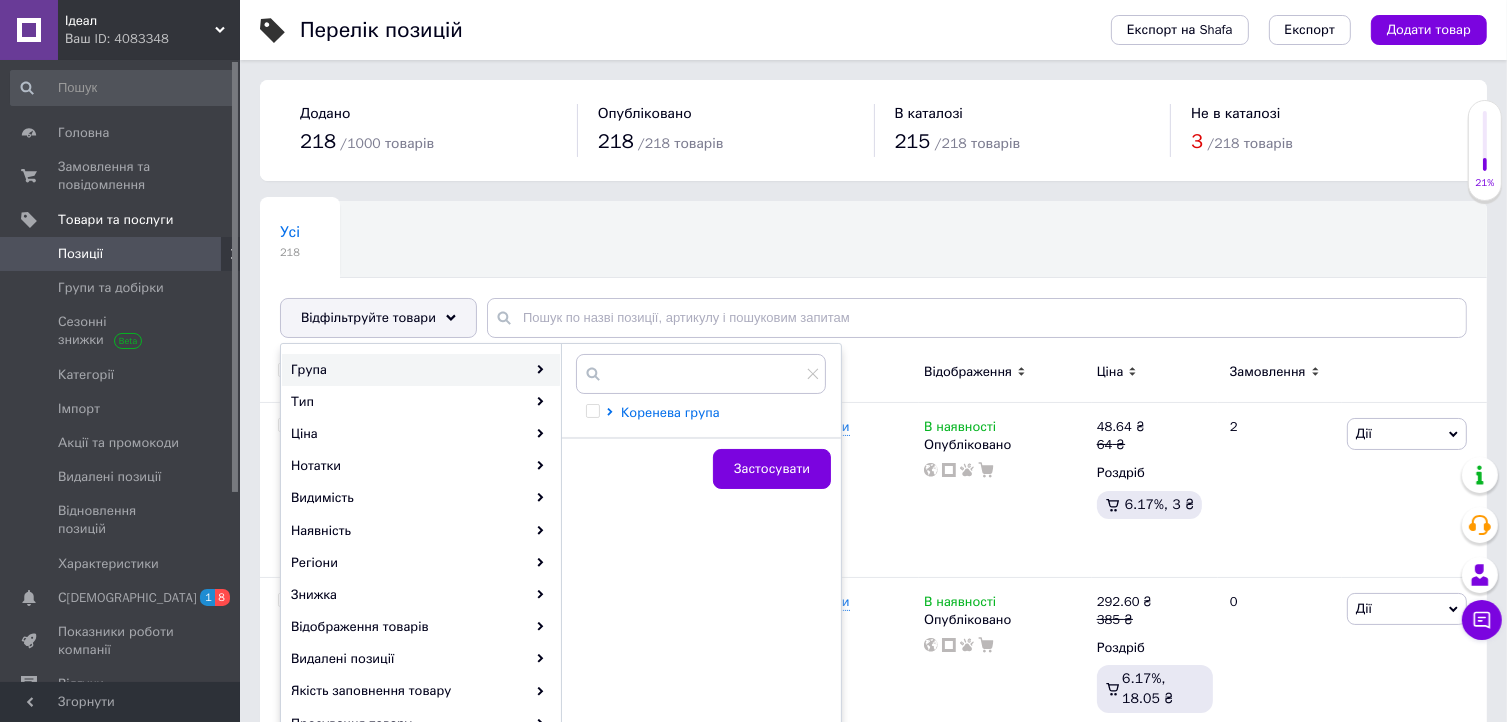 click on "Коренева група" at bounding box center (670, 412) 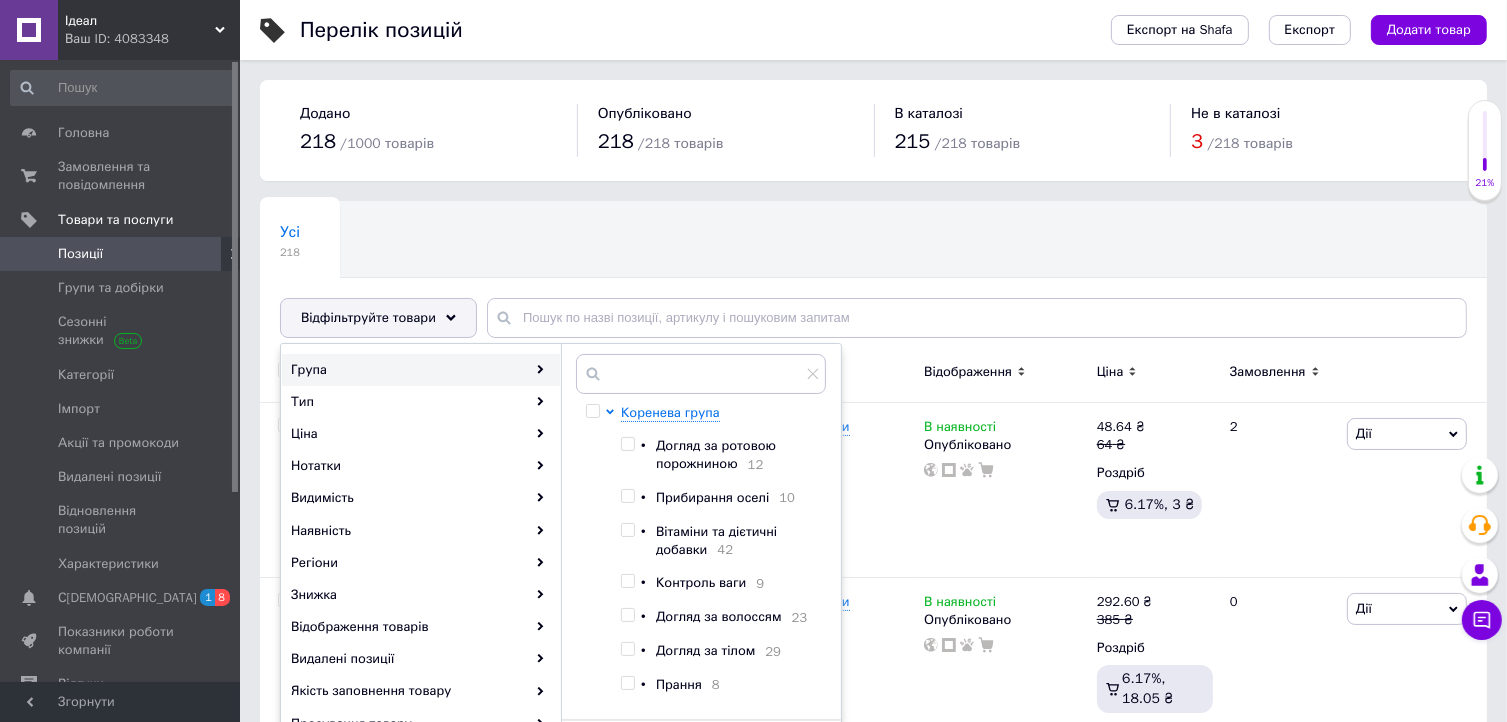 click on "Догляд за ротовою порожниною" at bounding box center (716, 454) 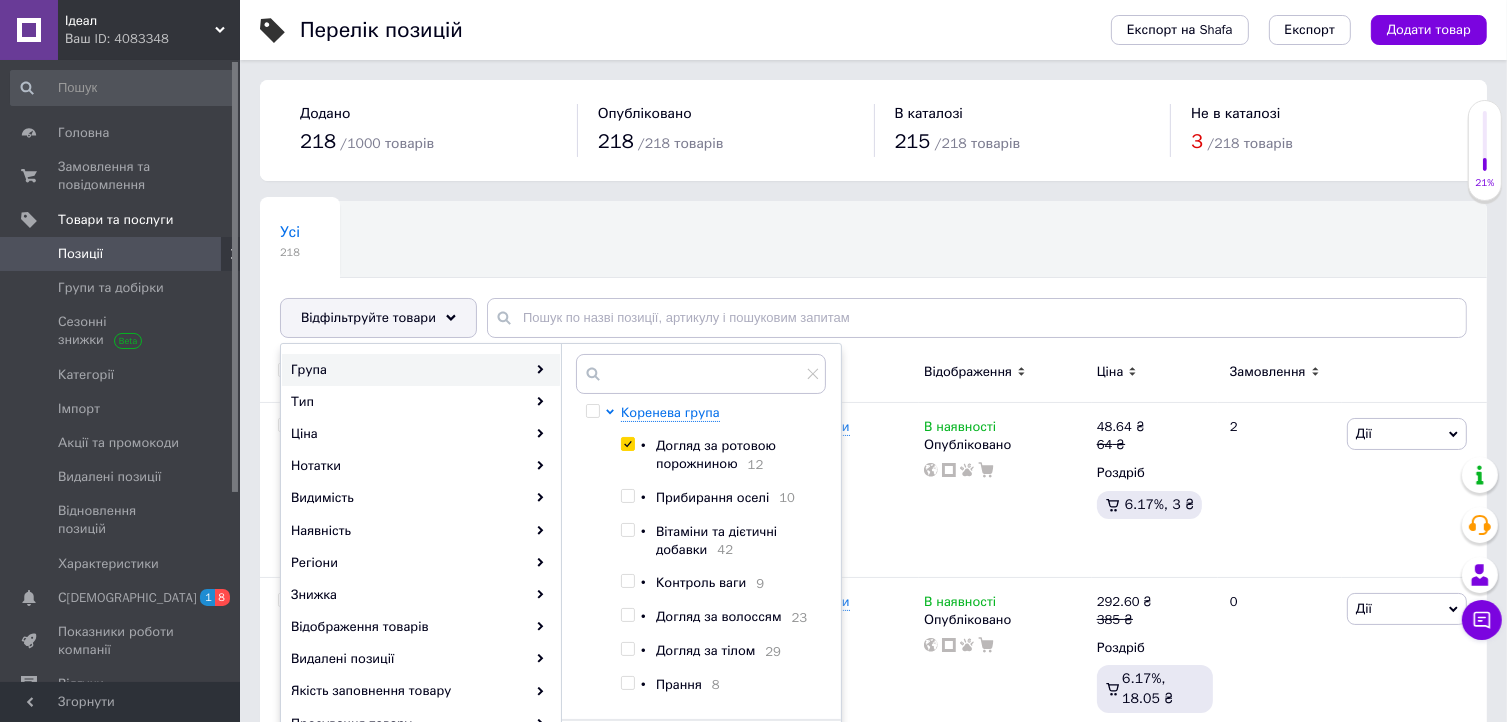 scroll, scrollTop: 248, scrollLeft: 0, axis: vertical 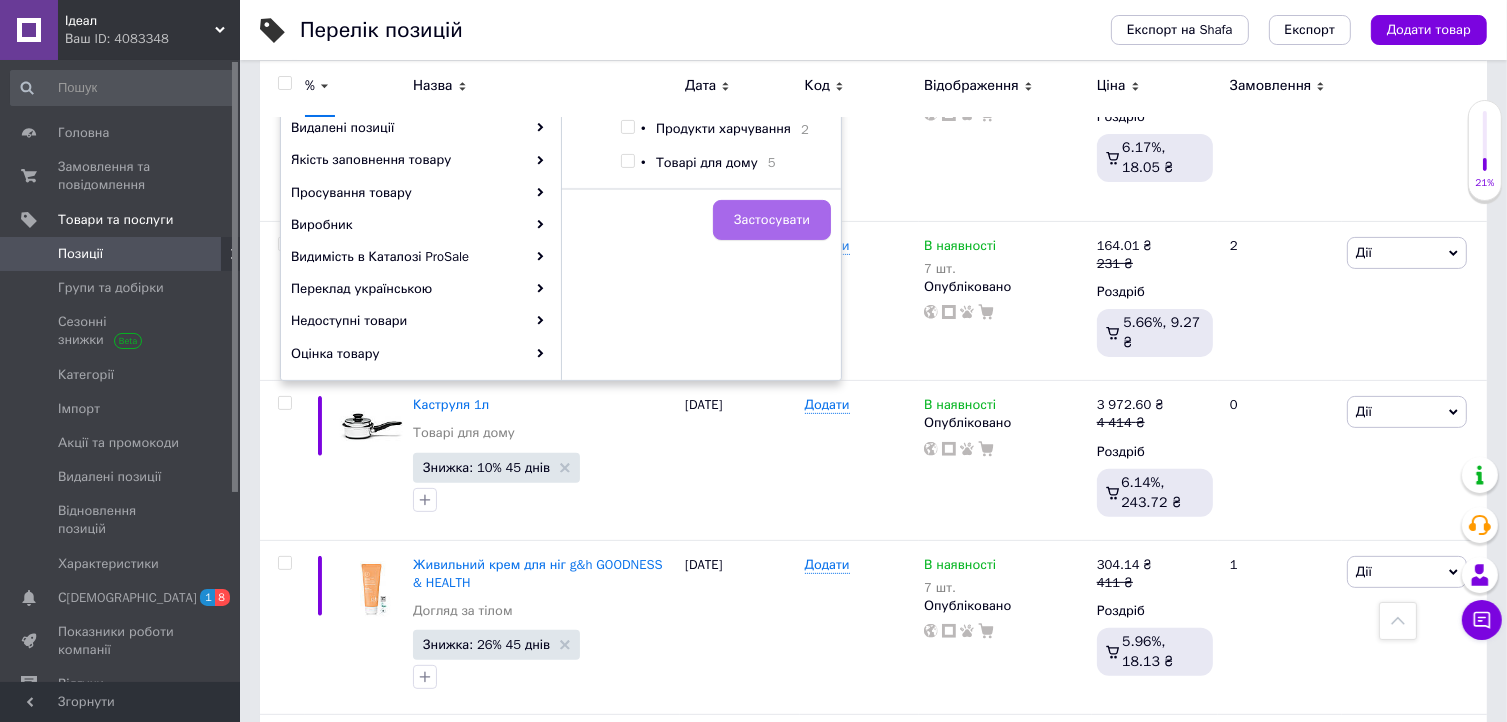 click on "Застосувати" at bounding box center [772, 220] 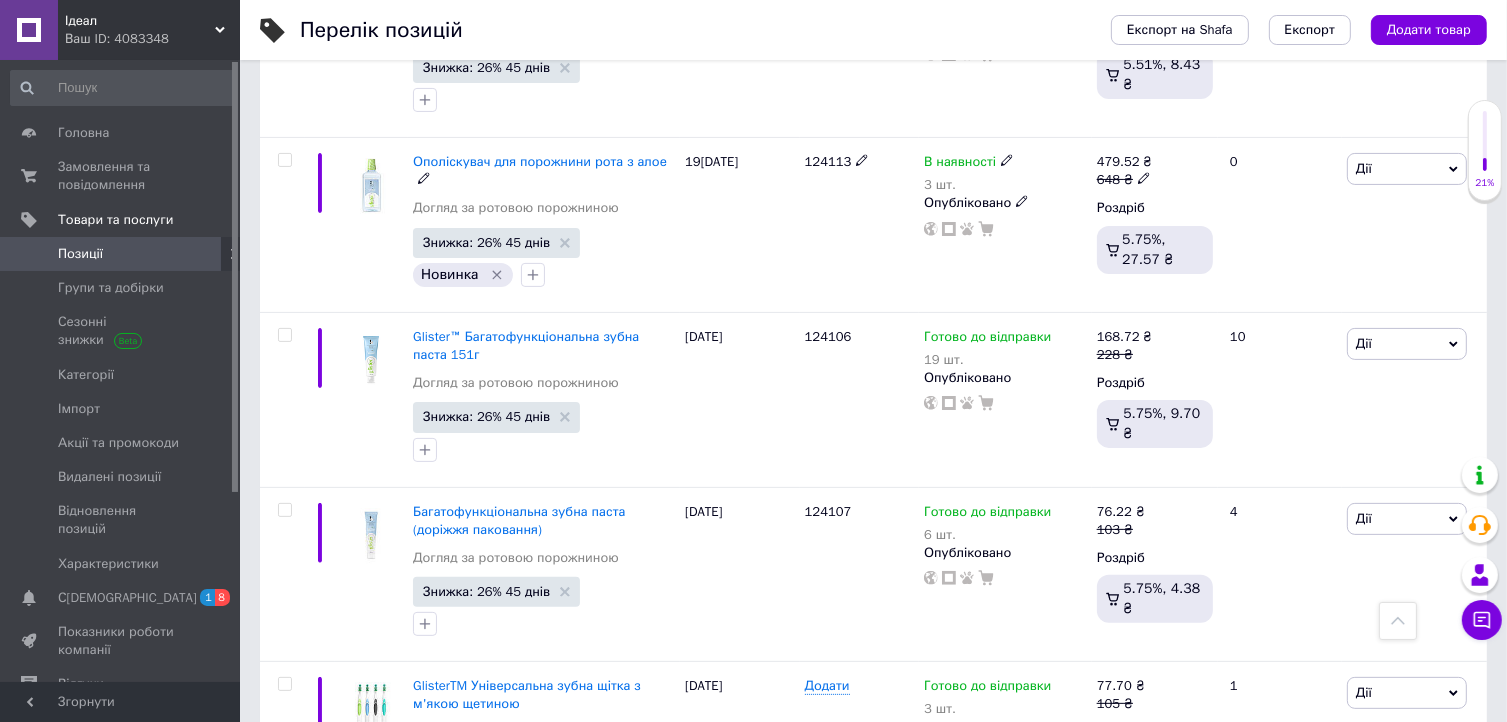 scroll, scrollTop: 422, scrollLeft: 0, axis: vertical 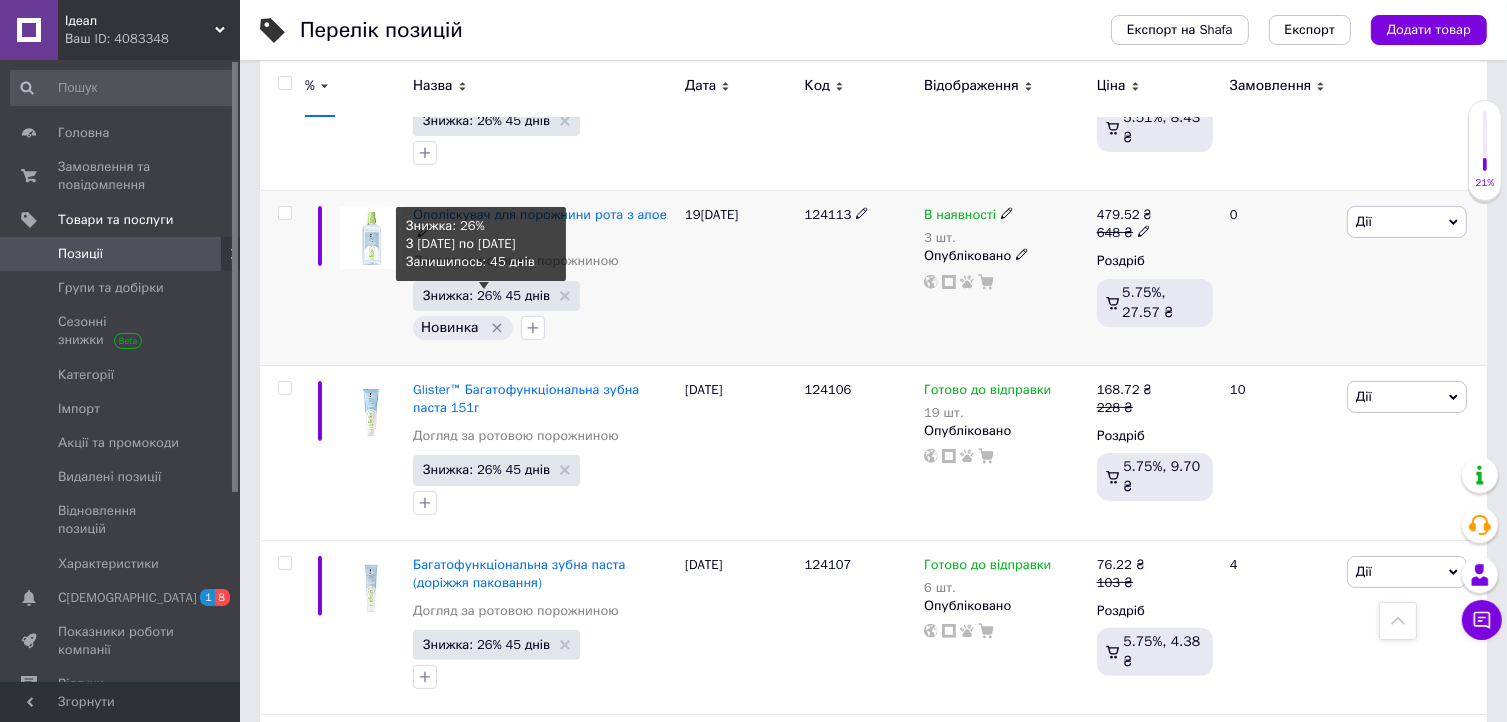 click on "Знижка: 26% 45 днів" at bounding box center (486, 295) 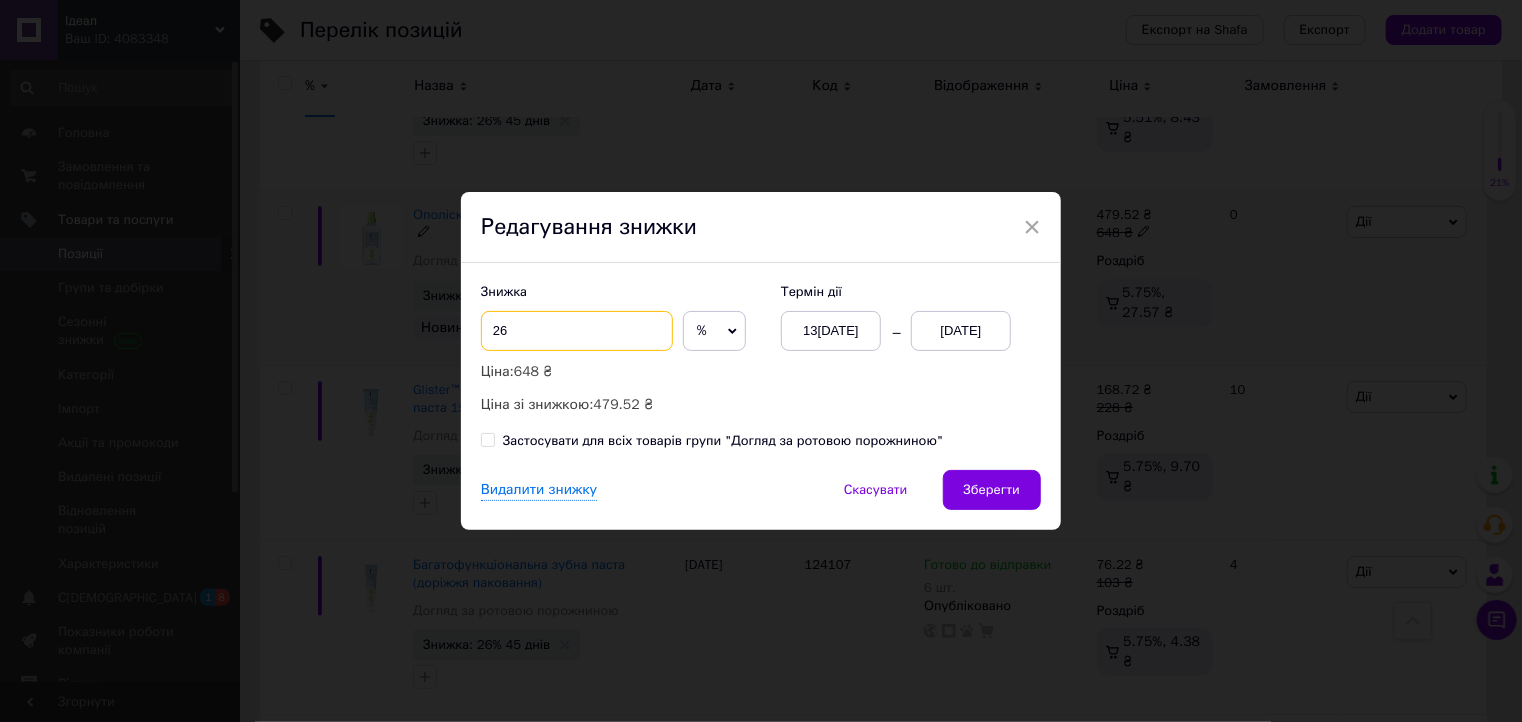click on "26" at bounding box center (577, 331) 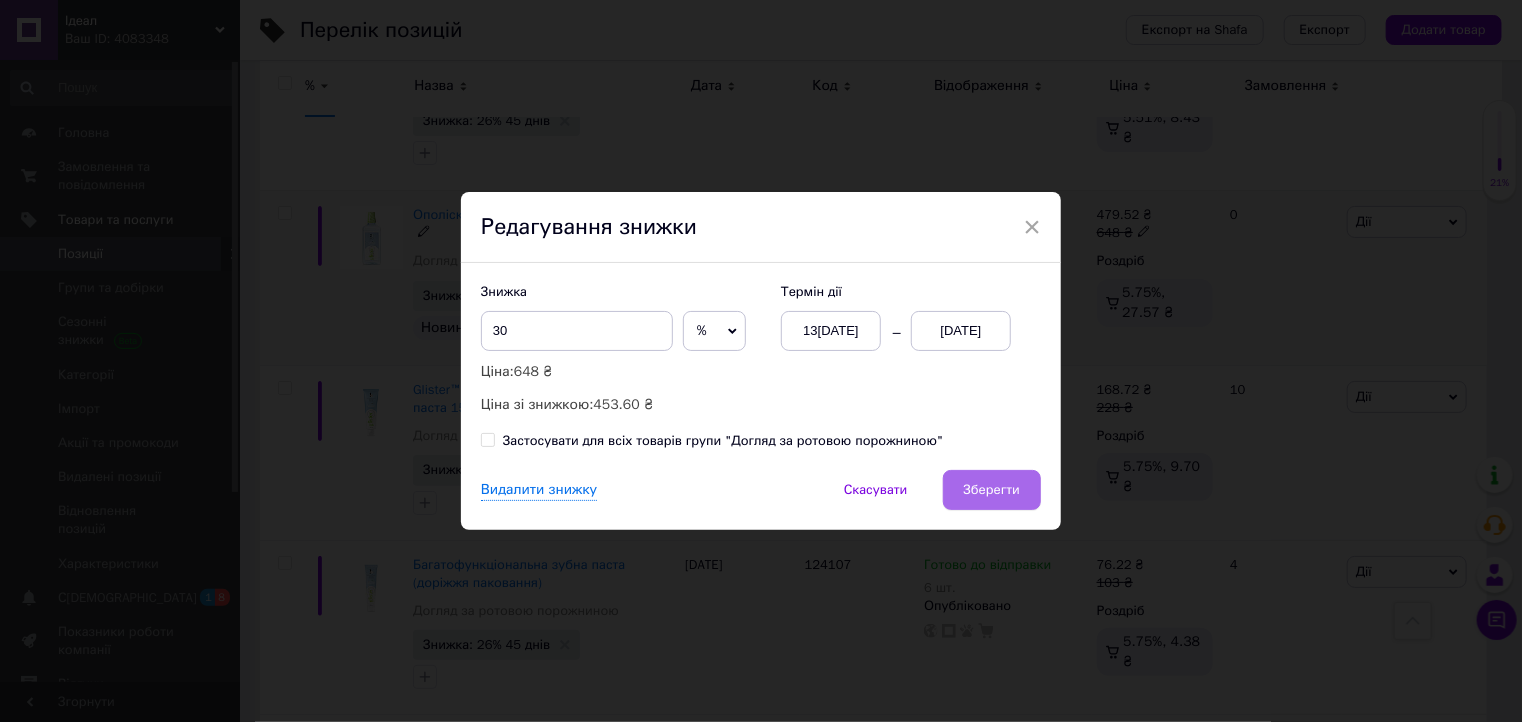 click on "Зберегти" at bounding box center [992, 490] 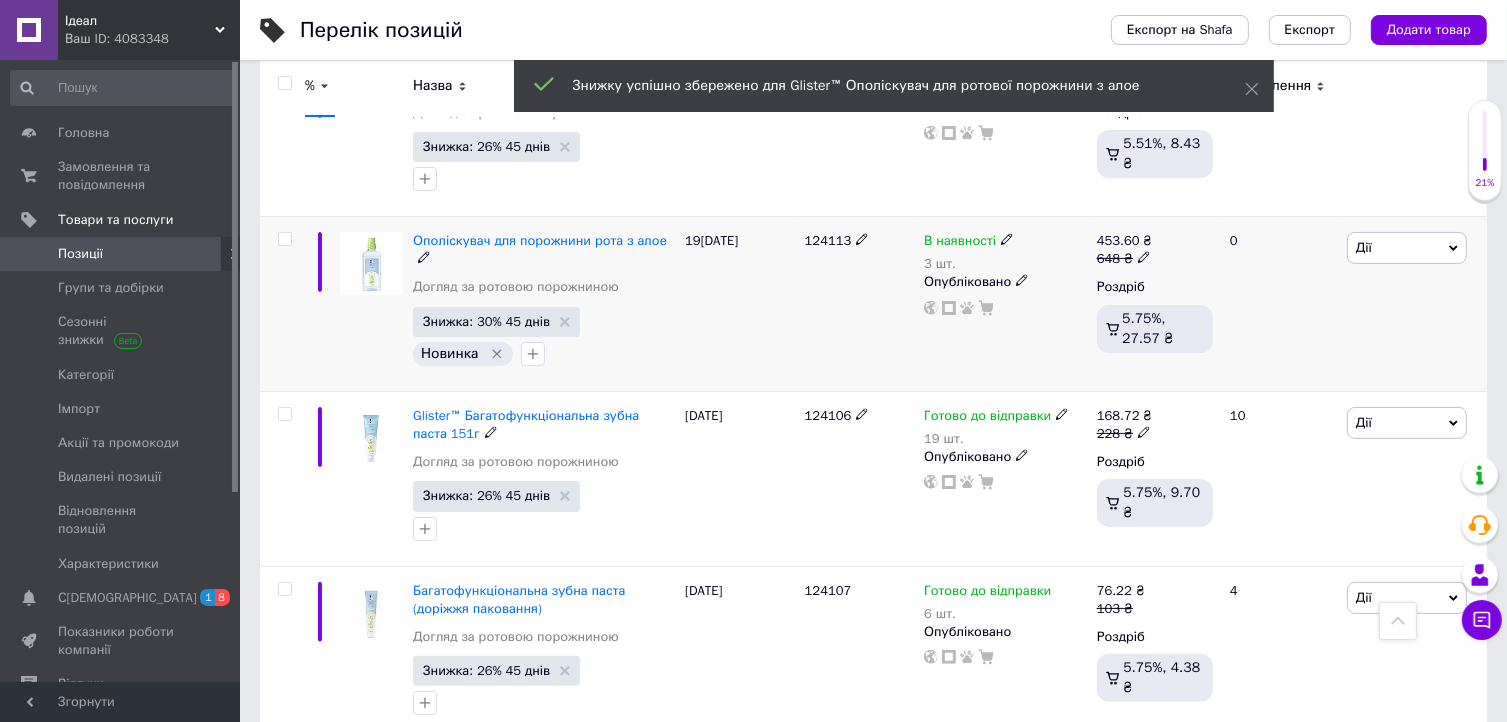 scroll, scrollTop: 388, scrollLeft: 0, axis: vertical 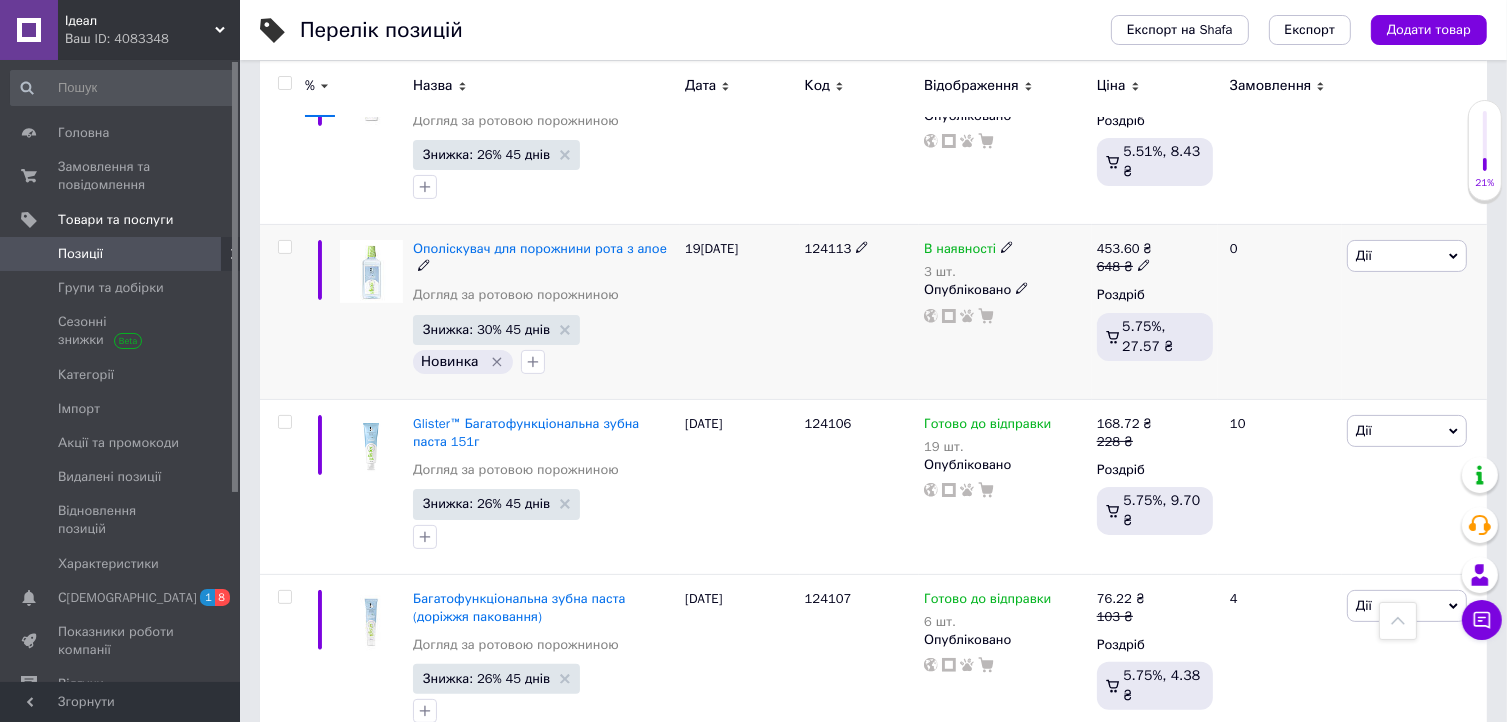 click 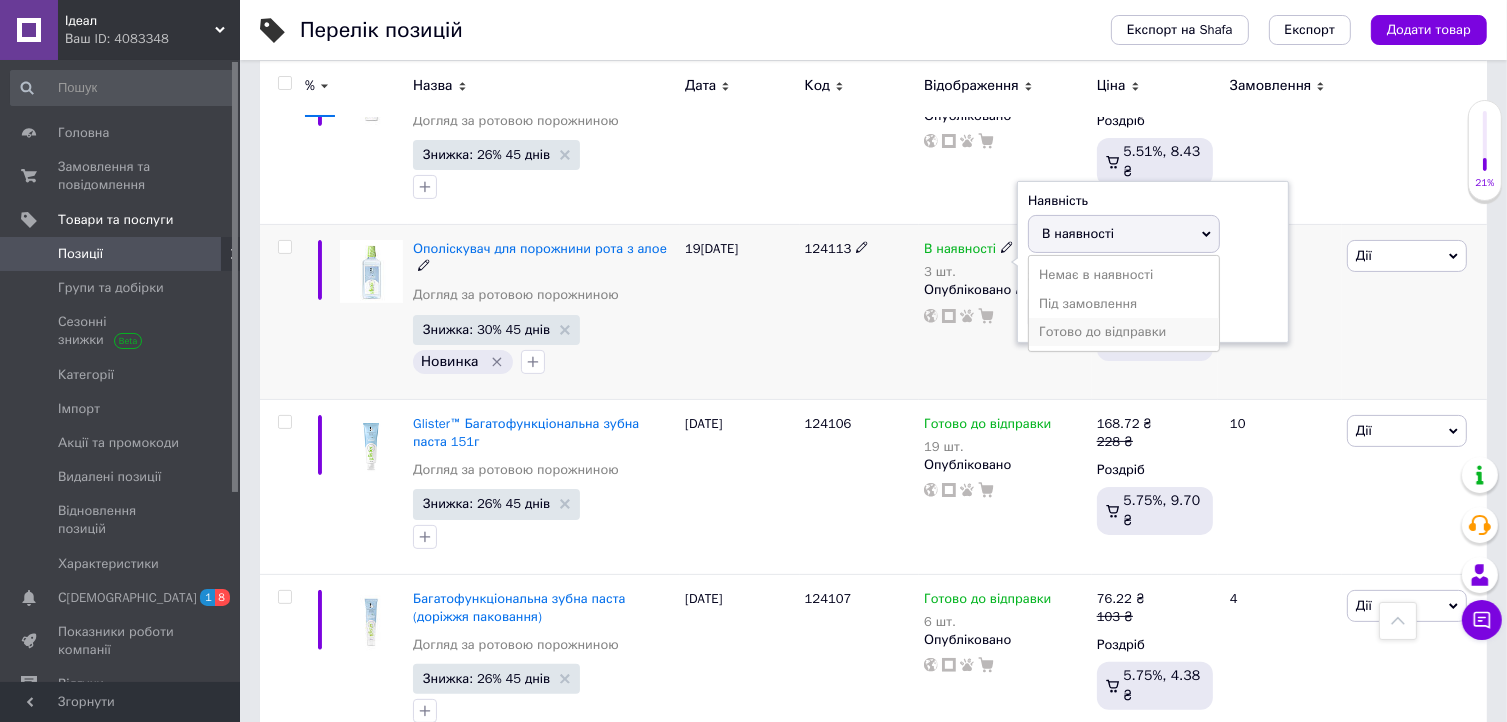 click on "Готово до відправки" at bounding box center (1124, 332) 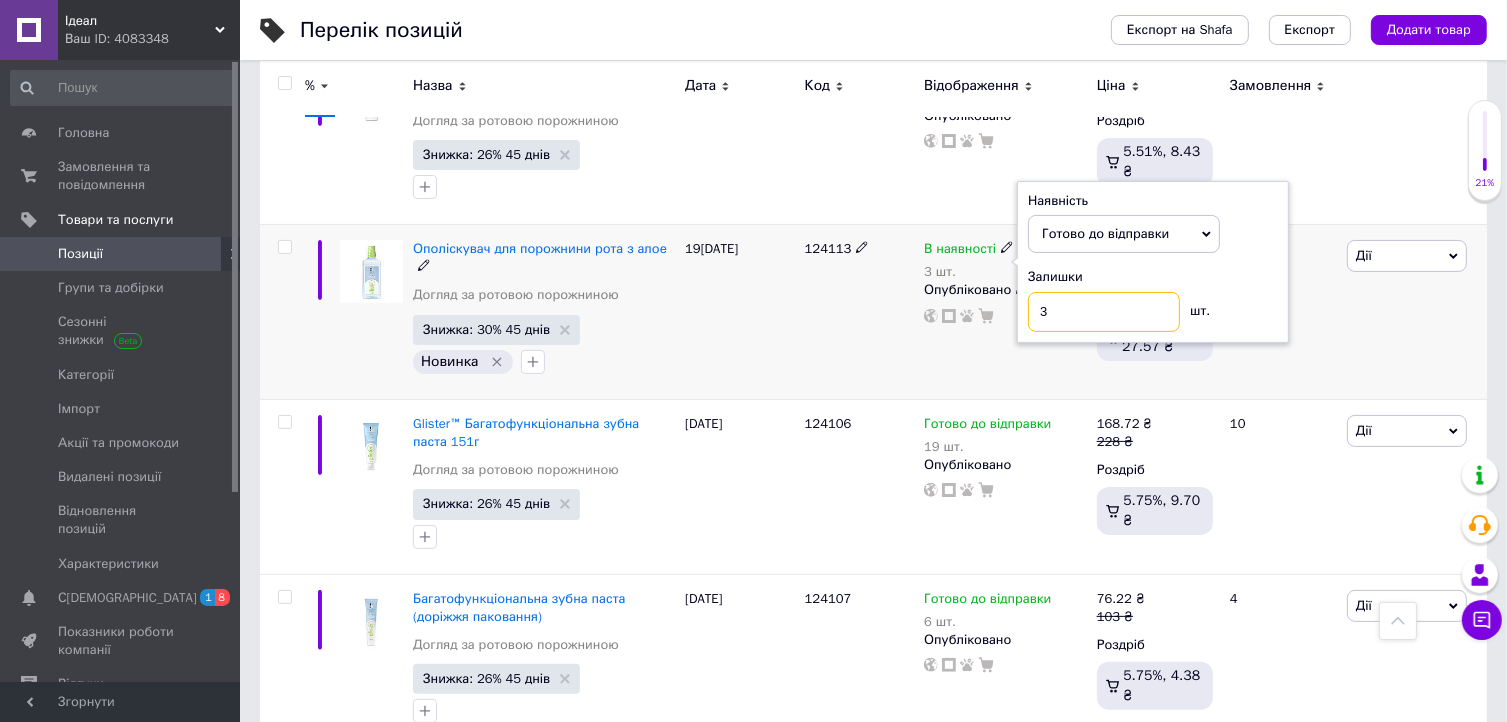 click on "3" at bounding box center (1104, 312) 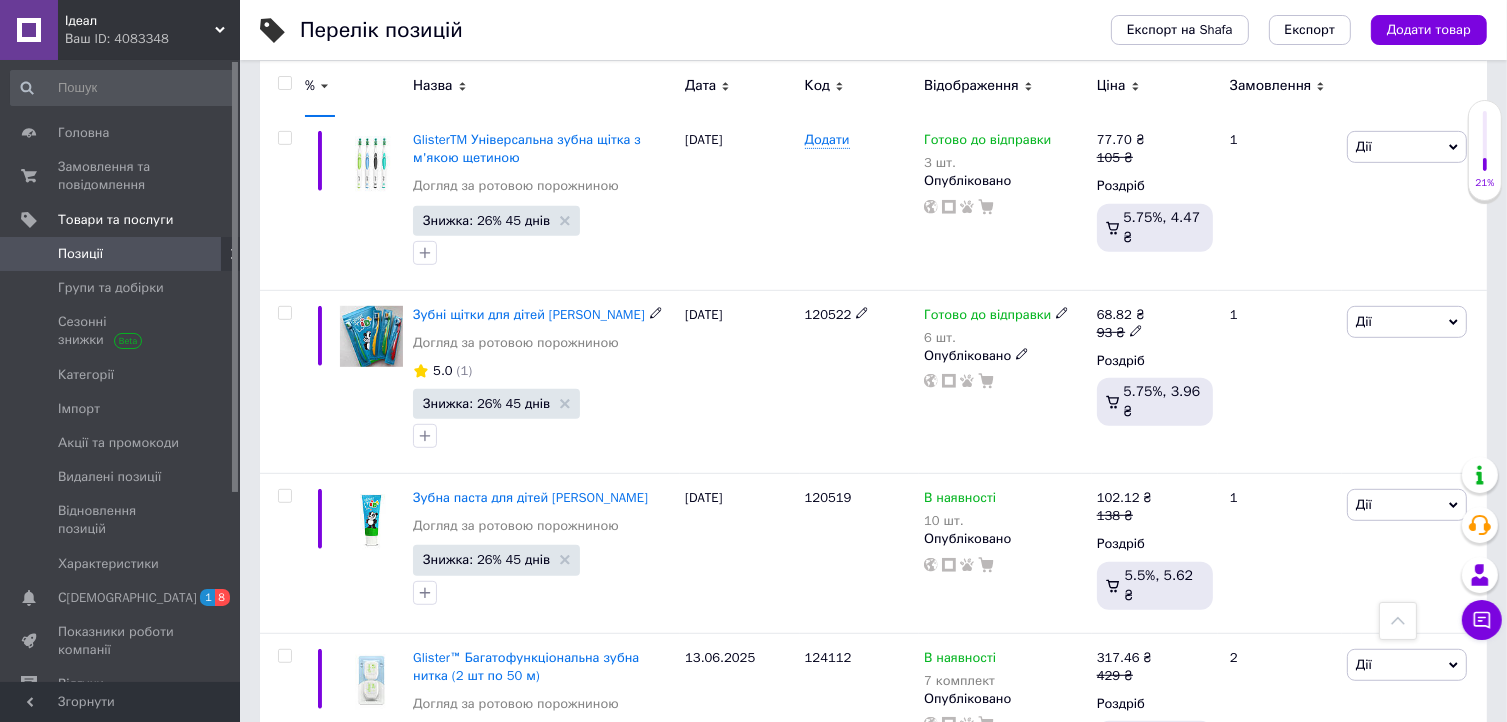 scroll, scrollTop: 1008, scrollLeft: 0, axis: vertical 